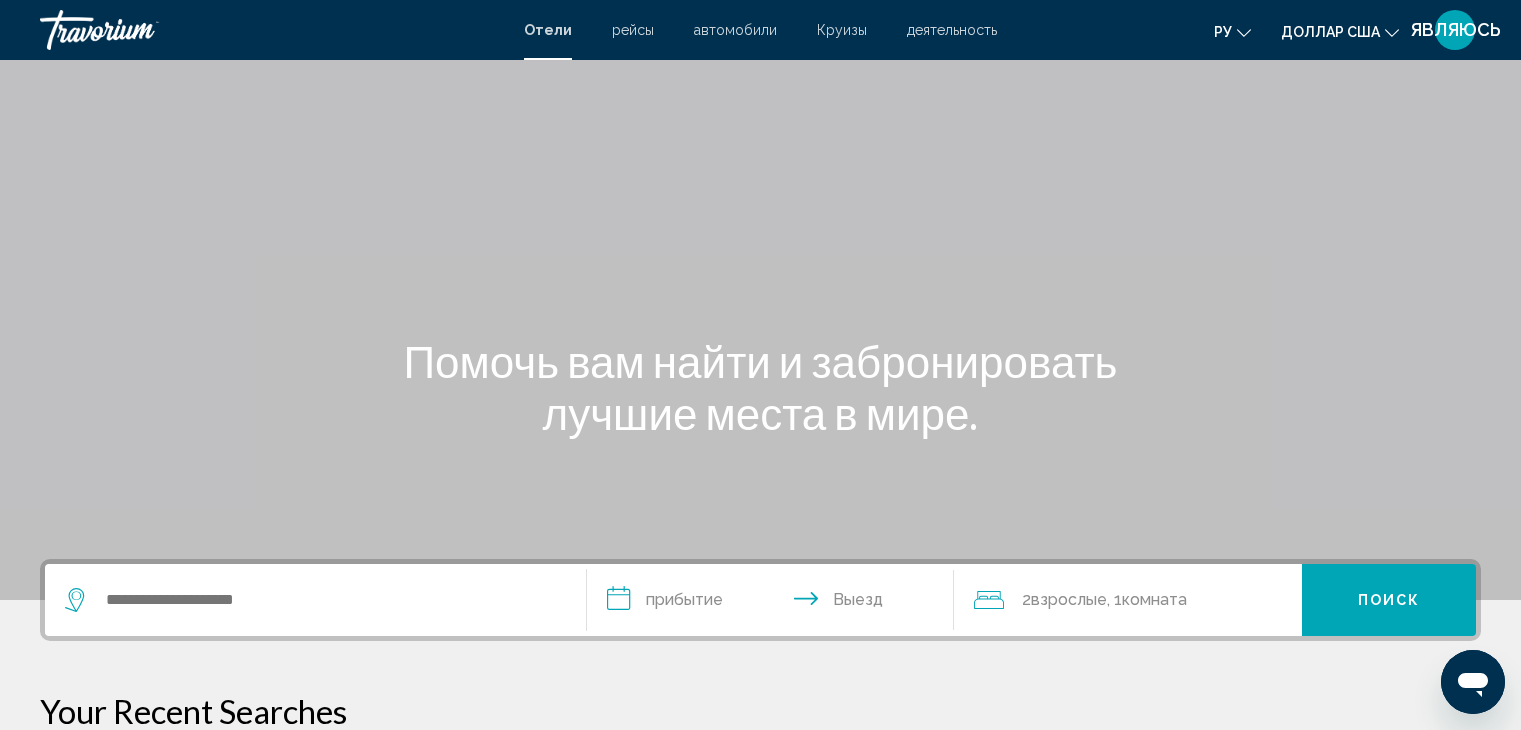 scroll, scrollTop: 80, scrollLeft: 0, axis: vertical 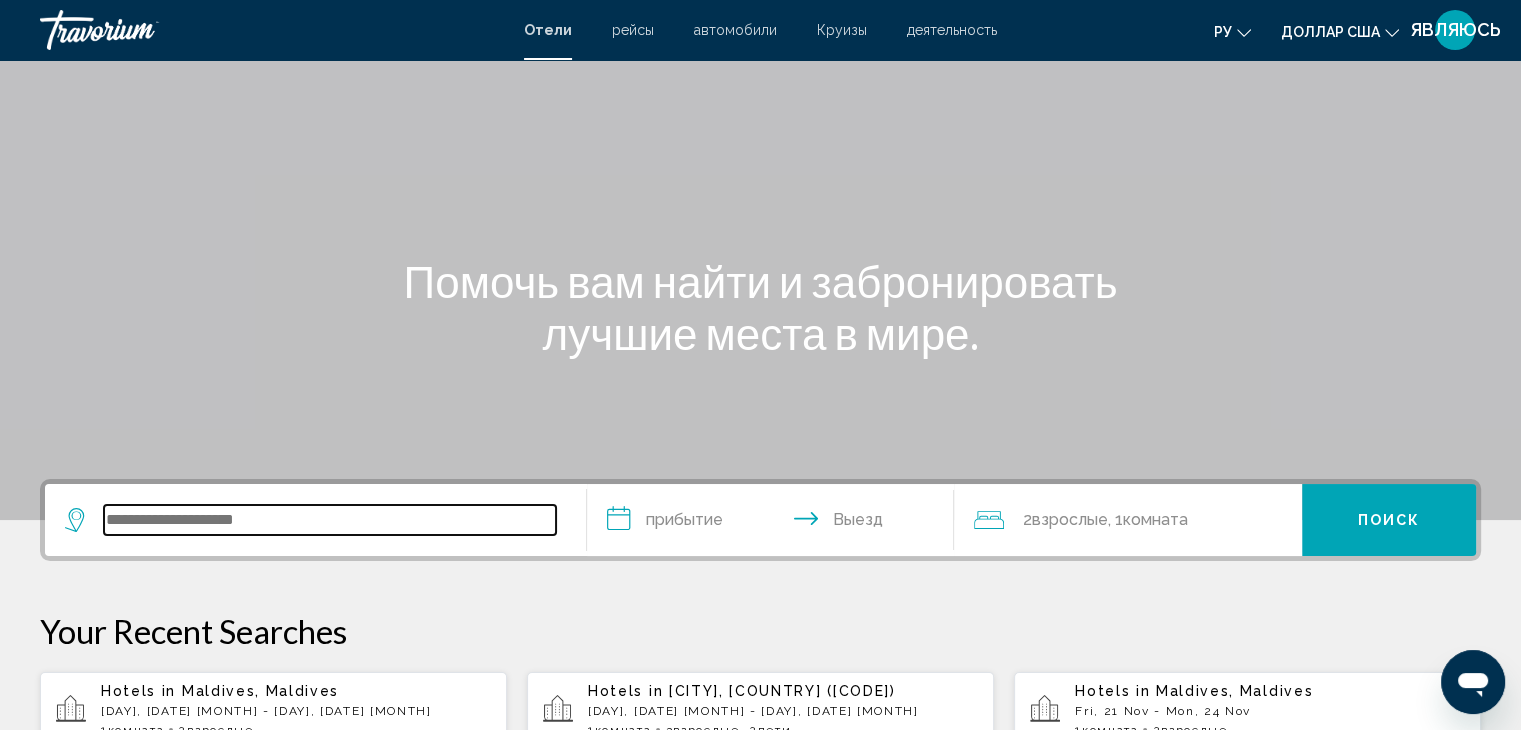 click at bounding box center (330, 520) 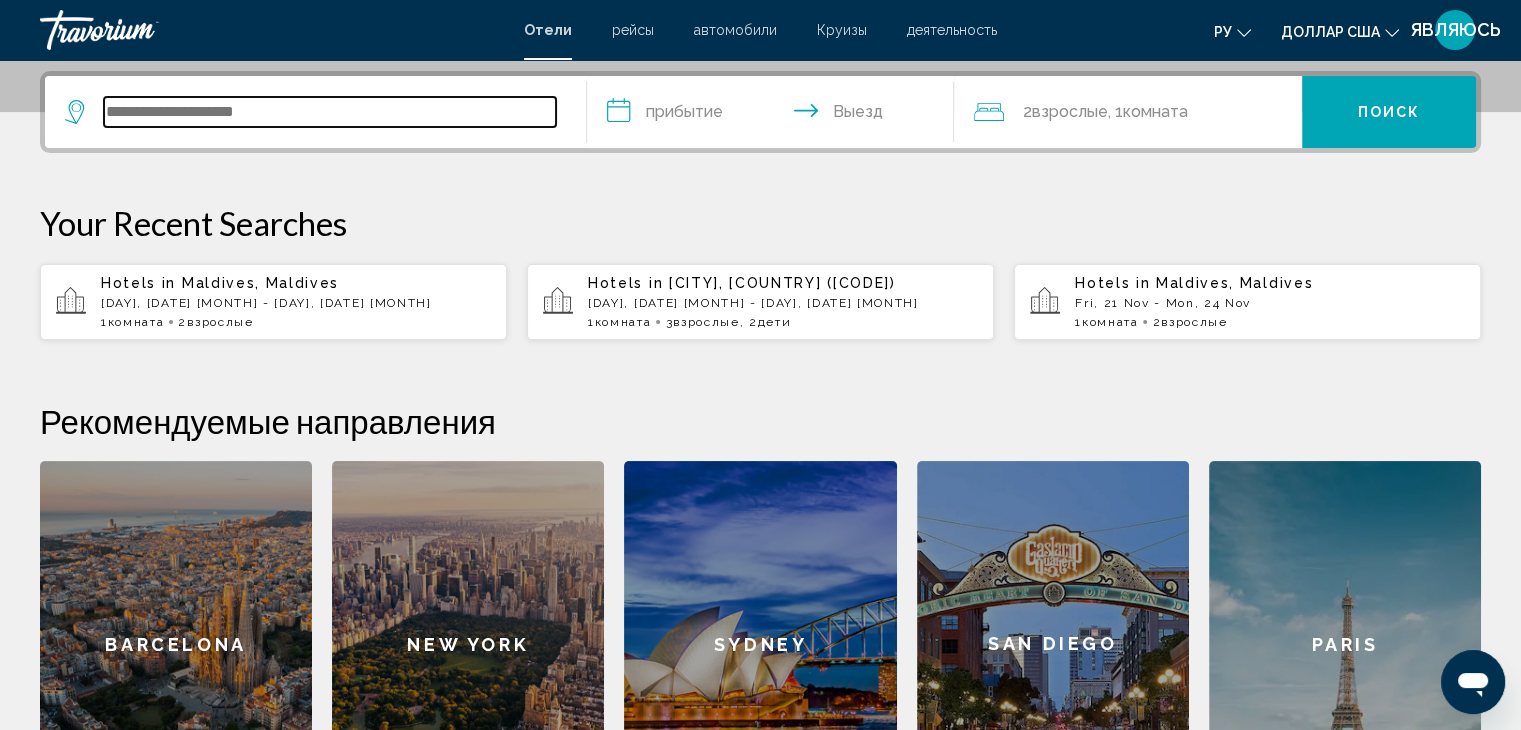 scroll, scrollTop: 493, scrollLeft: 0, axis: vertical 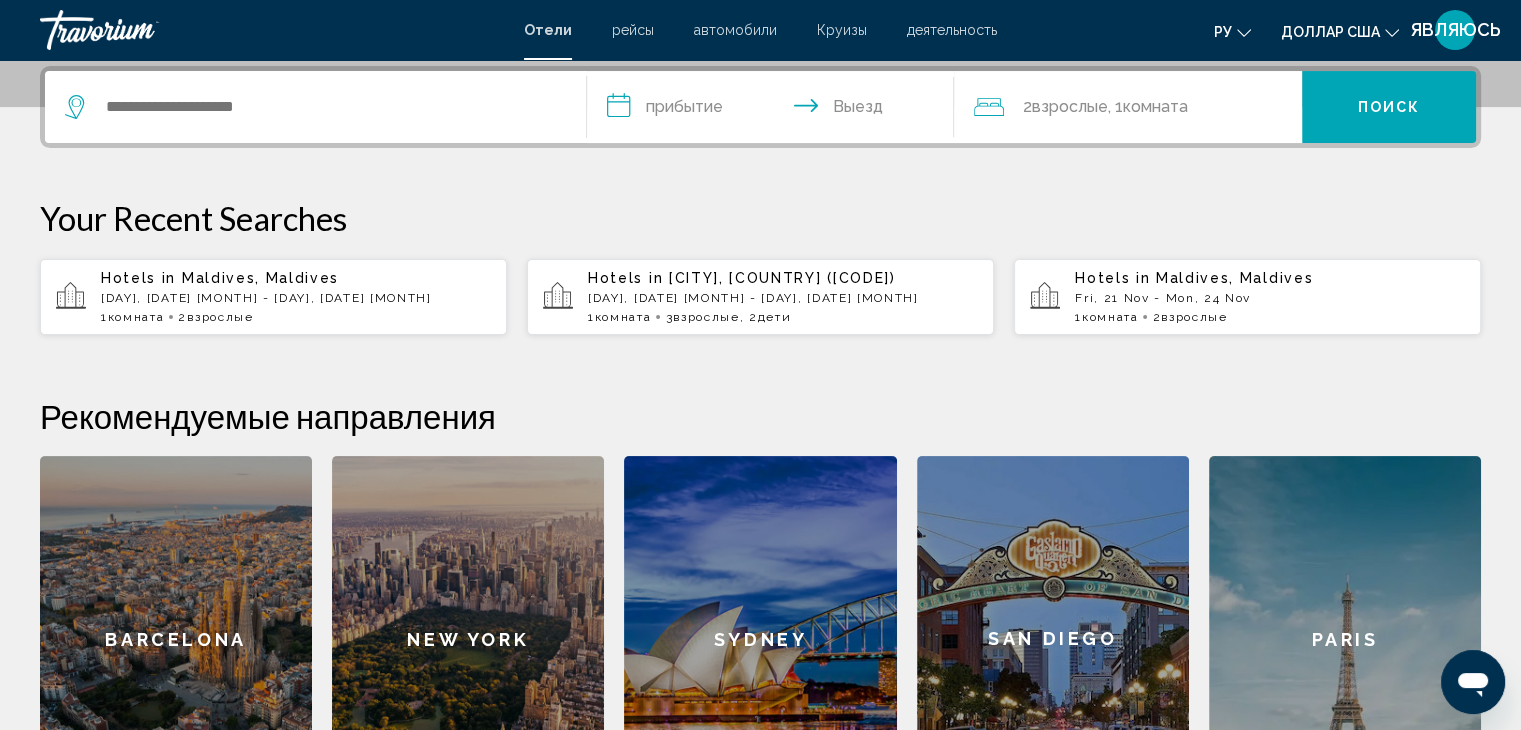 click on "Wed, 22 Oct - Sat, 25 Oct" at bounding box center (296, 298) 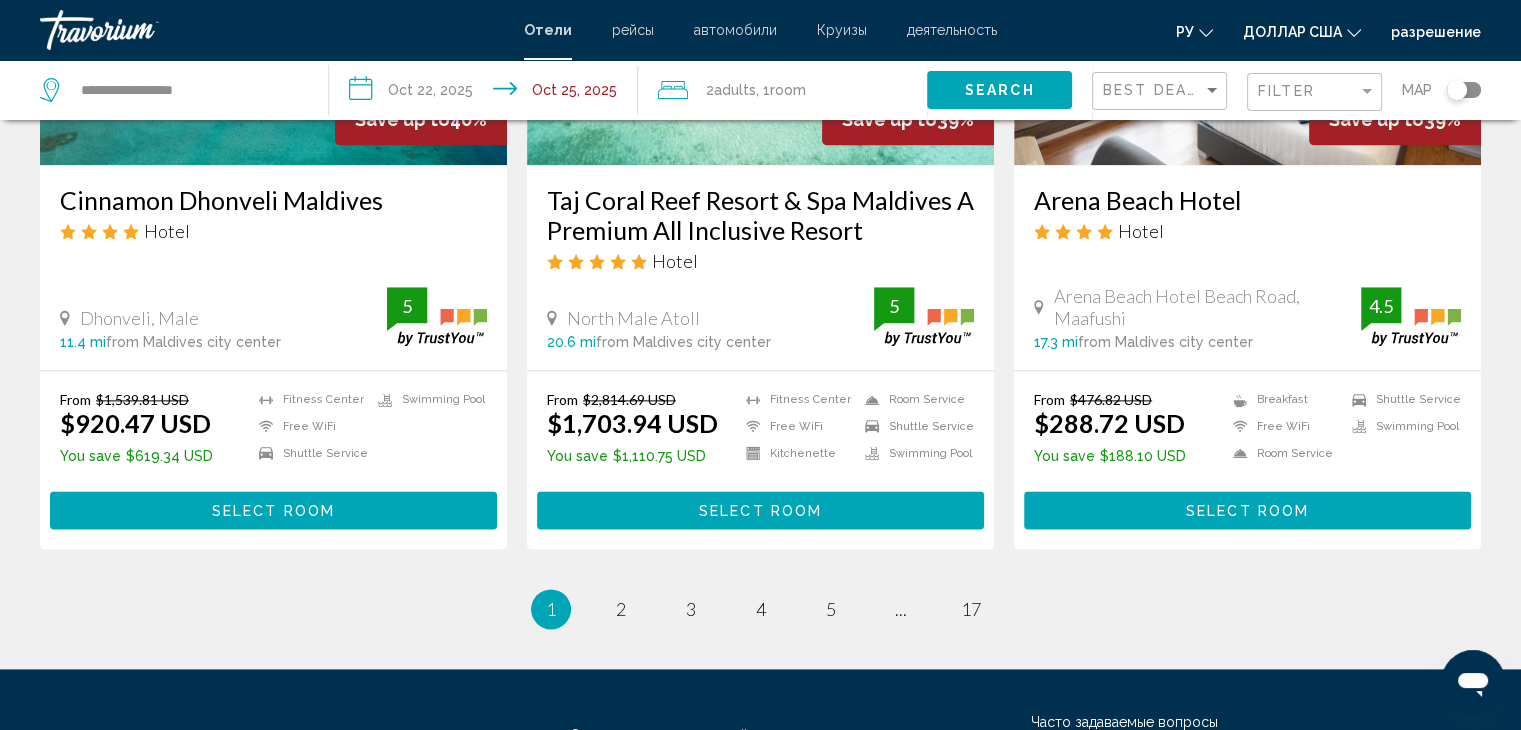 scroll, scrollTop: 2708, scrollLeft: 0, axis: vertical 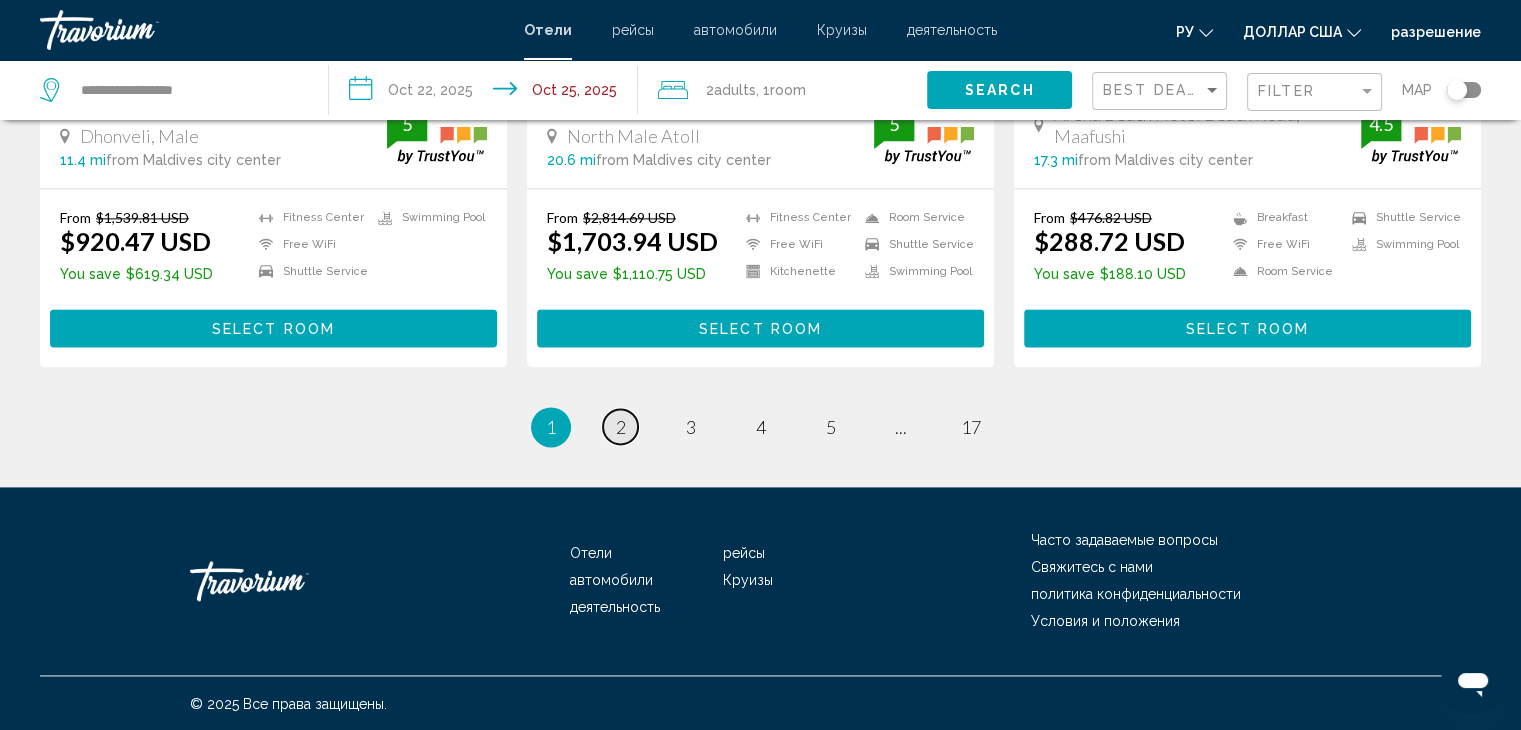 click on "2" at bounding box center [621, 427] 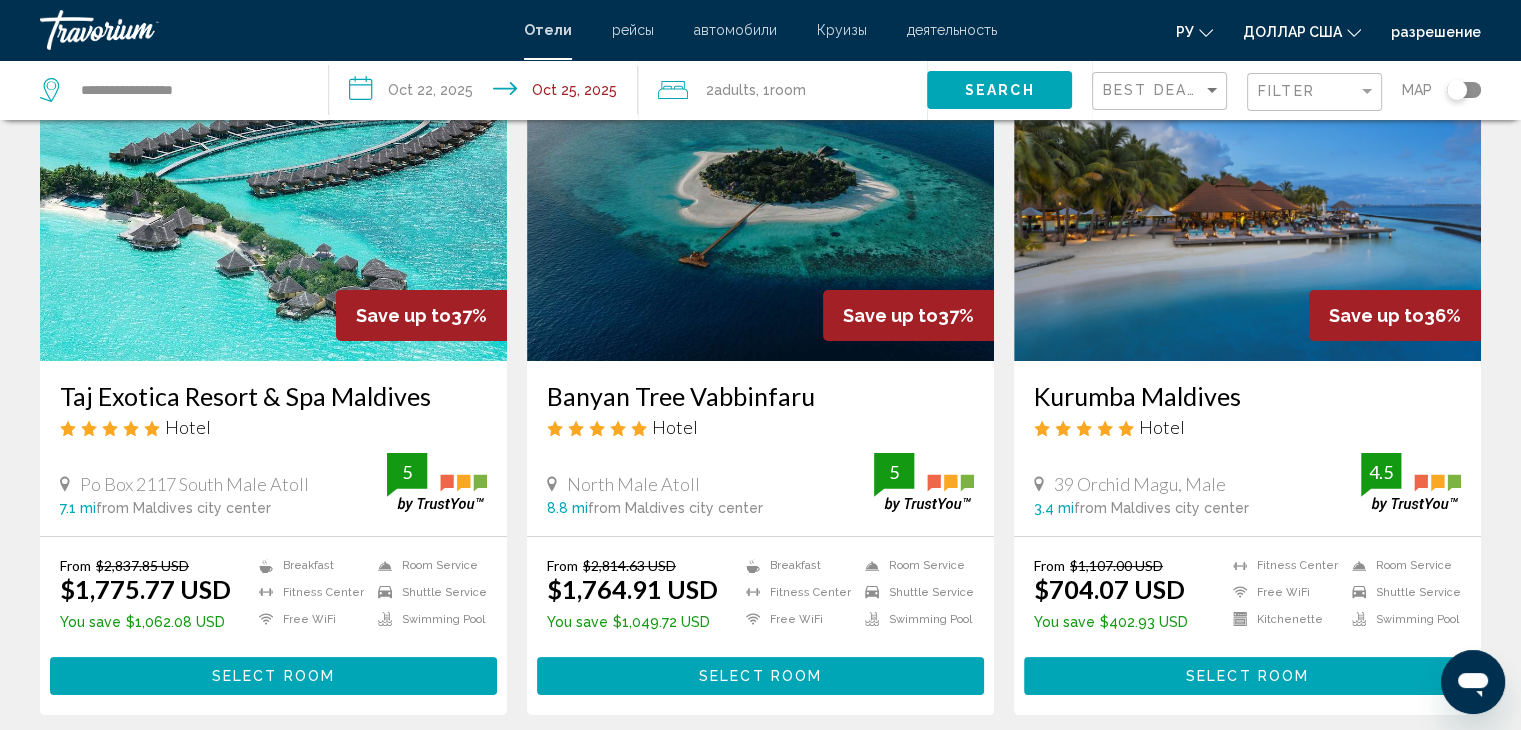 scroll, scrollTop: 0, scrollLeft: 0, axis: both 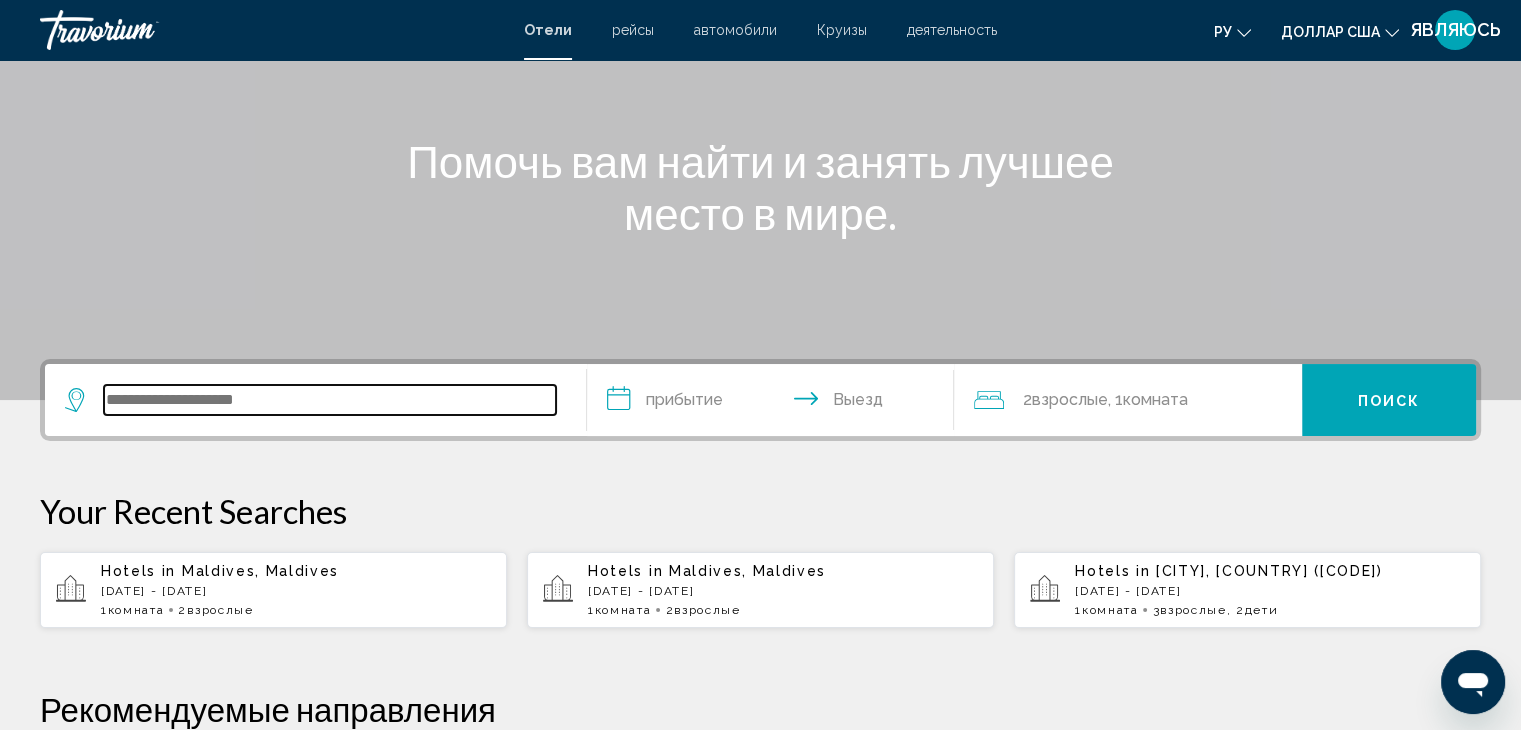 click at bounding box center [330, 400] 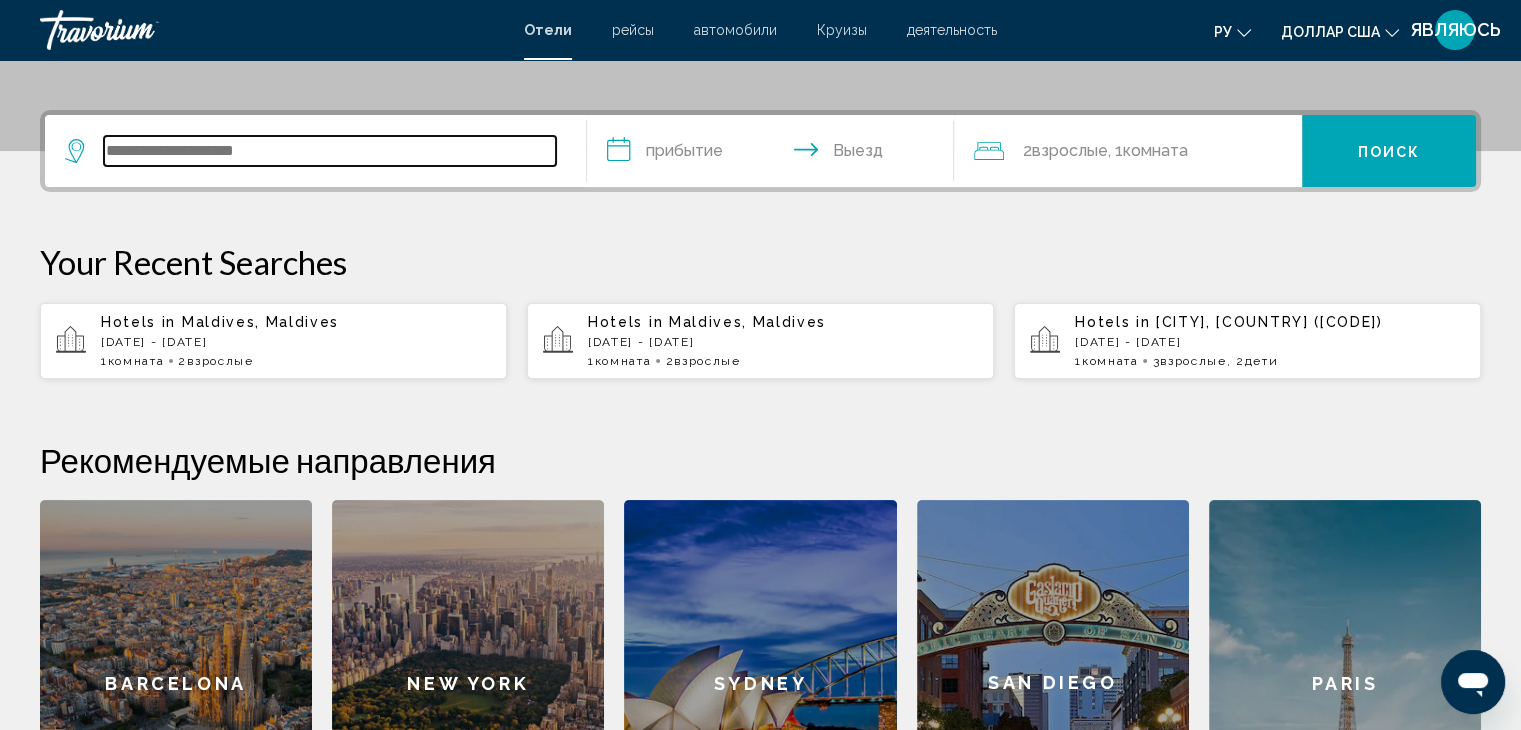 scroll, scrollTop: 493, scrollLeft: 0, axis: vertical 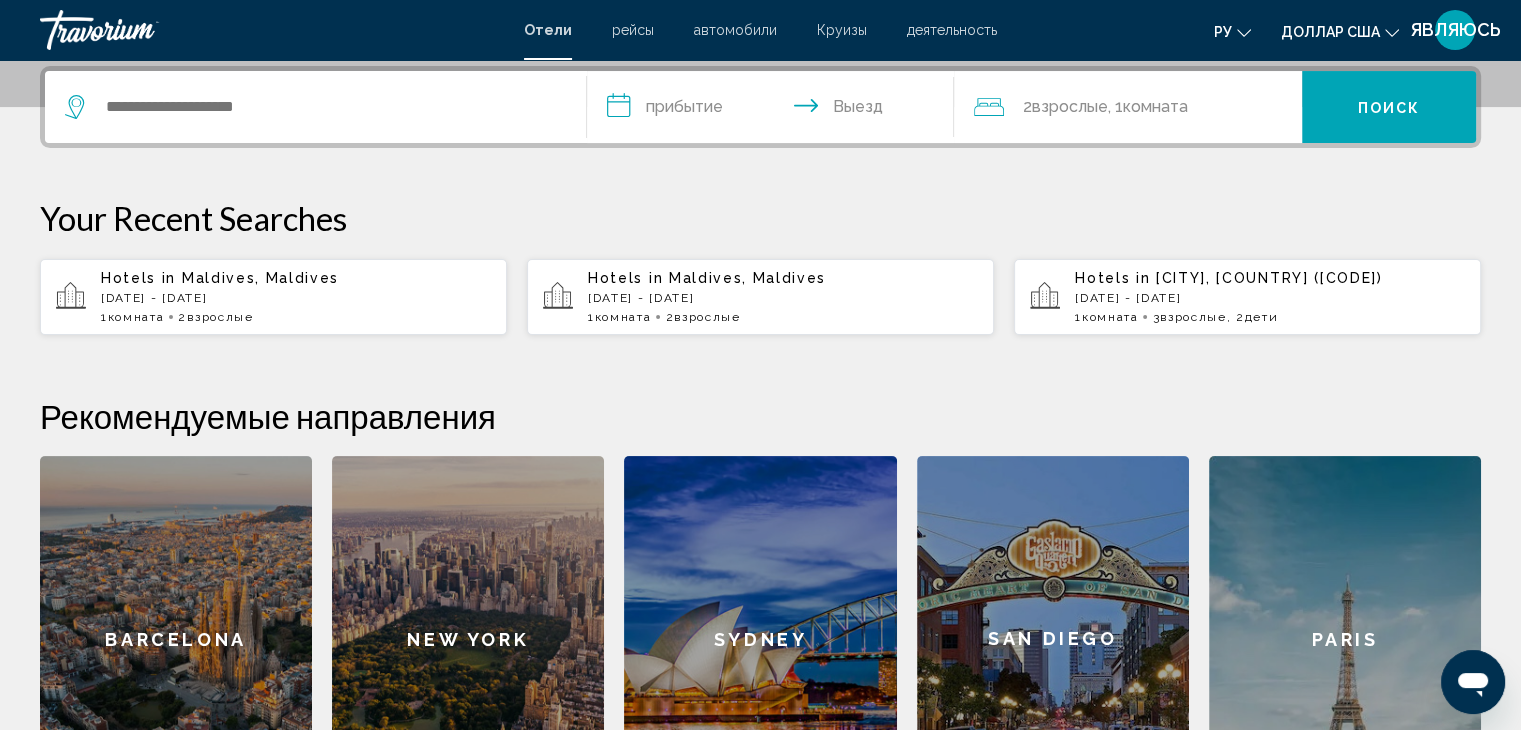click on "Hotels in    Maldives, Maldives  Wed, 22 Oct - Sat, 25 Oct  1  Комната номера 2  Взрослый Взрослые" at bounding box center [296, 297] 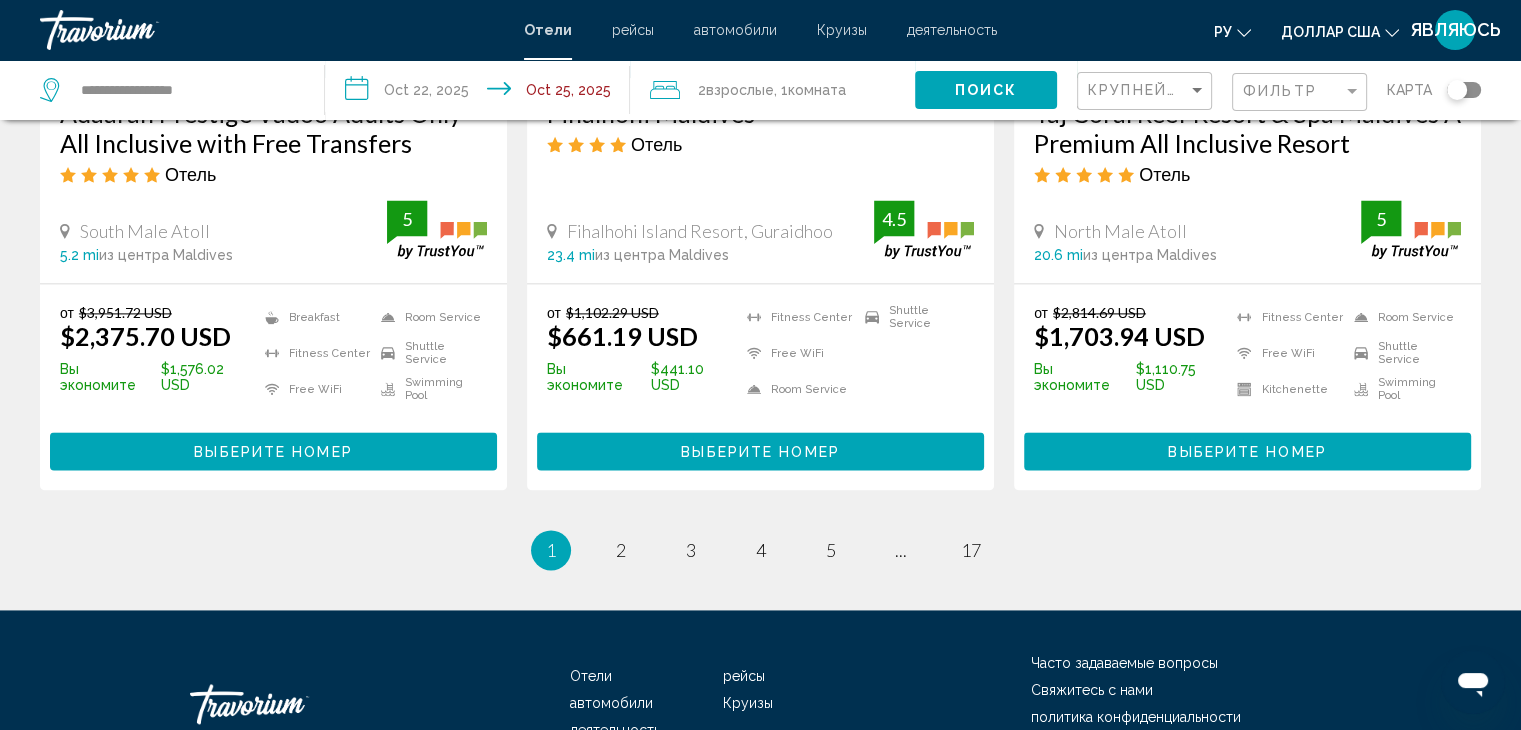 scroll, scrollTop: 2708, scrollLeft: 0, axis: vertical 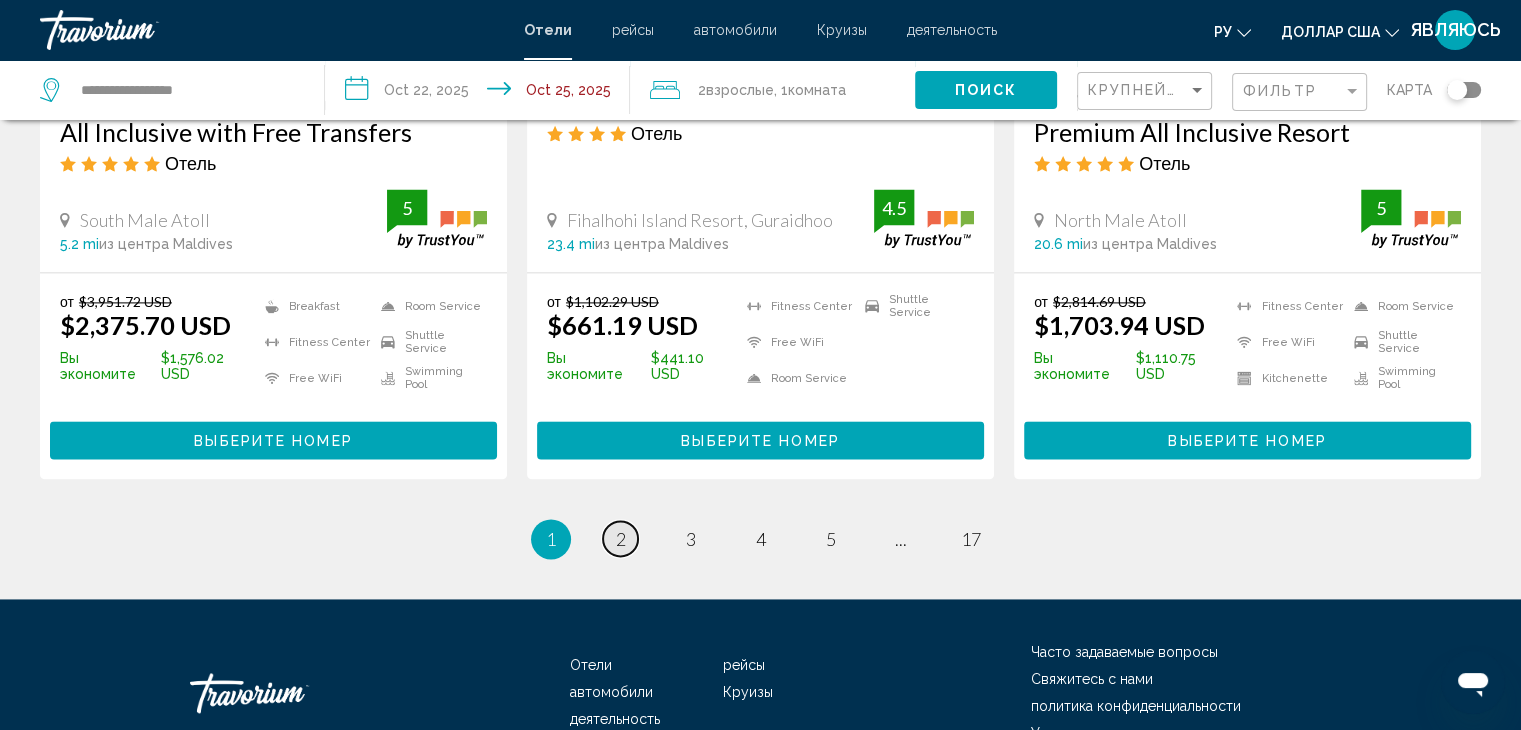 click on "page  2" at bounding box center [620, 538] 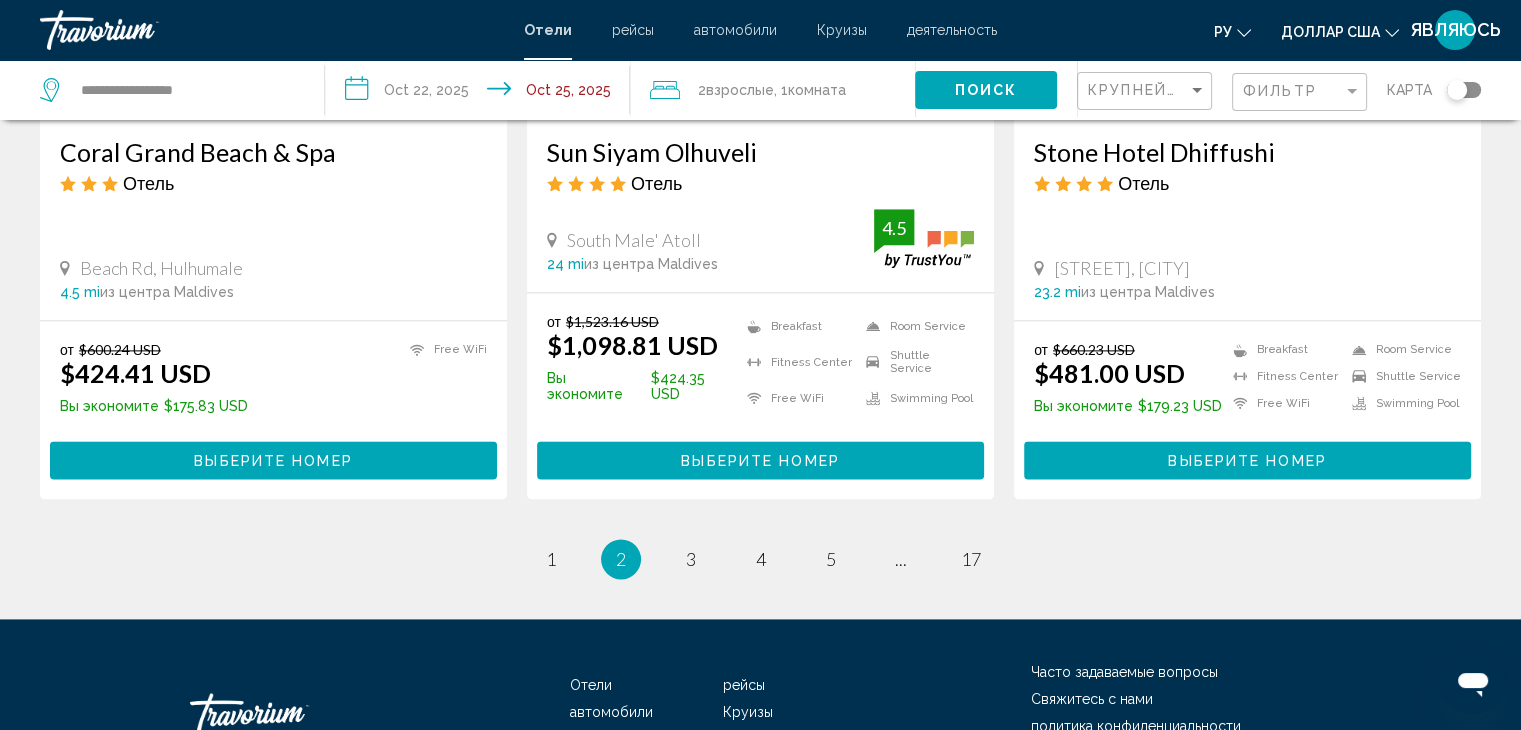 scroll, scrollTop: 2600, scrollLeft: 0, axis: vertical 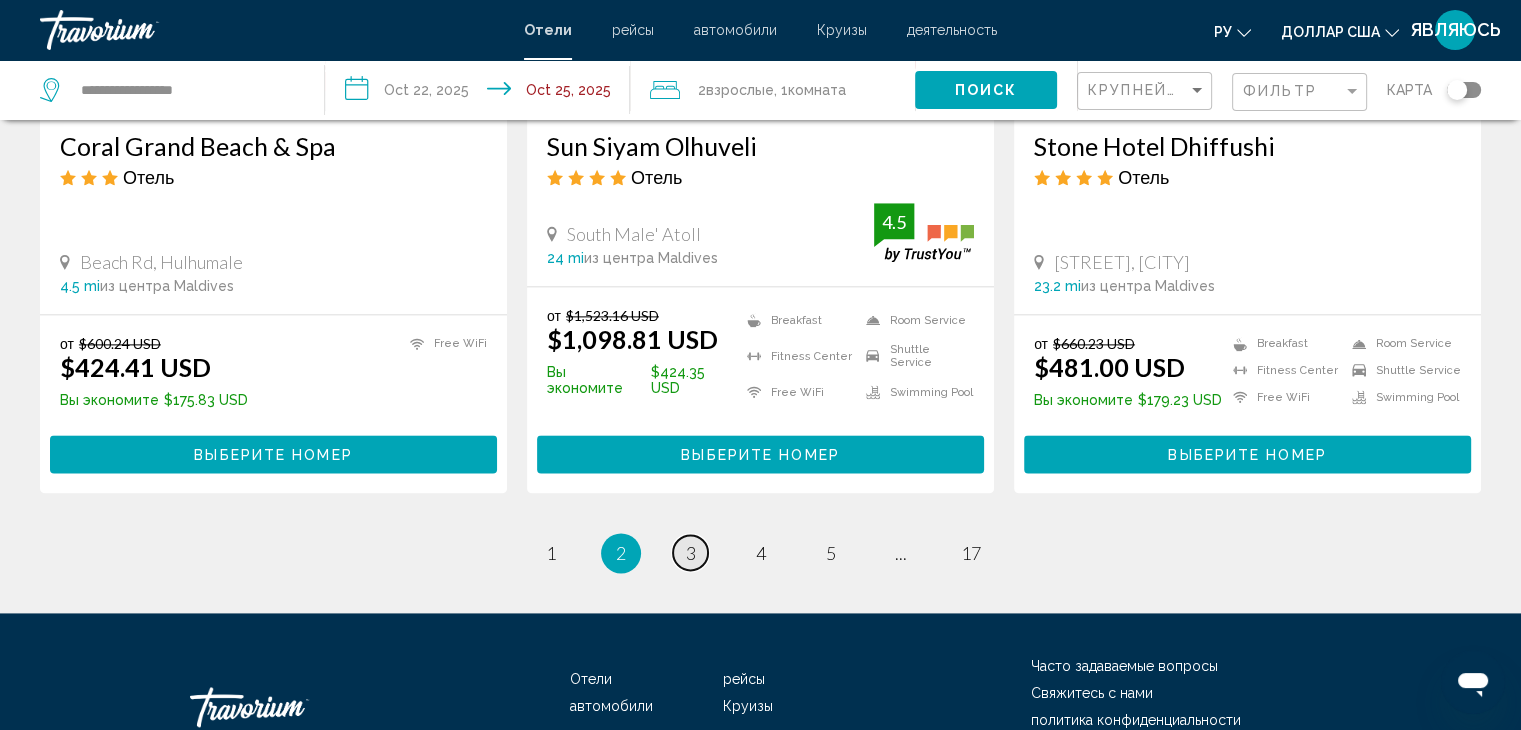 click on "3" at bounding box center [691, 553] 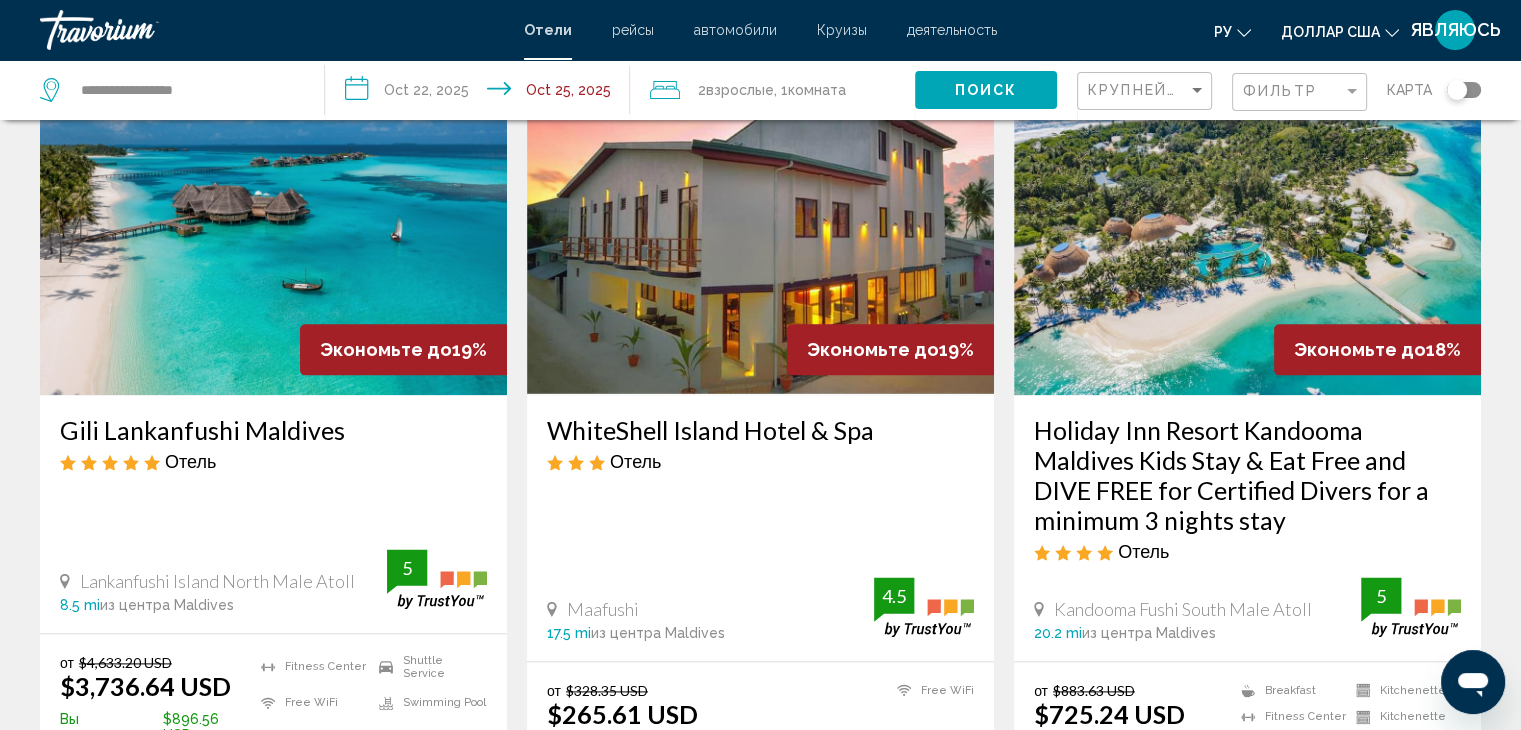 scroll, scrollTop: 2400, scrollLeft: 0, axis: vertical 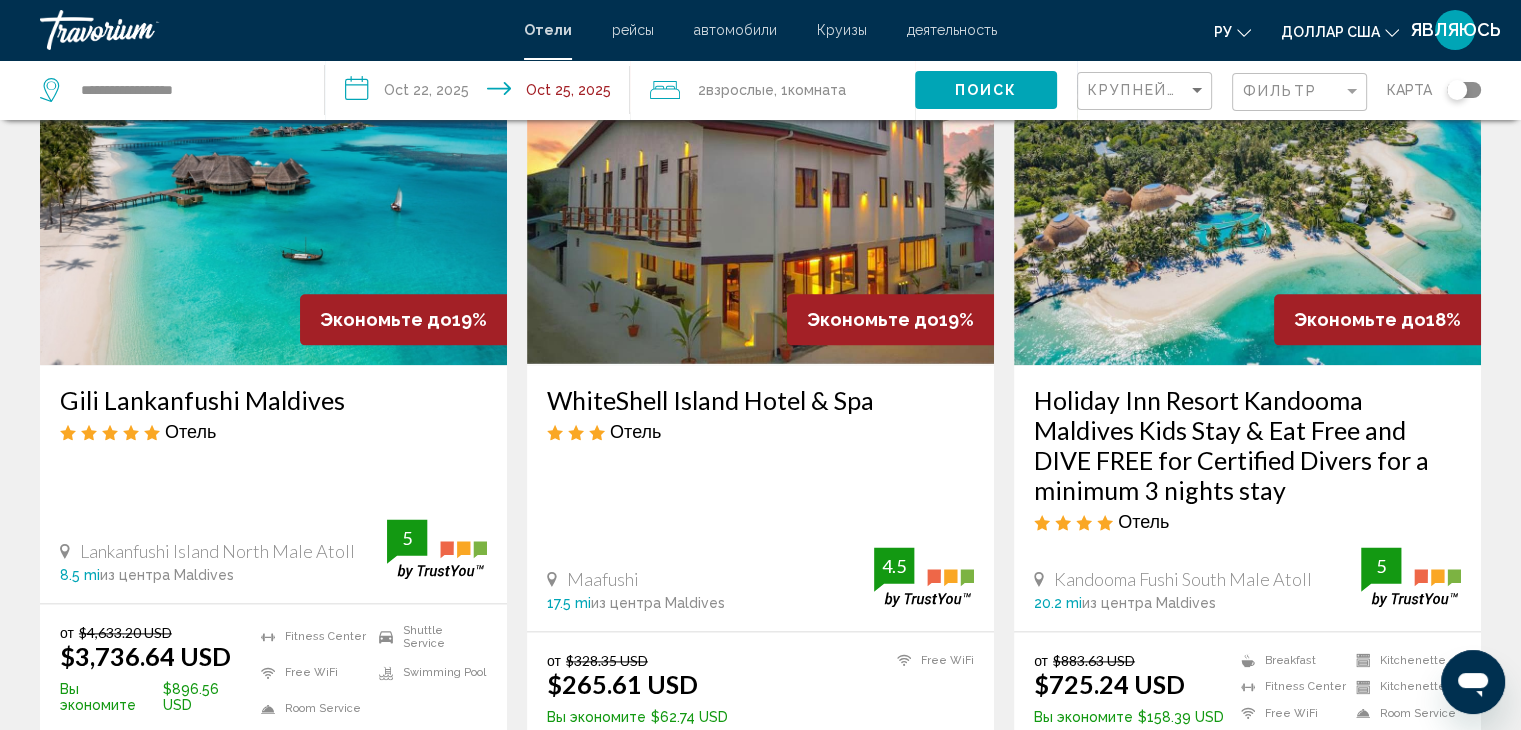 click on "Holiday Inn Resort Kandooma Maldives Kids Stay & Eat Free and DIVE FREE for Certified Divers for a minimum 3 nights stay" at bounding box center (1247, 445) 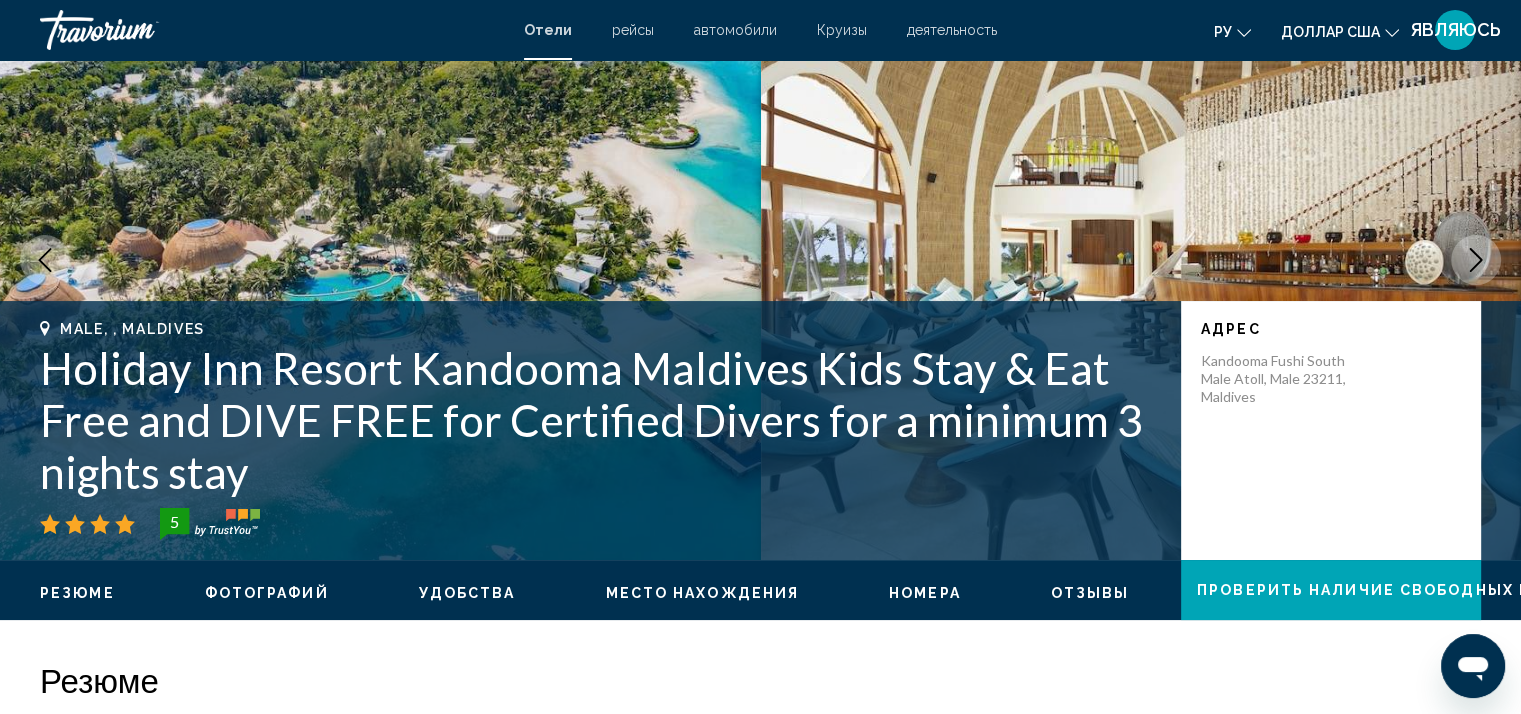 scroll, scrollTop: 0, scrollLeft: 0, axis: both 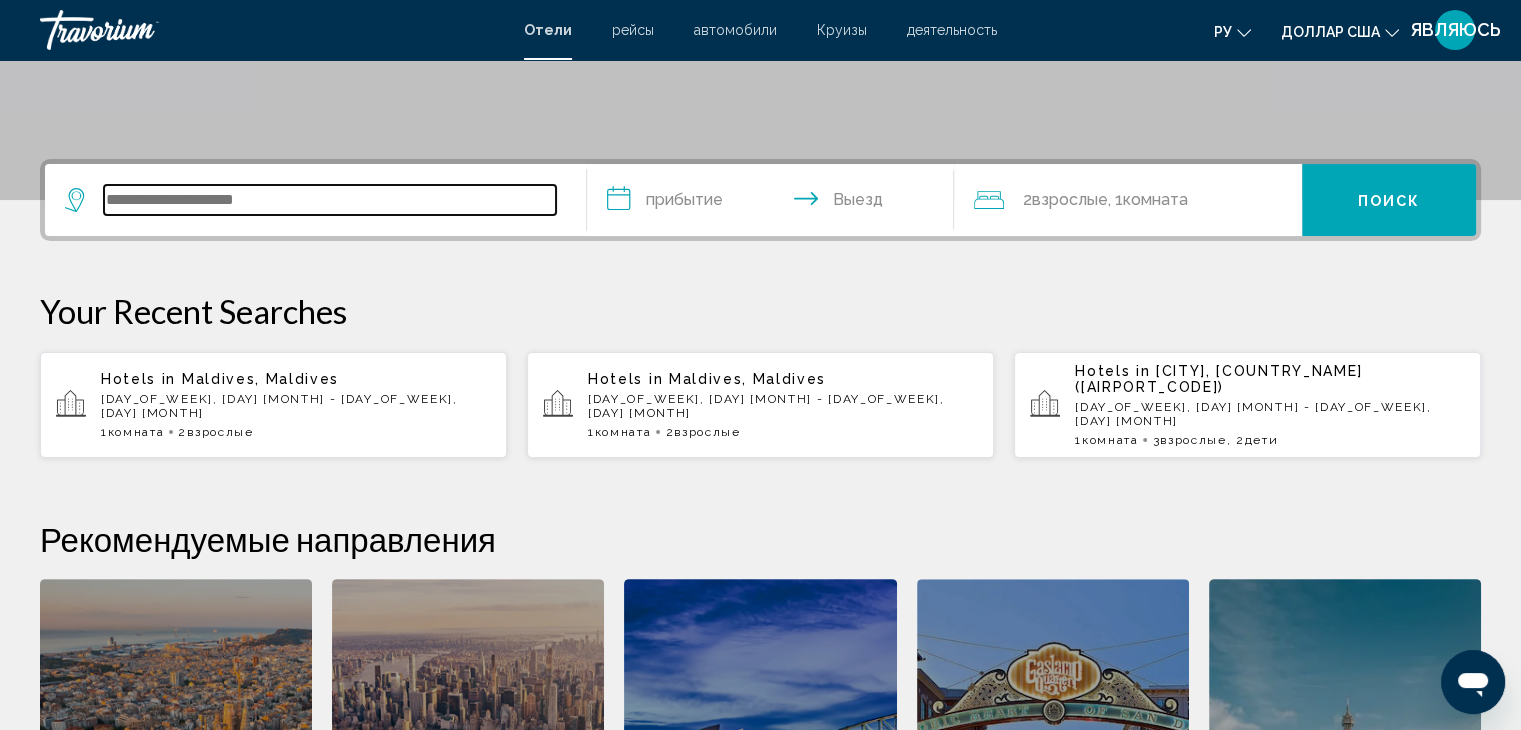 click at bounding box center [330, 200] 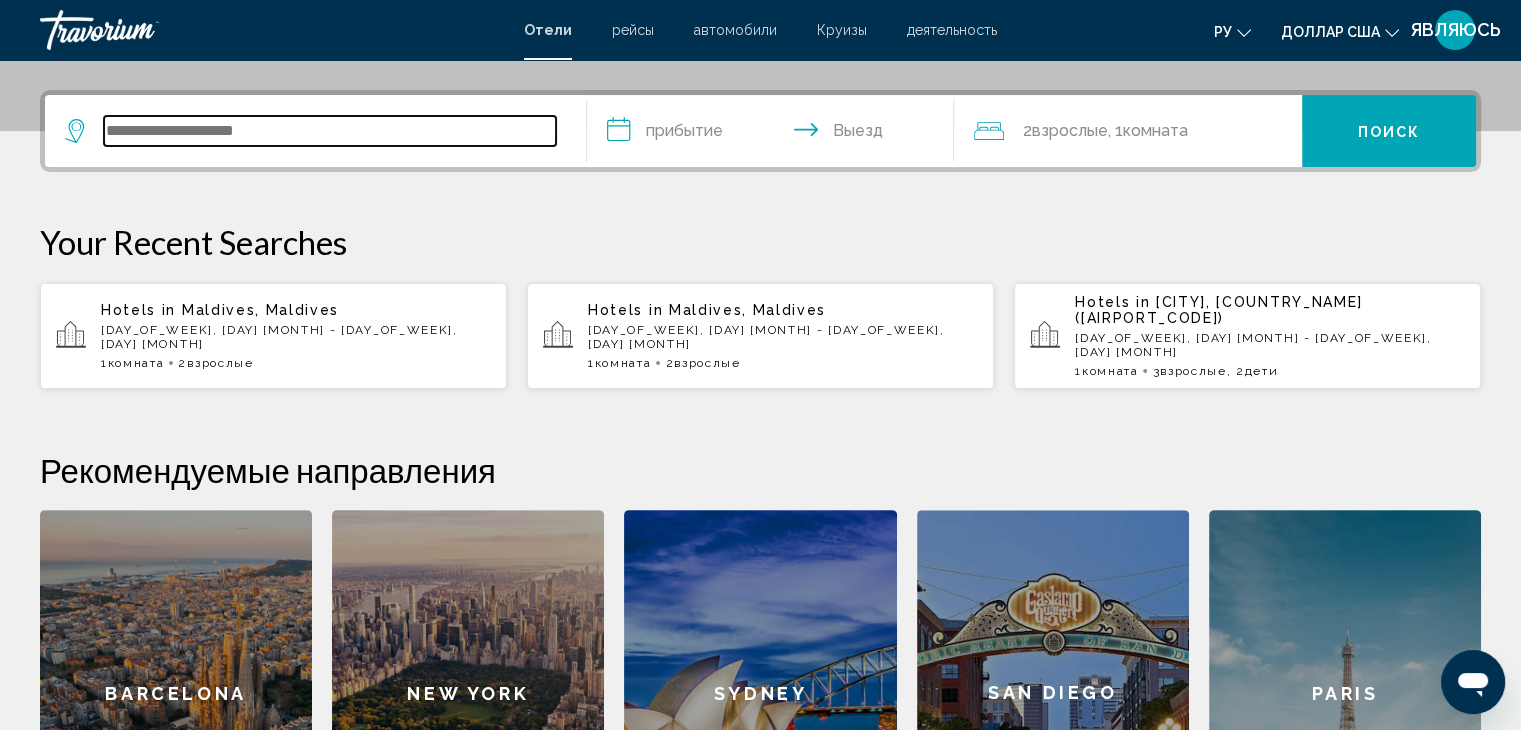 scroll, scrollTop: 493, scrollLeft: 0, axis: vertical 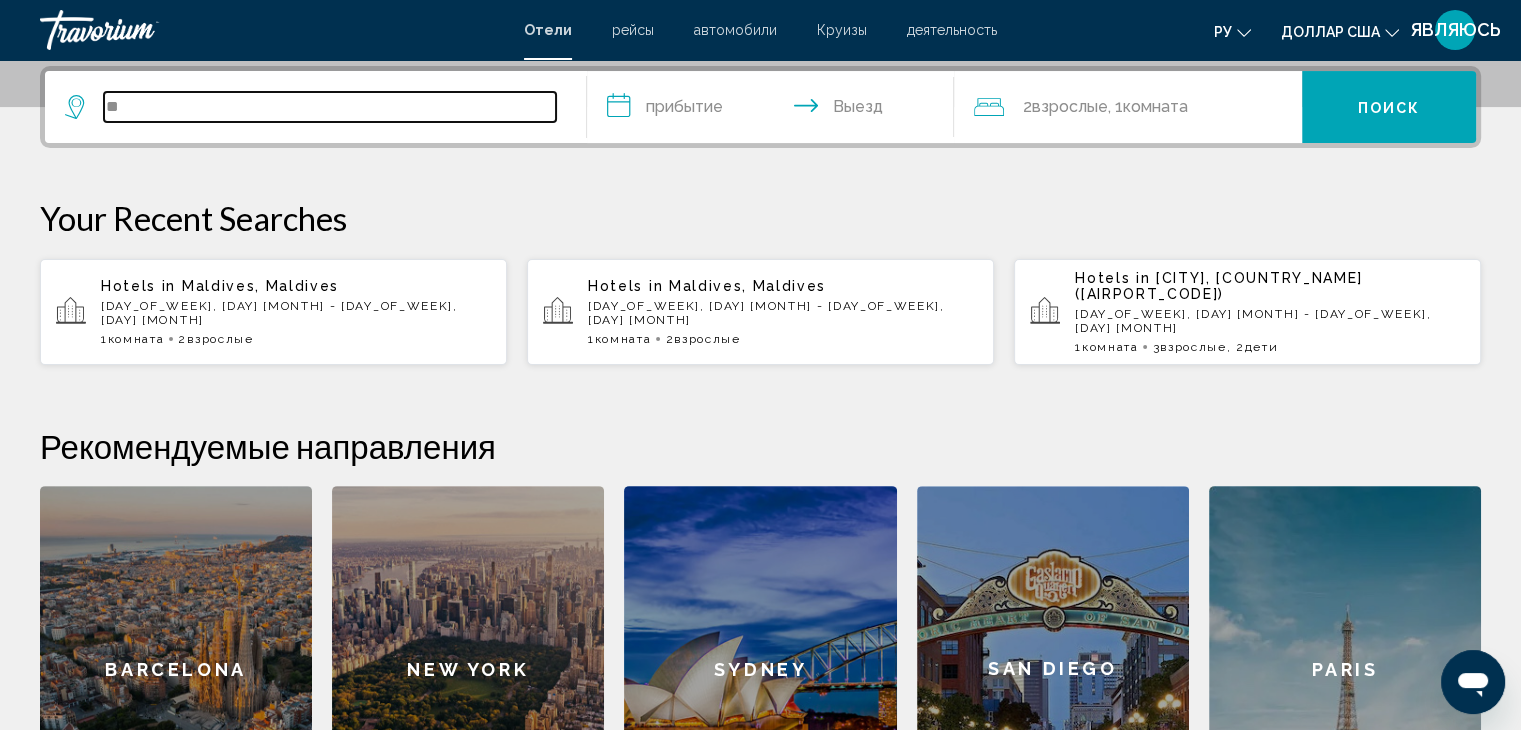 type on "*" 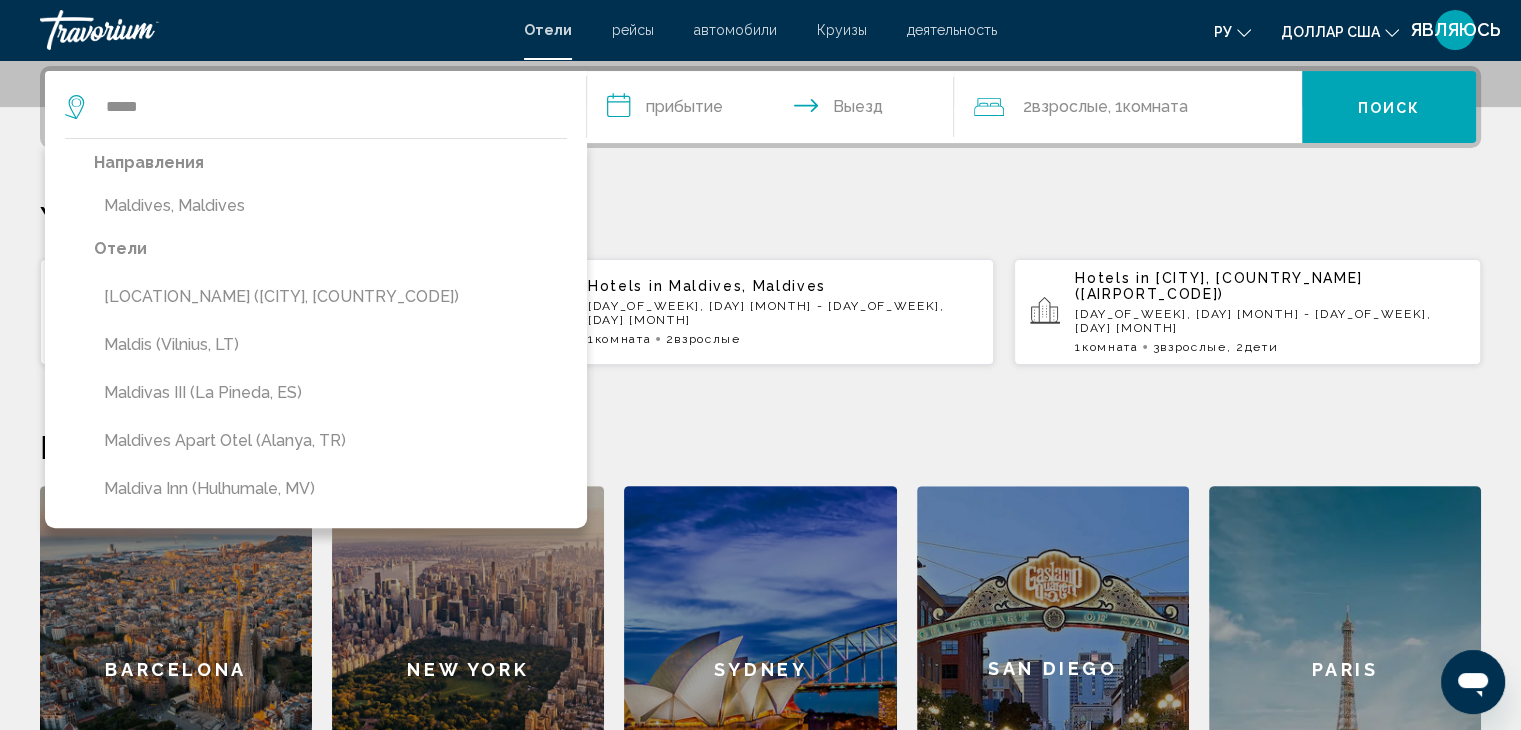 drag, startPoint x: 257, startPoint y: 206, endPoint x: 273, endPoint y: 222, distance: 22.627417 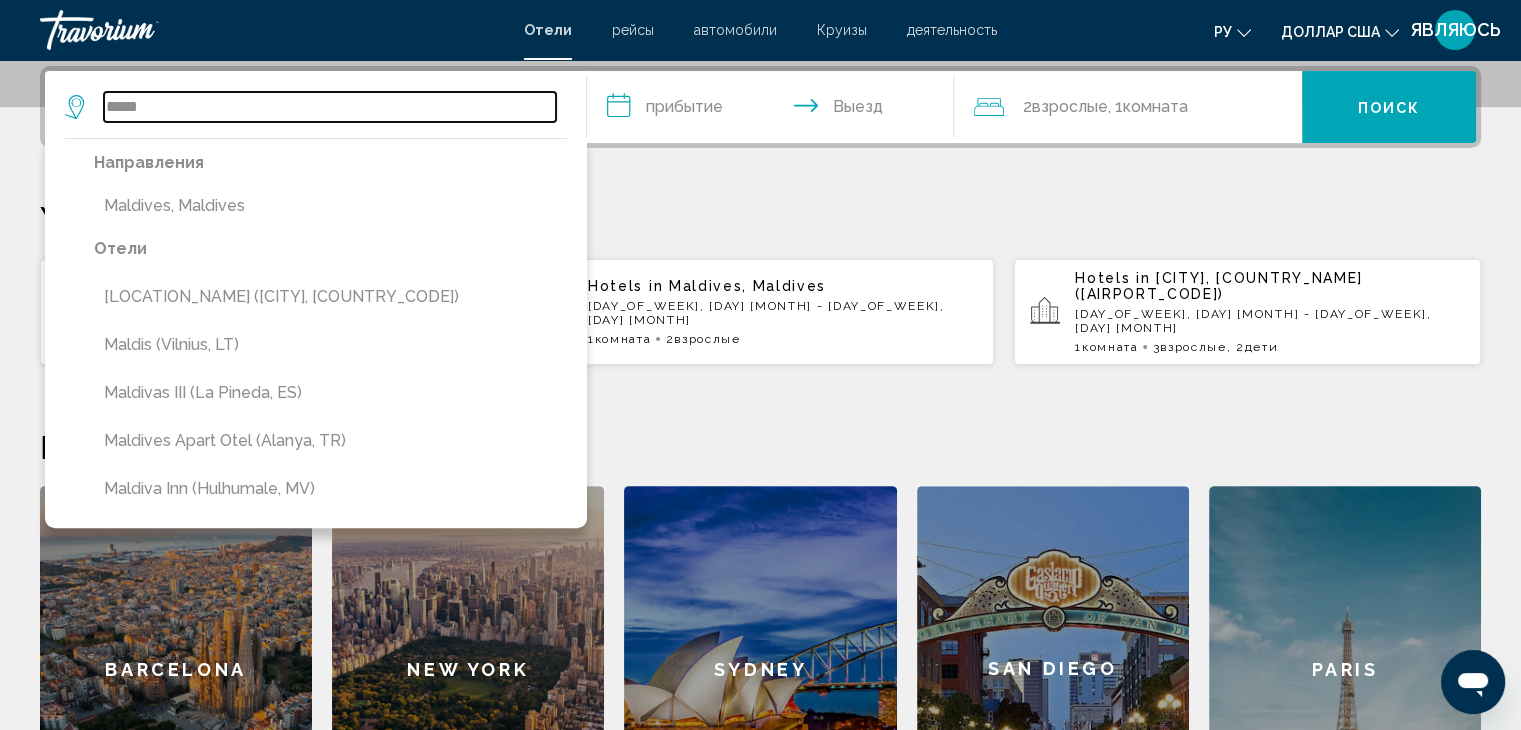 type on "**********" 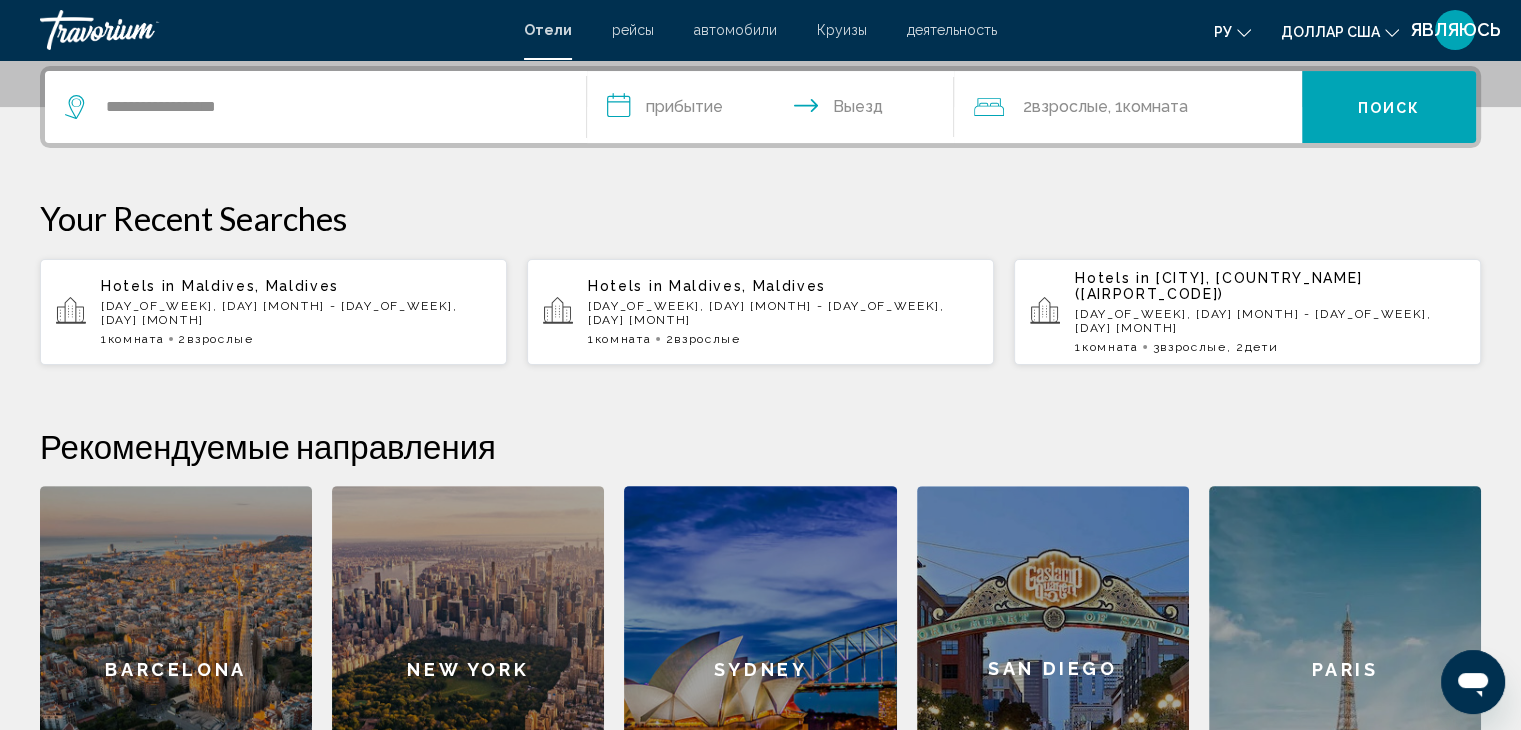 click on "**********" at bounding box center [775, 110] 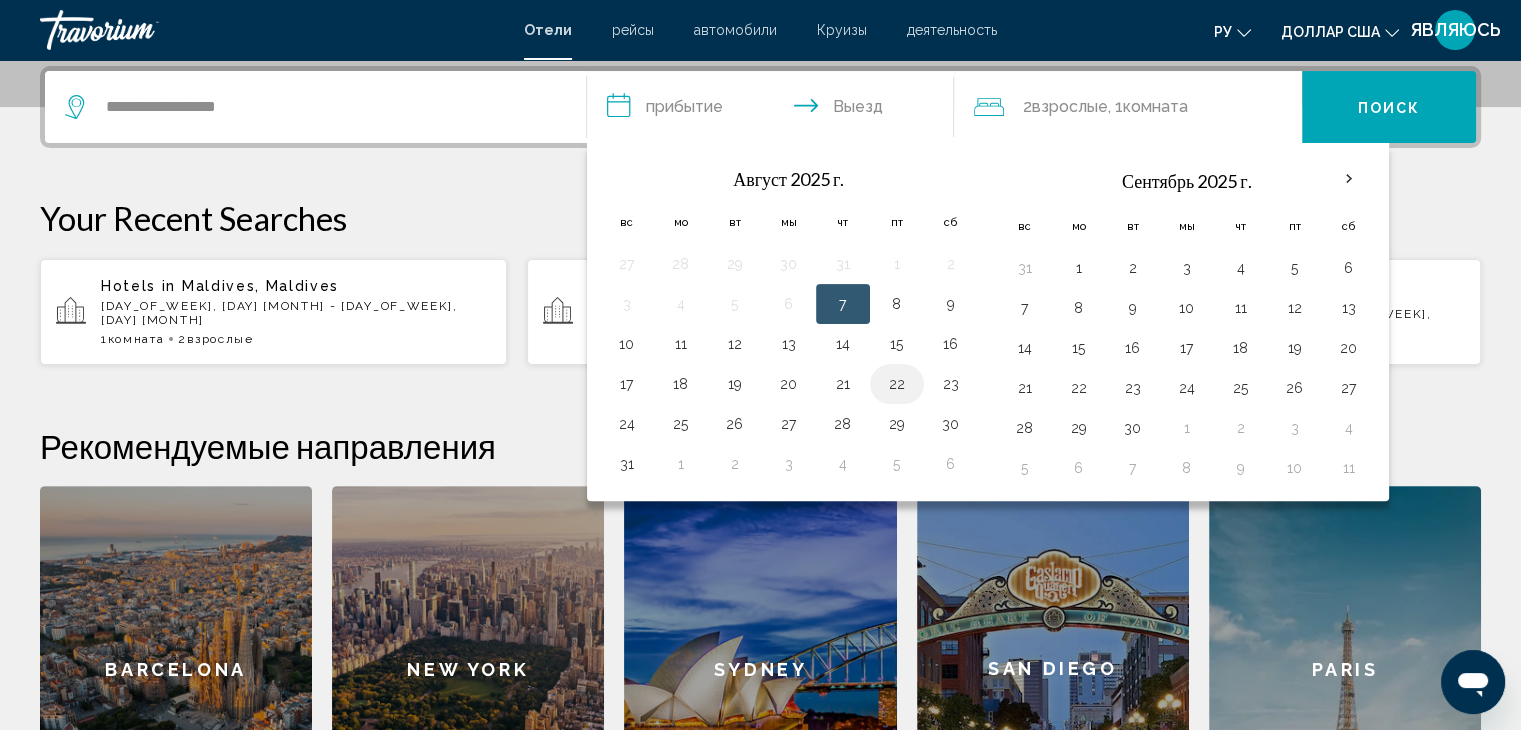 click on "22" at bounding box center [897, 384] 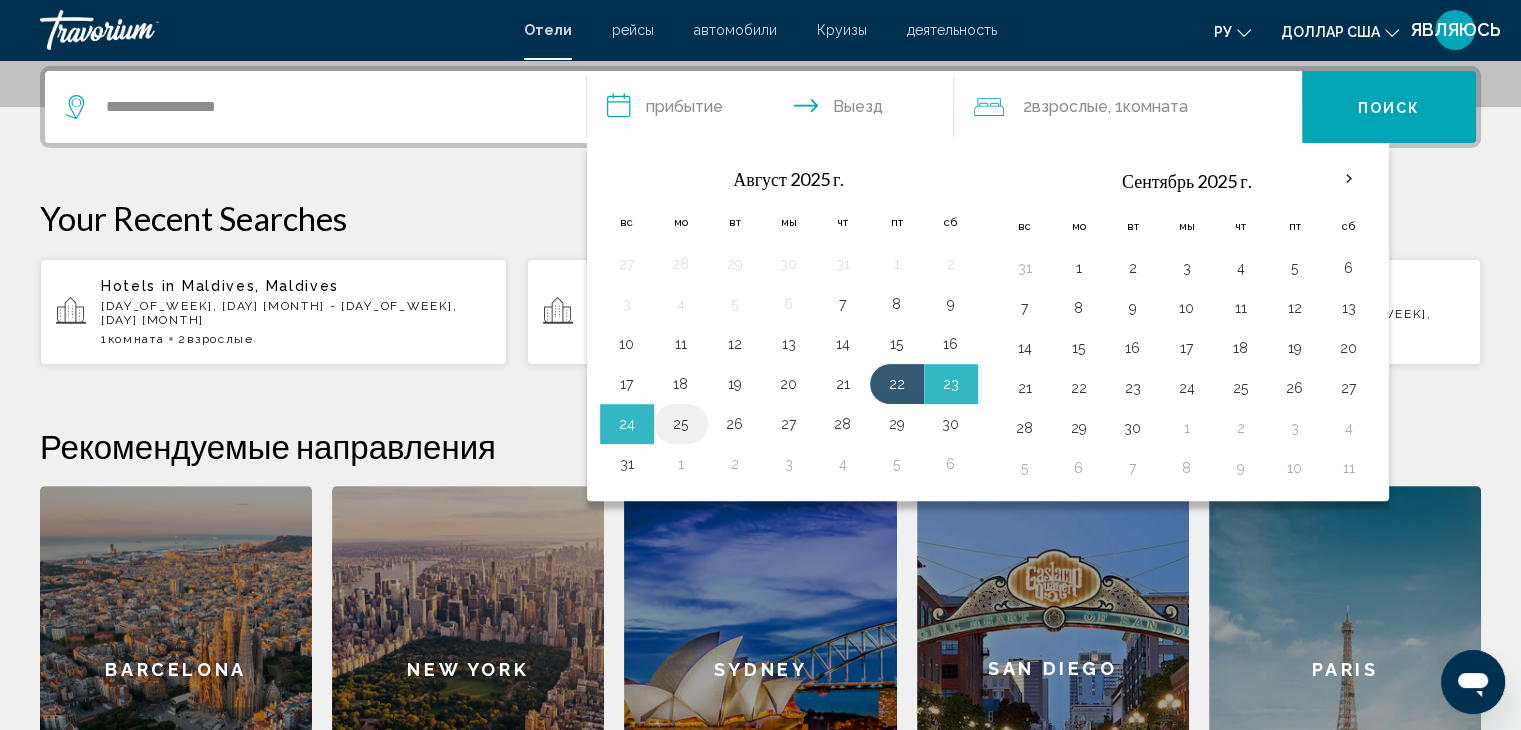 click on "25" at bounding box center (681, 424) 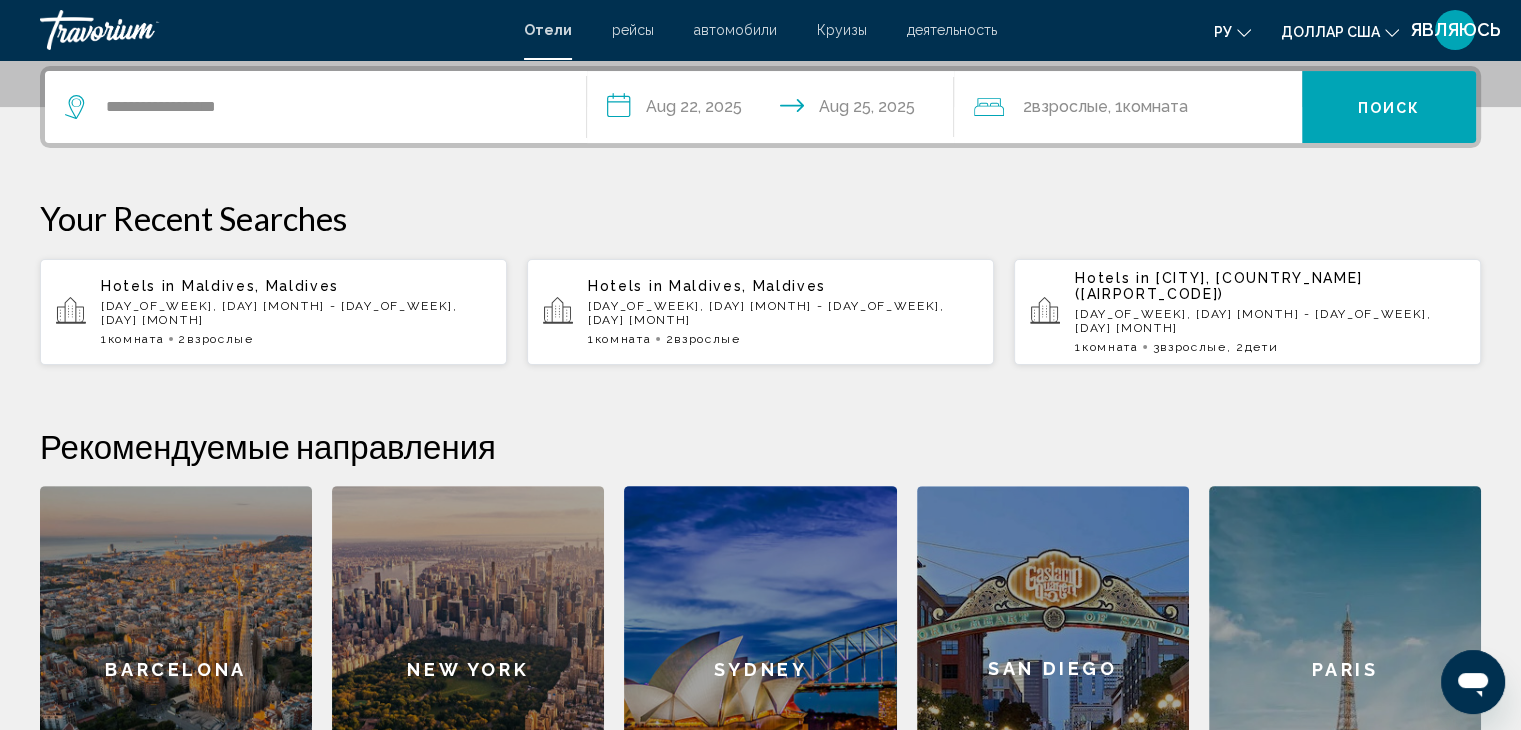 click on "2  Взрослые Взрослый , 1  Комната номера" 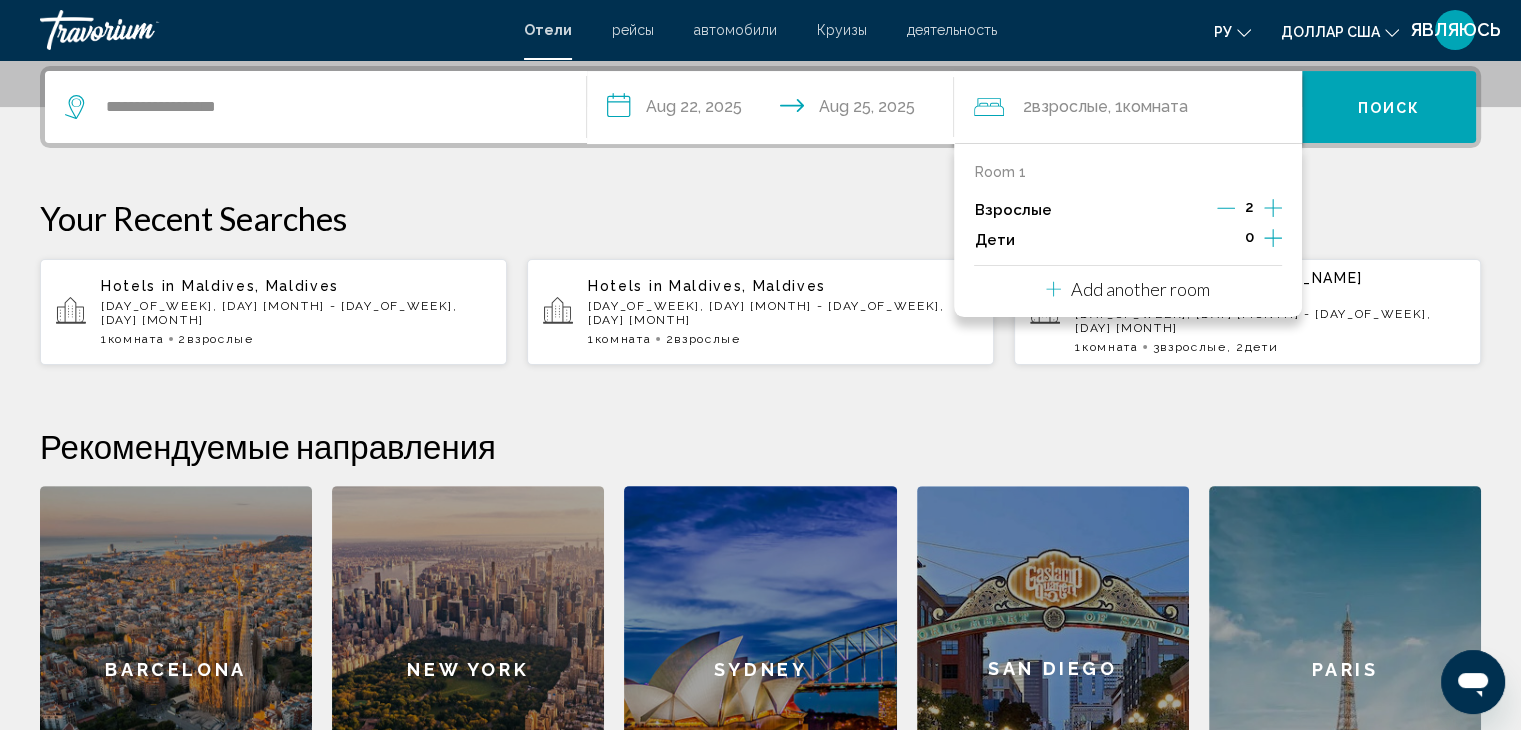 click 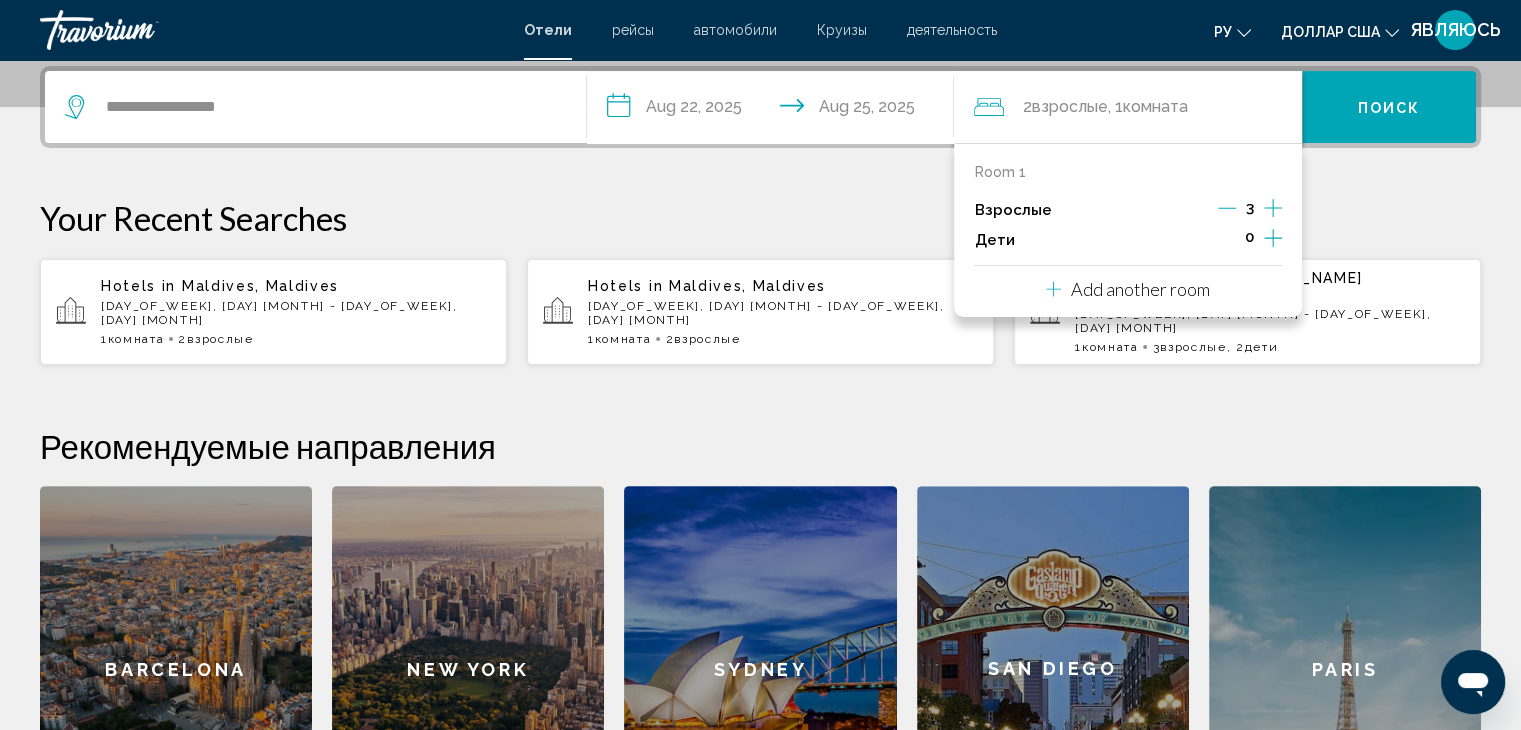 click 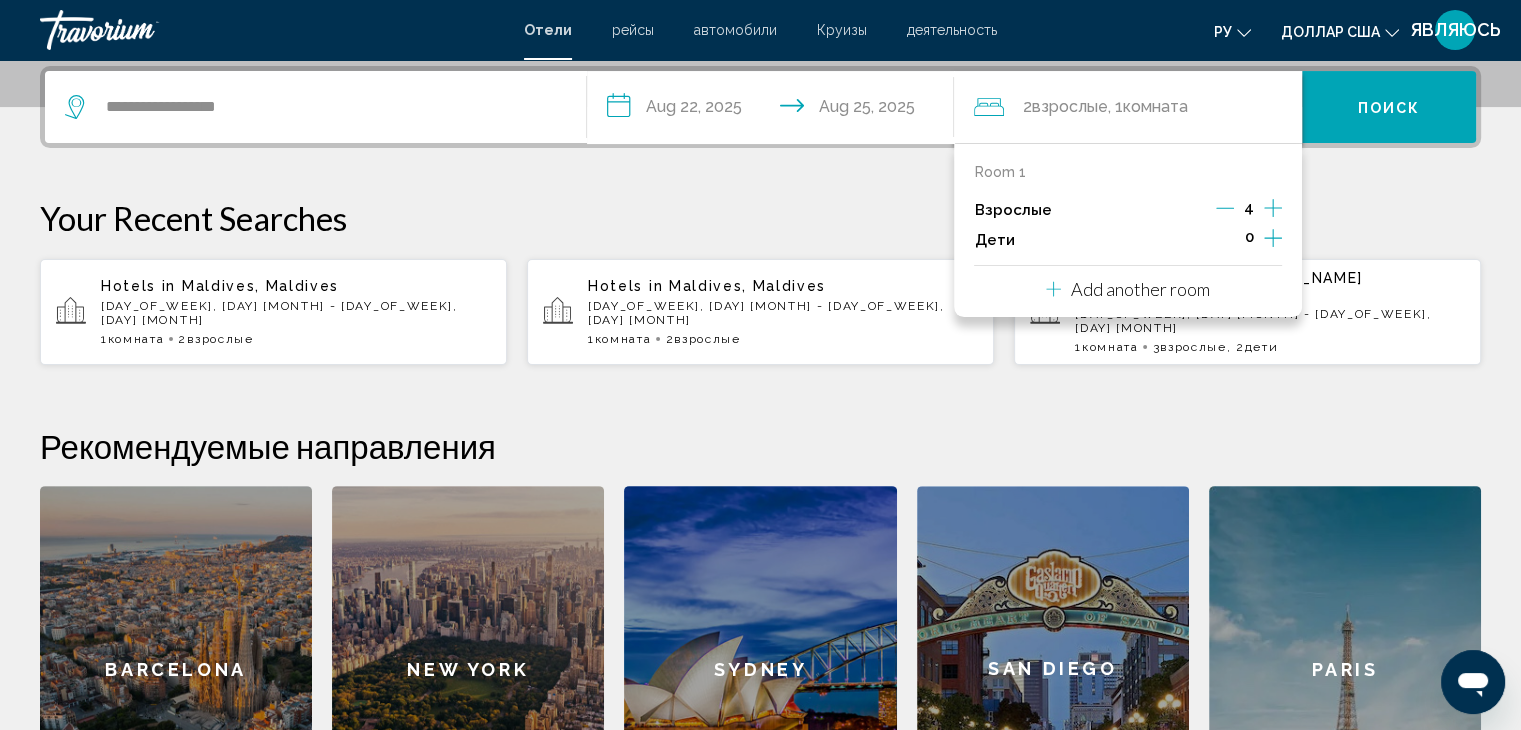 click 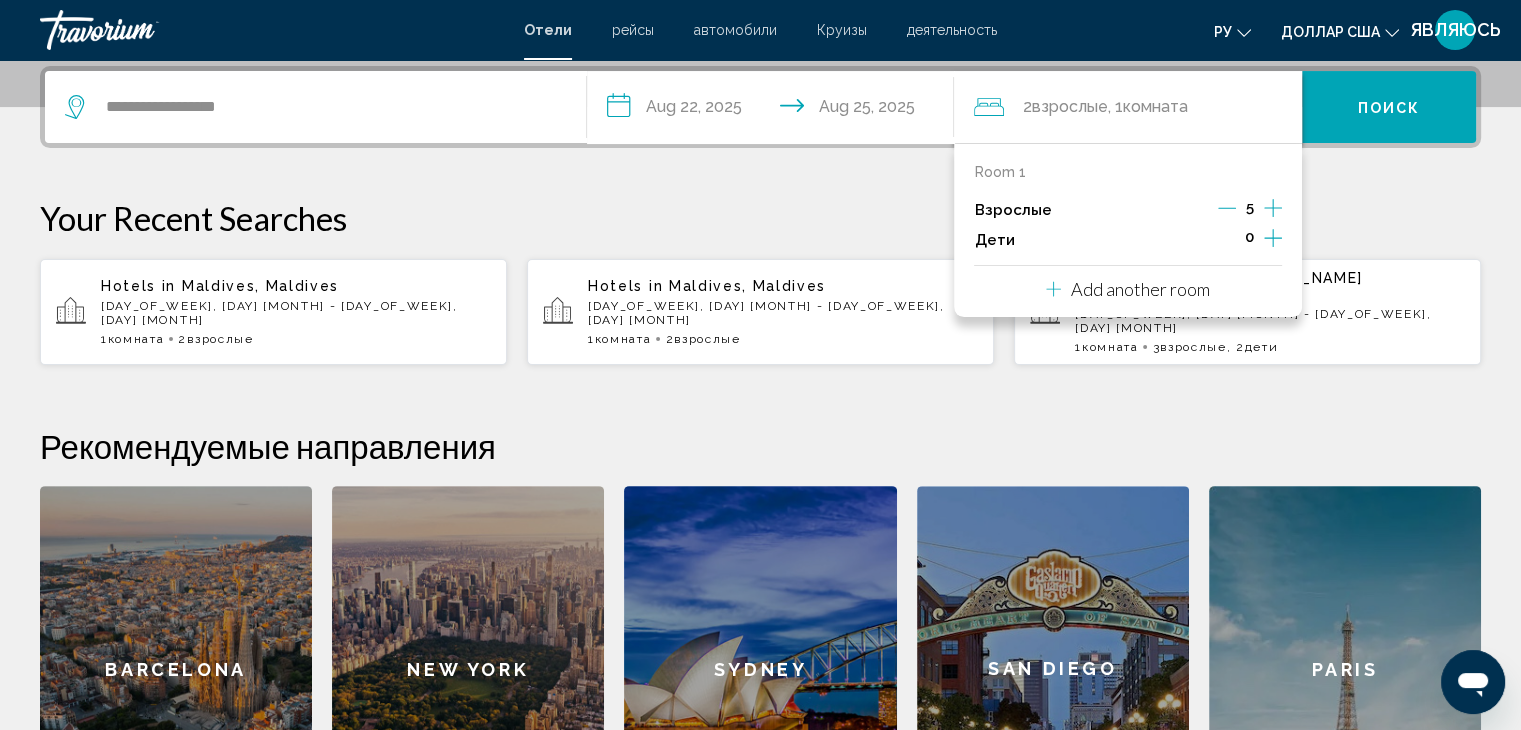 click on "**********" at bounding box center (760, 459) 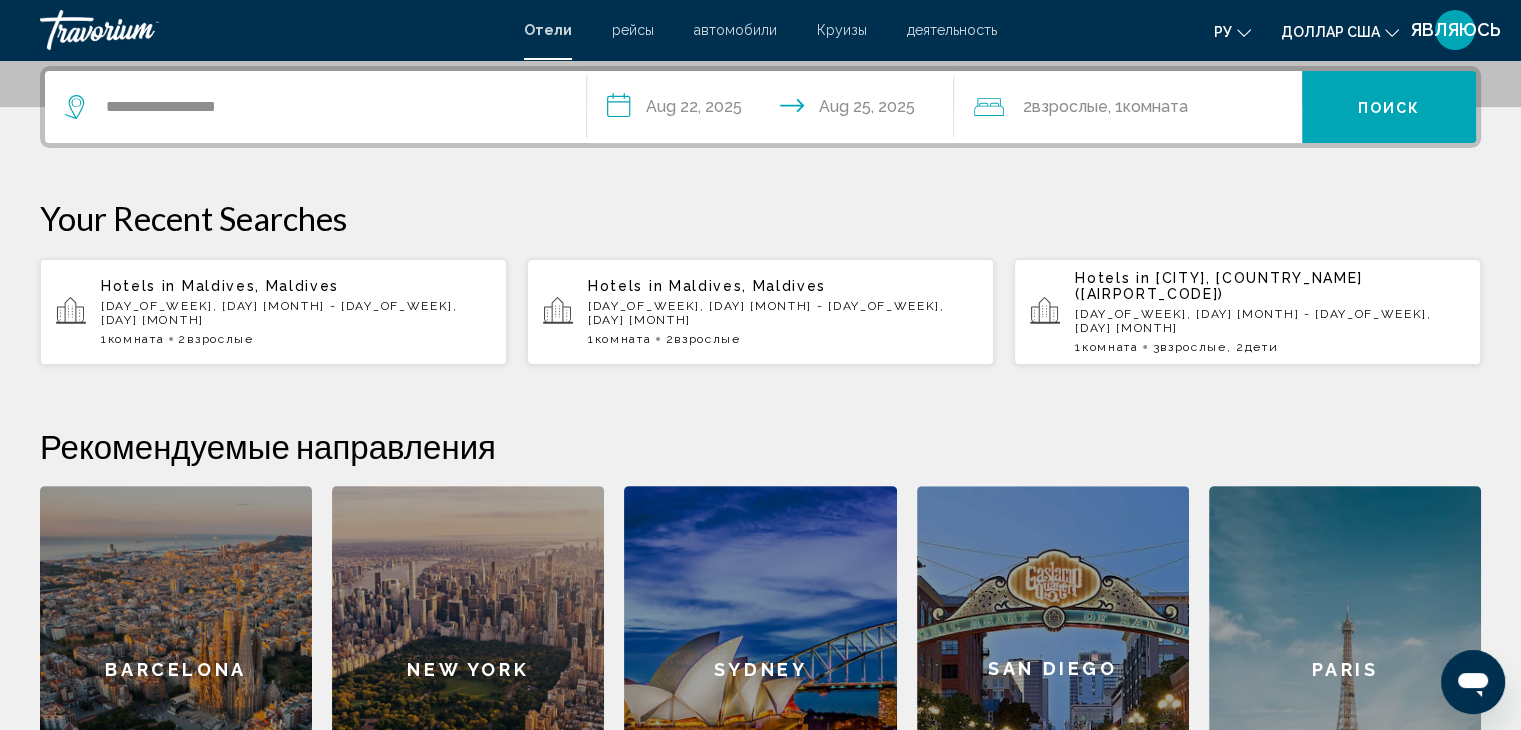 click on "Взрослые" 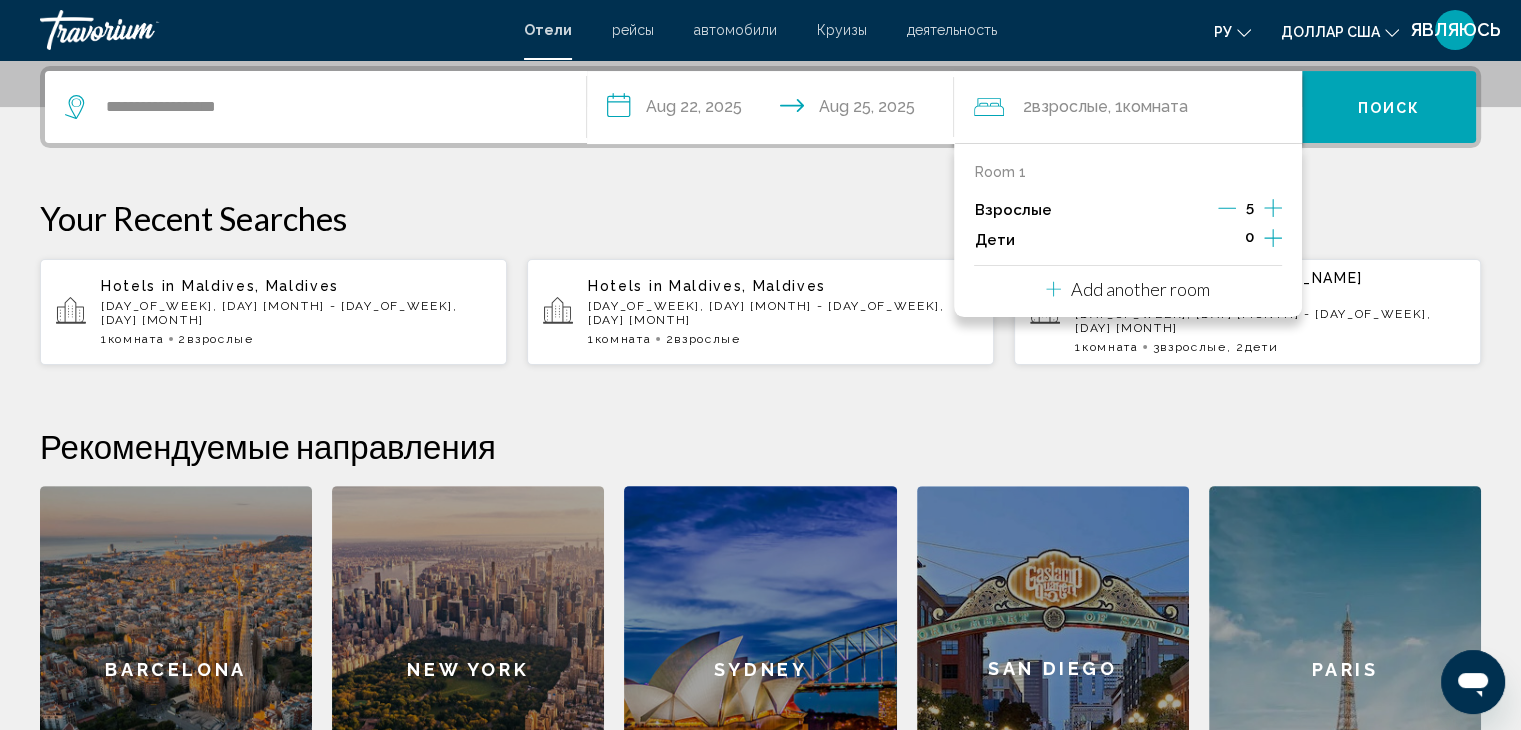 click on "Взрослые" at bounding box center [1012, 210] 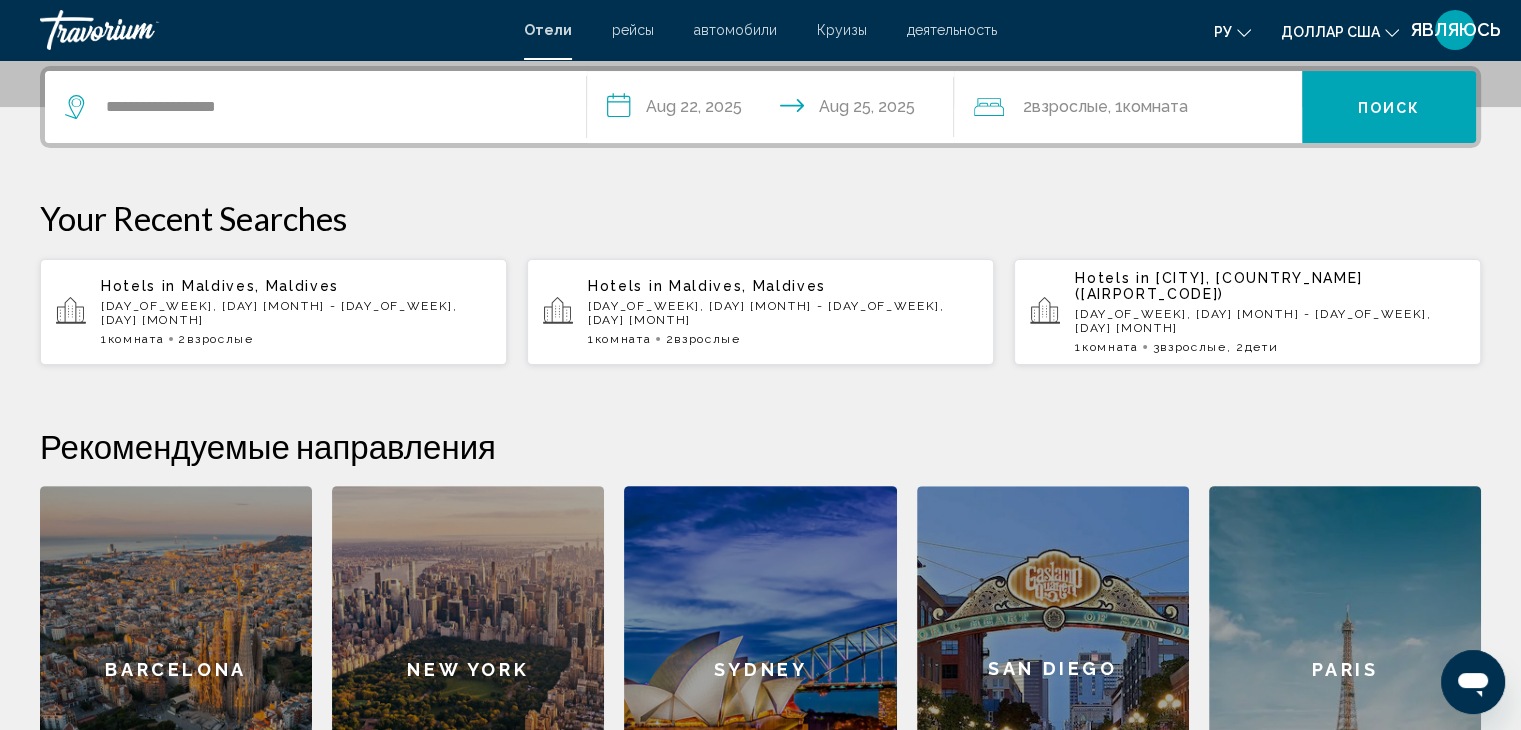 click on "2  Взрослые Взрослый , 1  Комната номера" 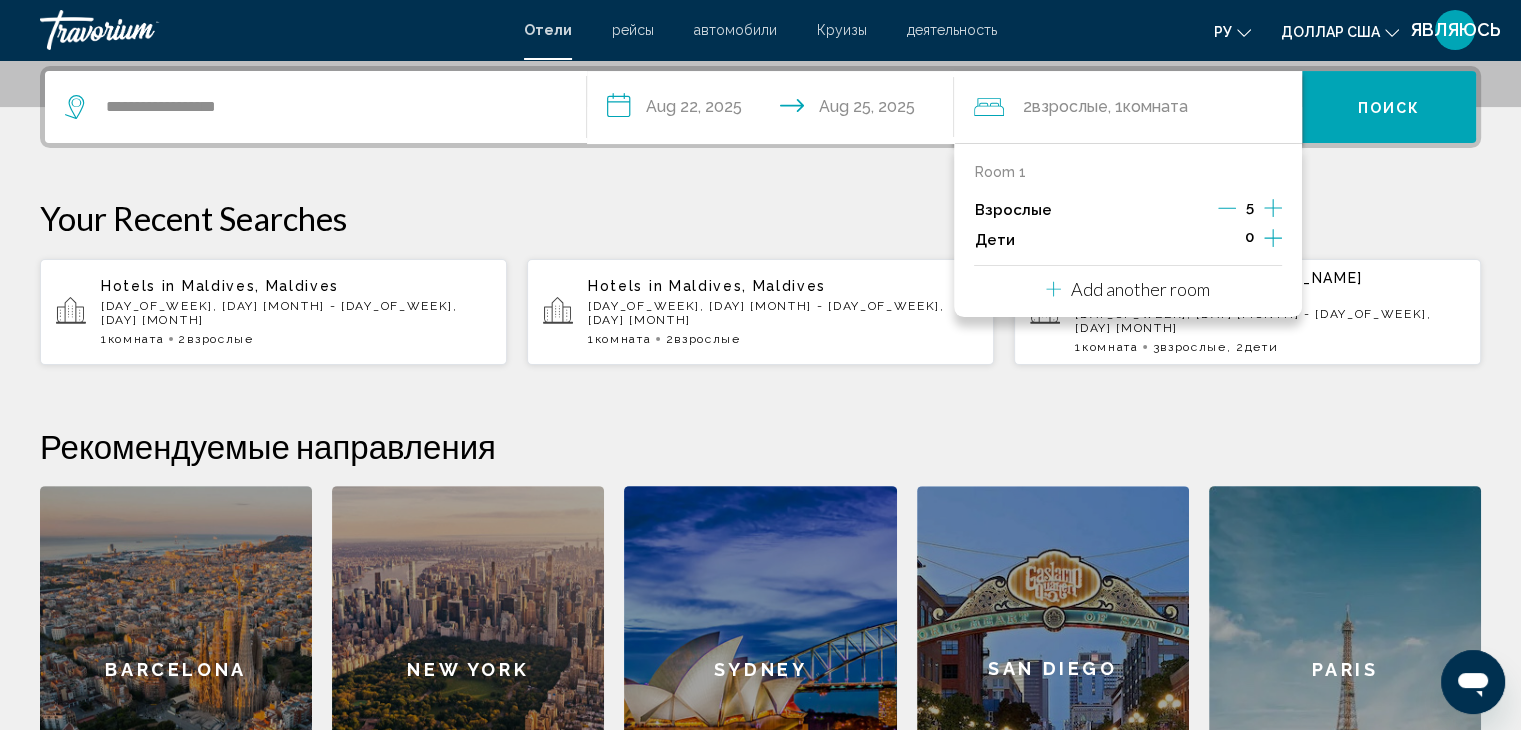 click on "Взрослые
5" at bounding box center [1128, 210] 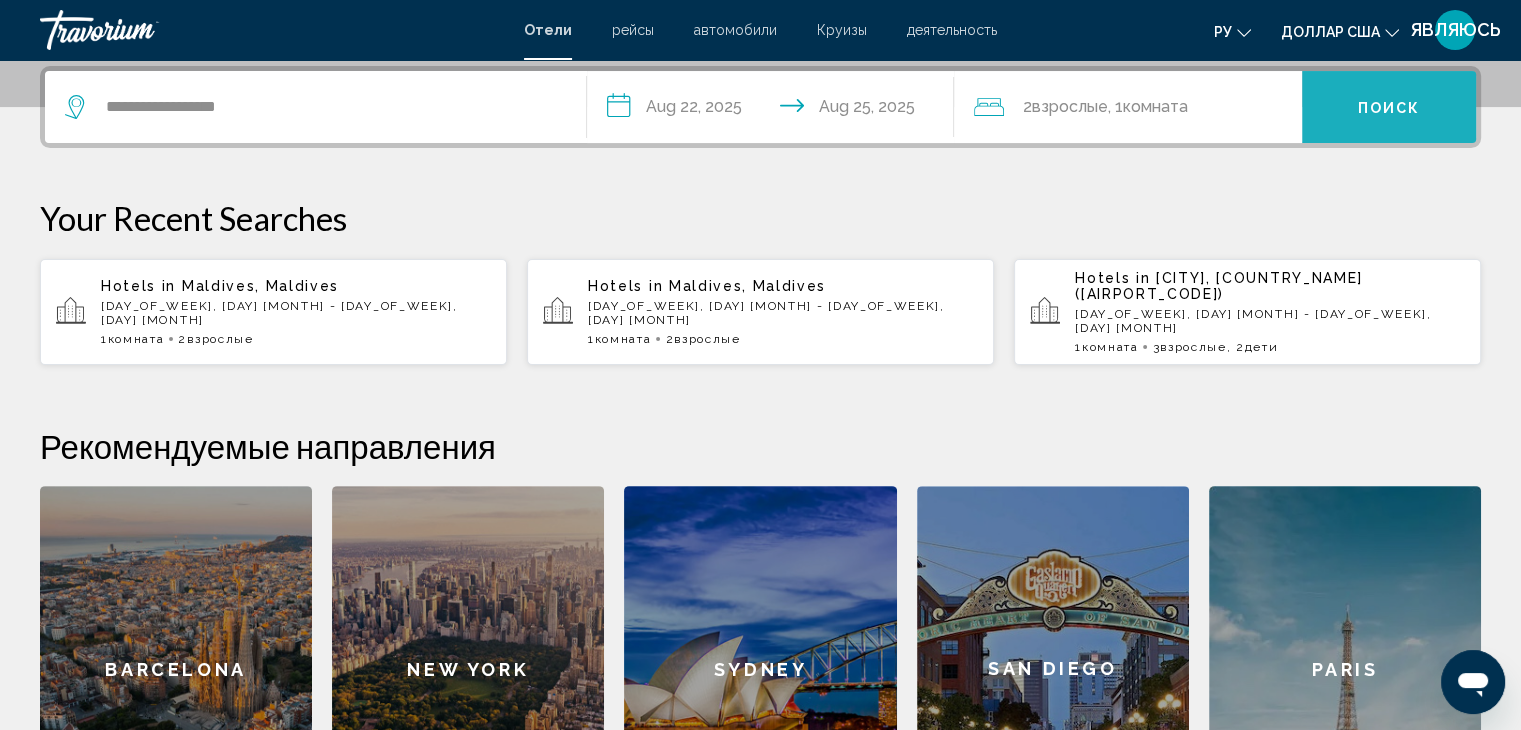 click on "Поиск" at bounding box center [1389, 108] 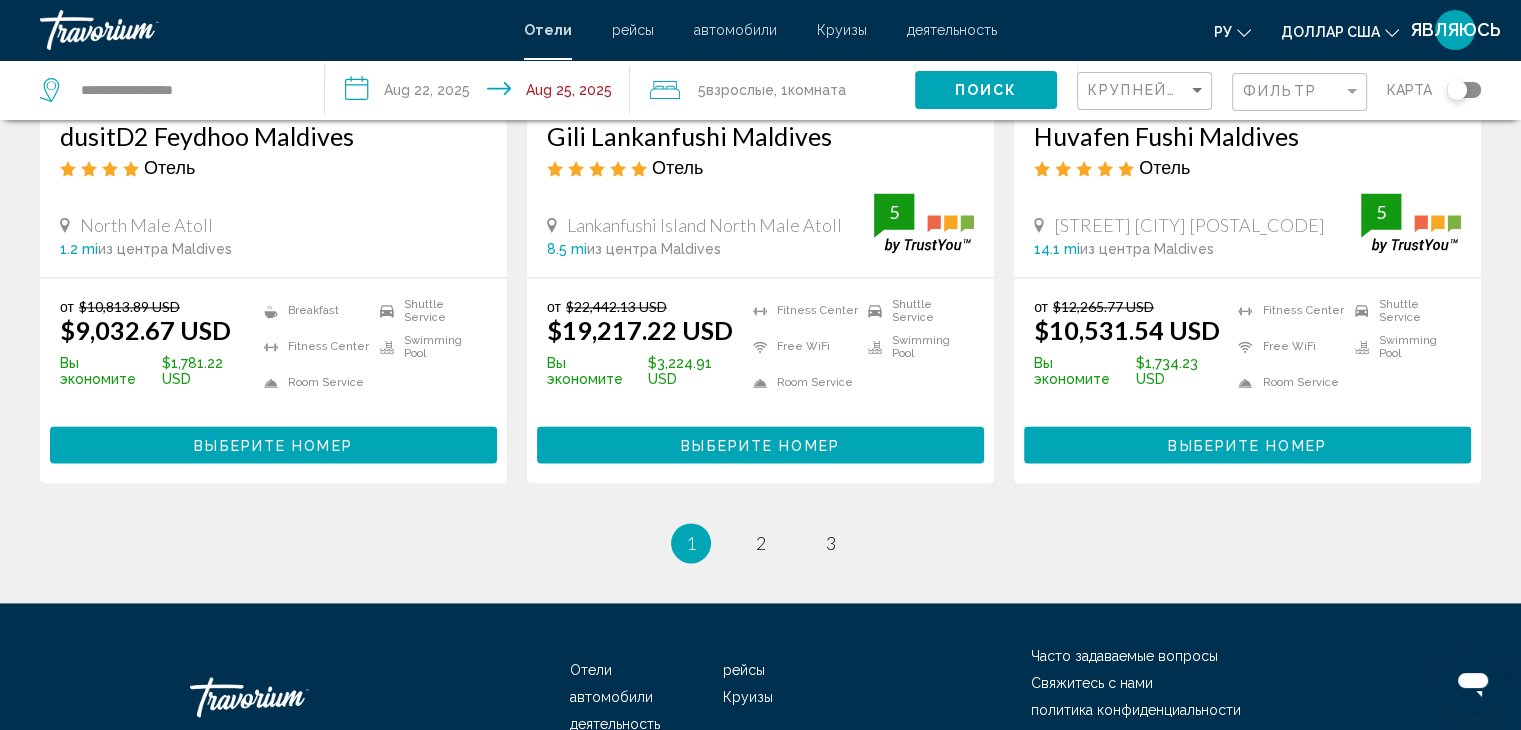 scroll, scrollTop: 2698, scrollLeft: 0, axis: vertical 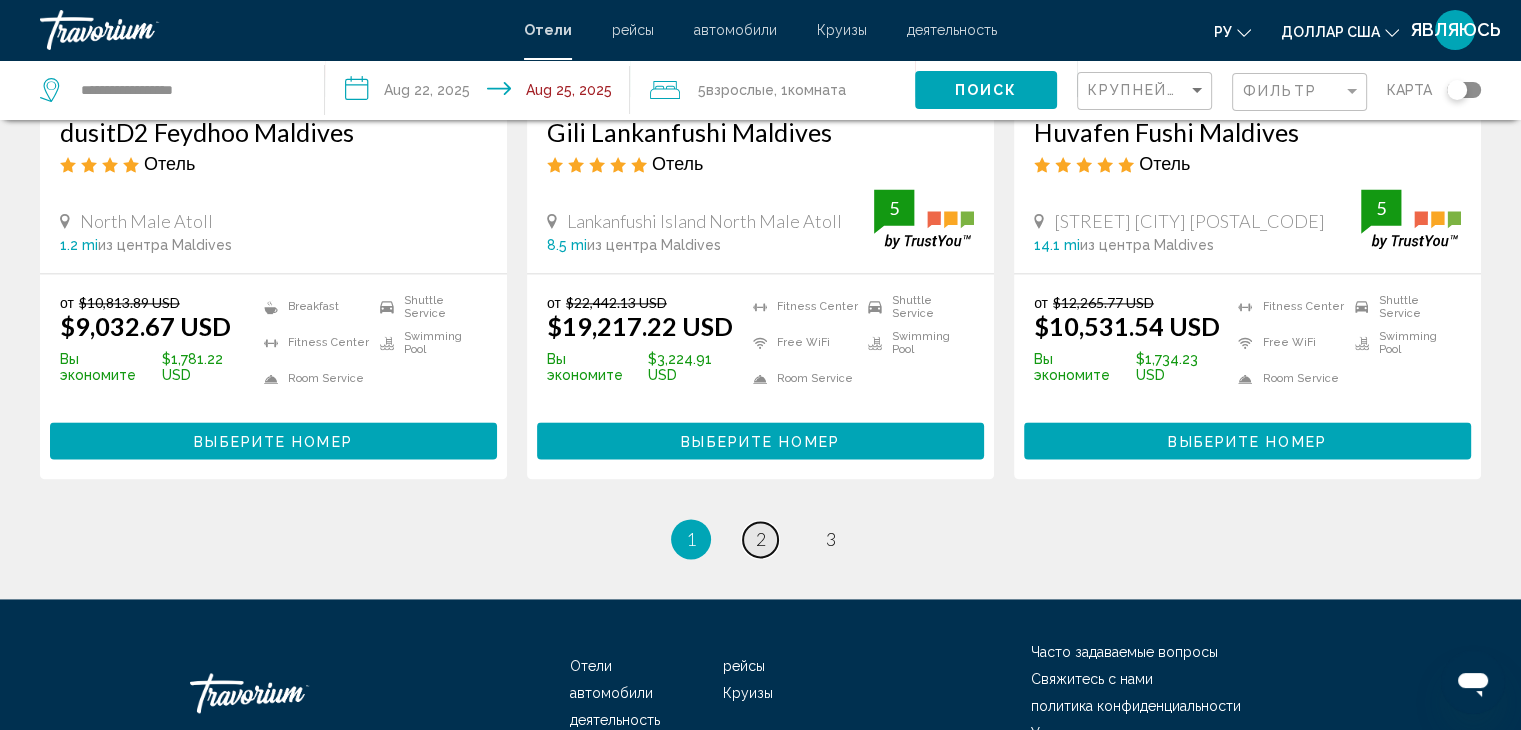 click on "page  2" at bounding box center (760, 539) 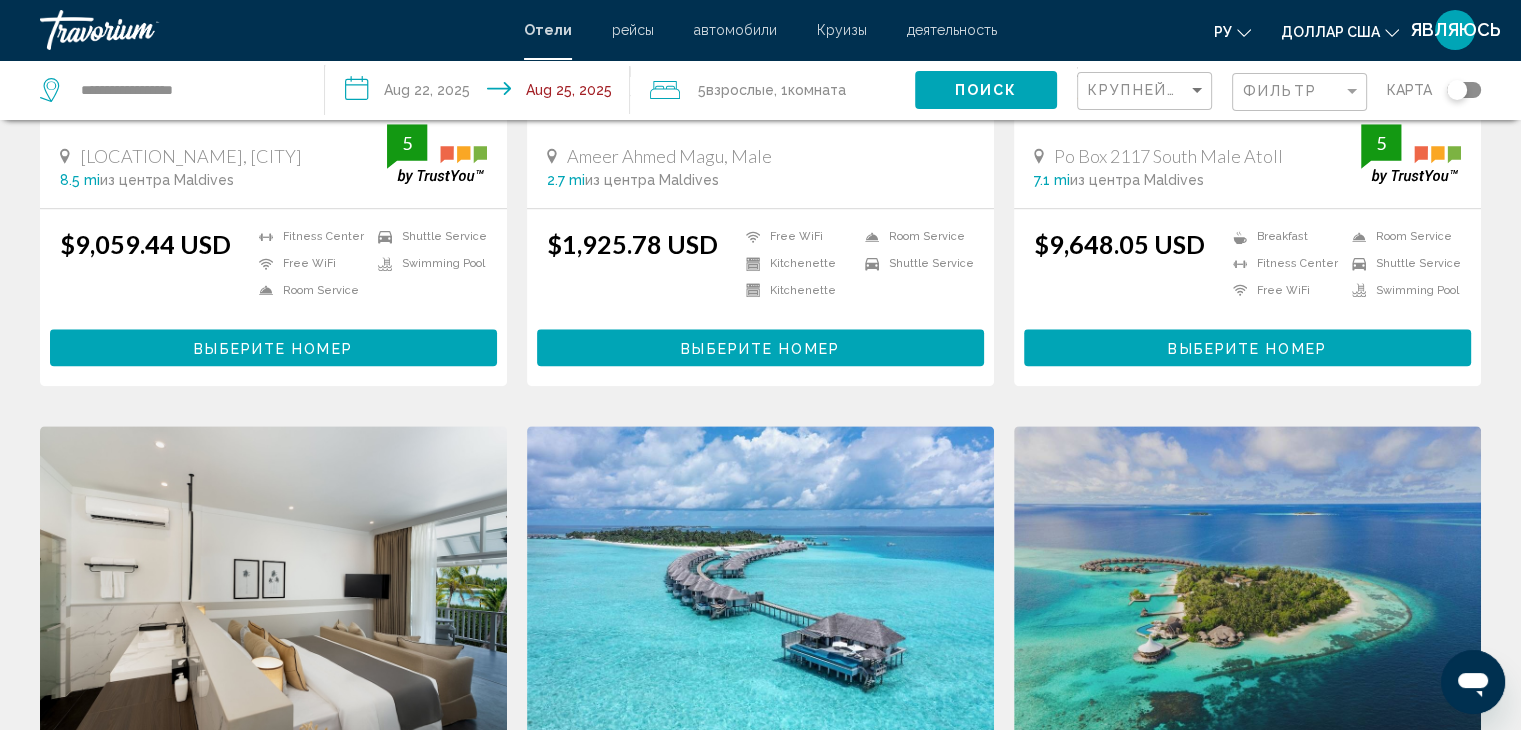 scroll, scrollTop: 2200, scrollLeft: 0, axis: vertical 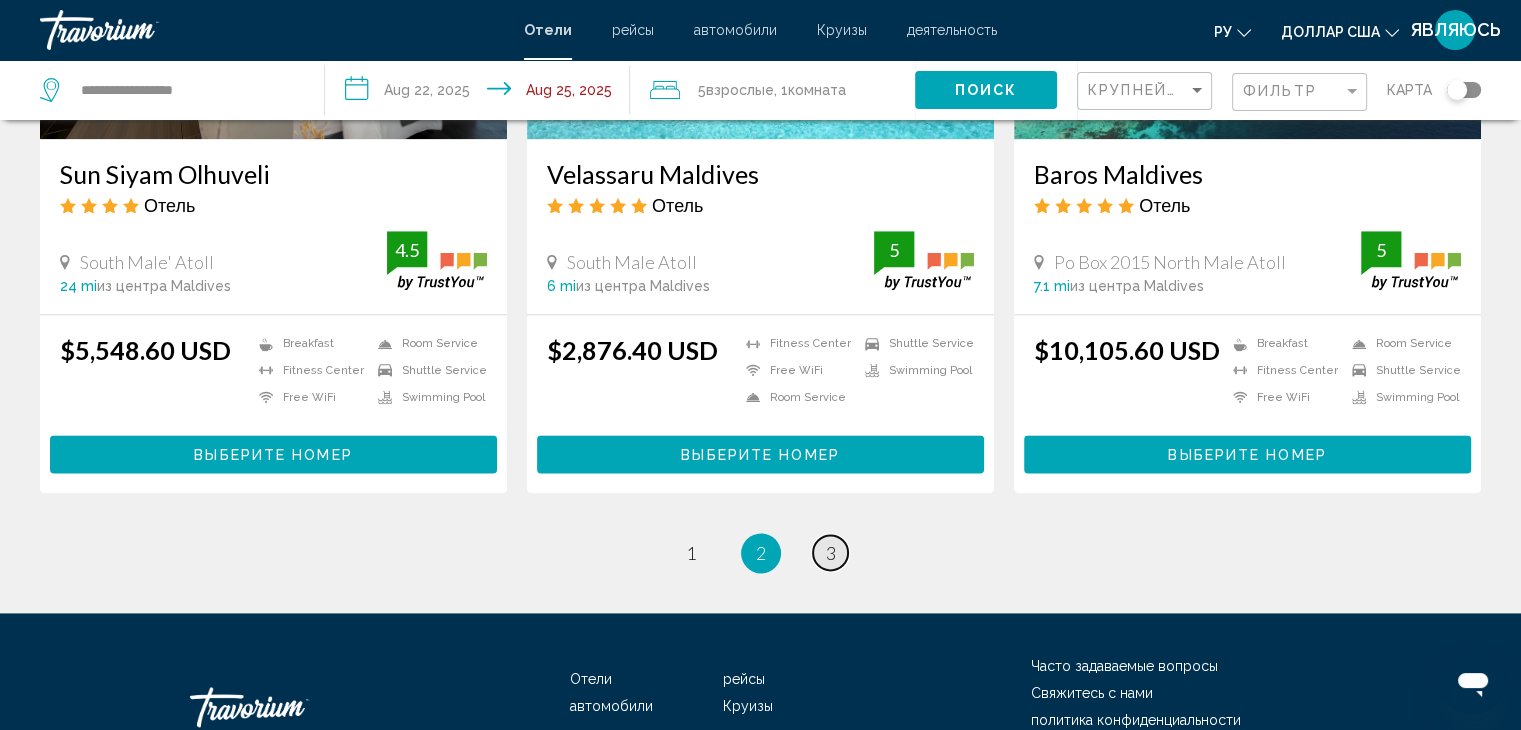 click on "page  3" at bounding box center [830, 552] 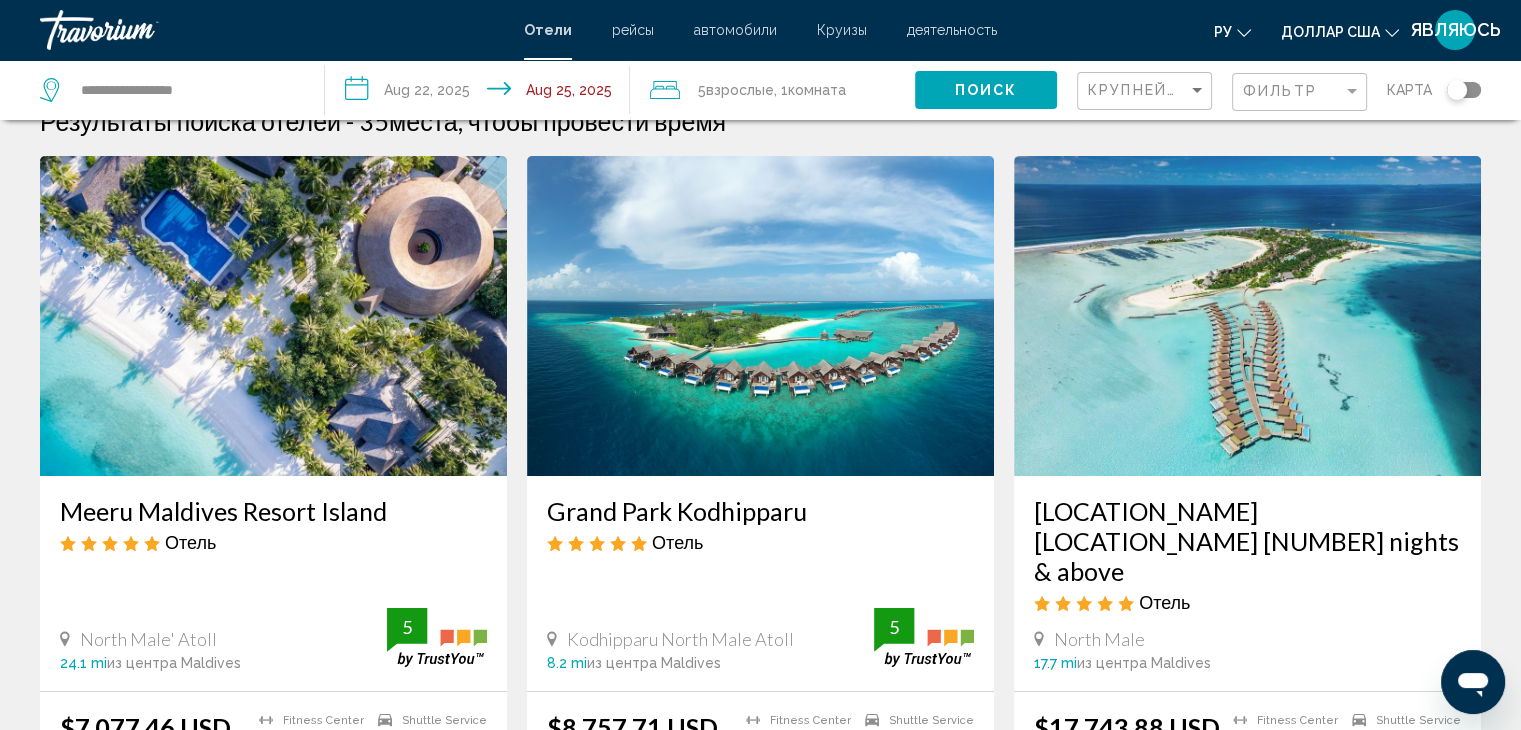 scroll, scrollTop: 0, scrollLeft: 0, axis: both 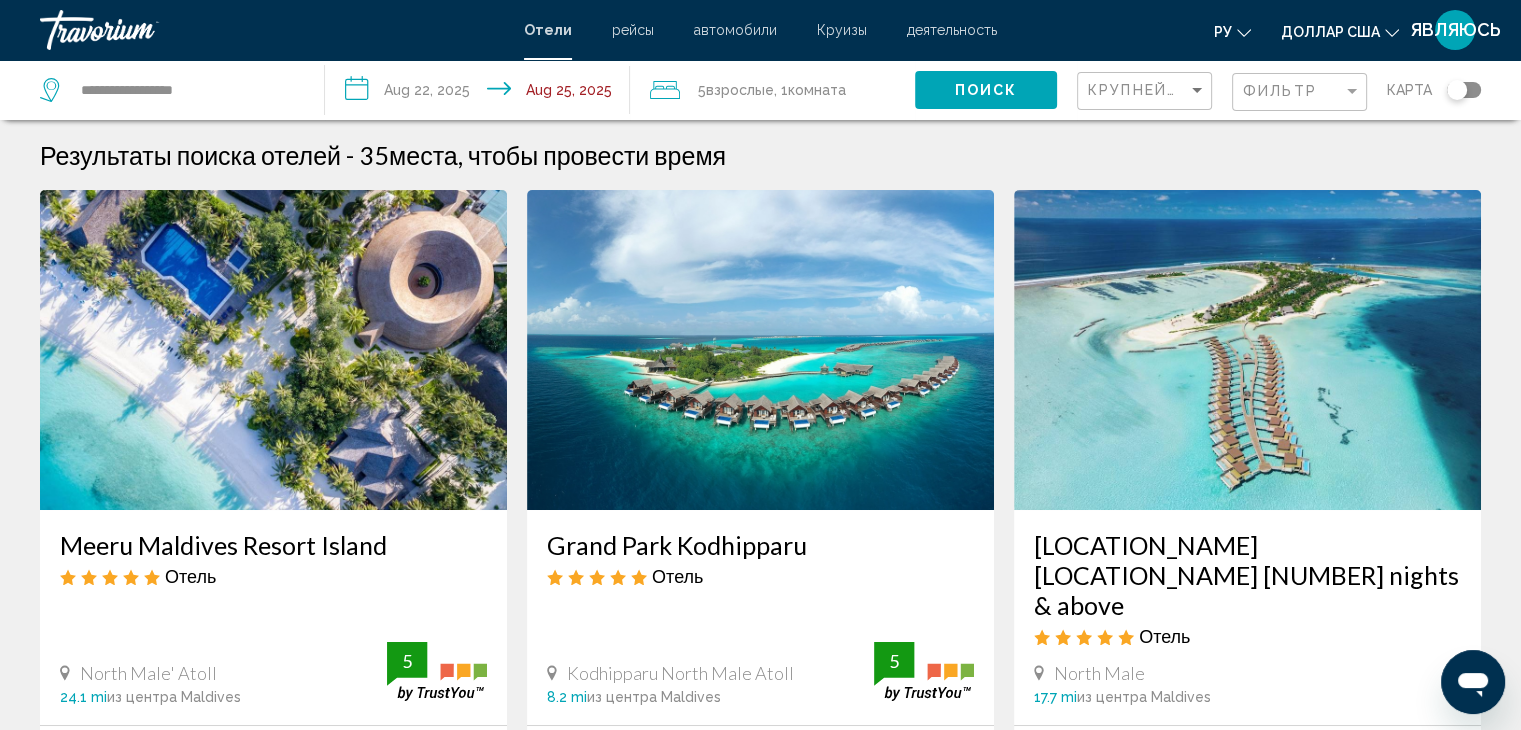 click on "Взрослые" 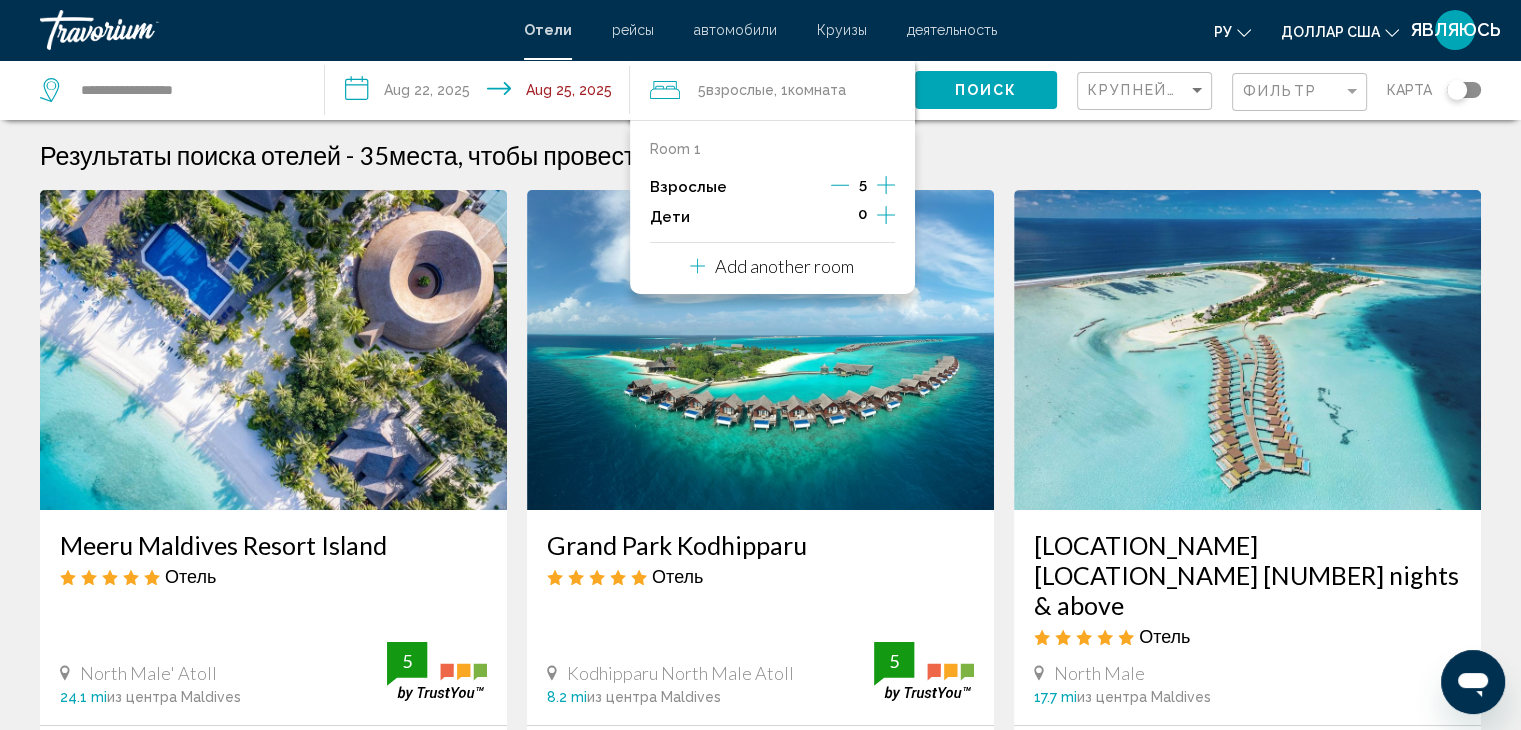 click on "Взрослые
5" at bounding box center [772, 187] 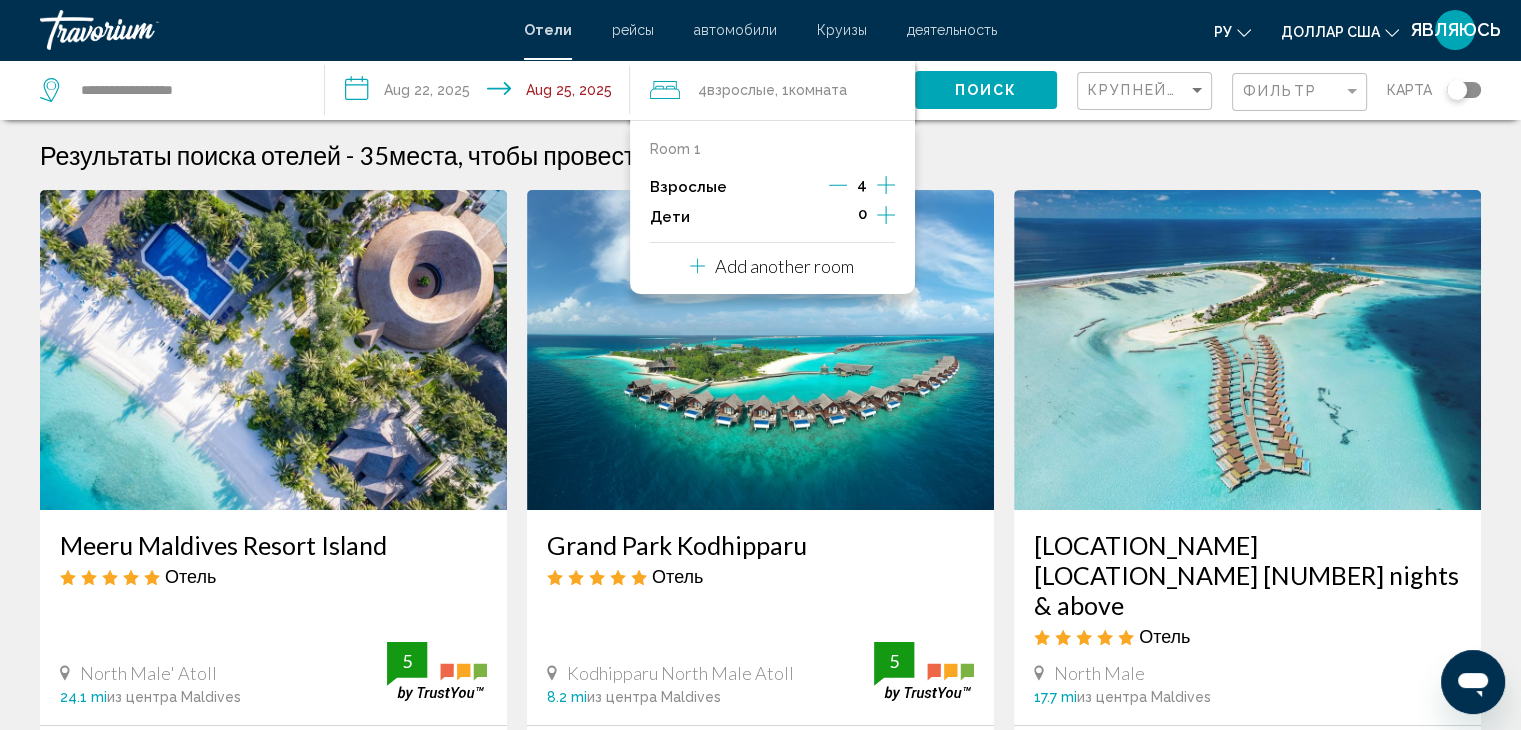 click 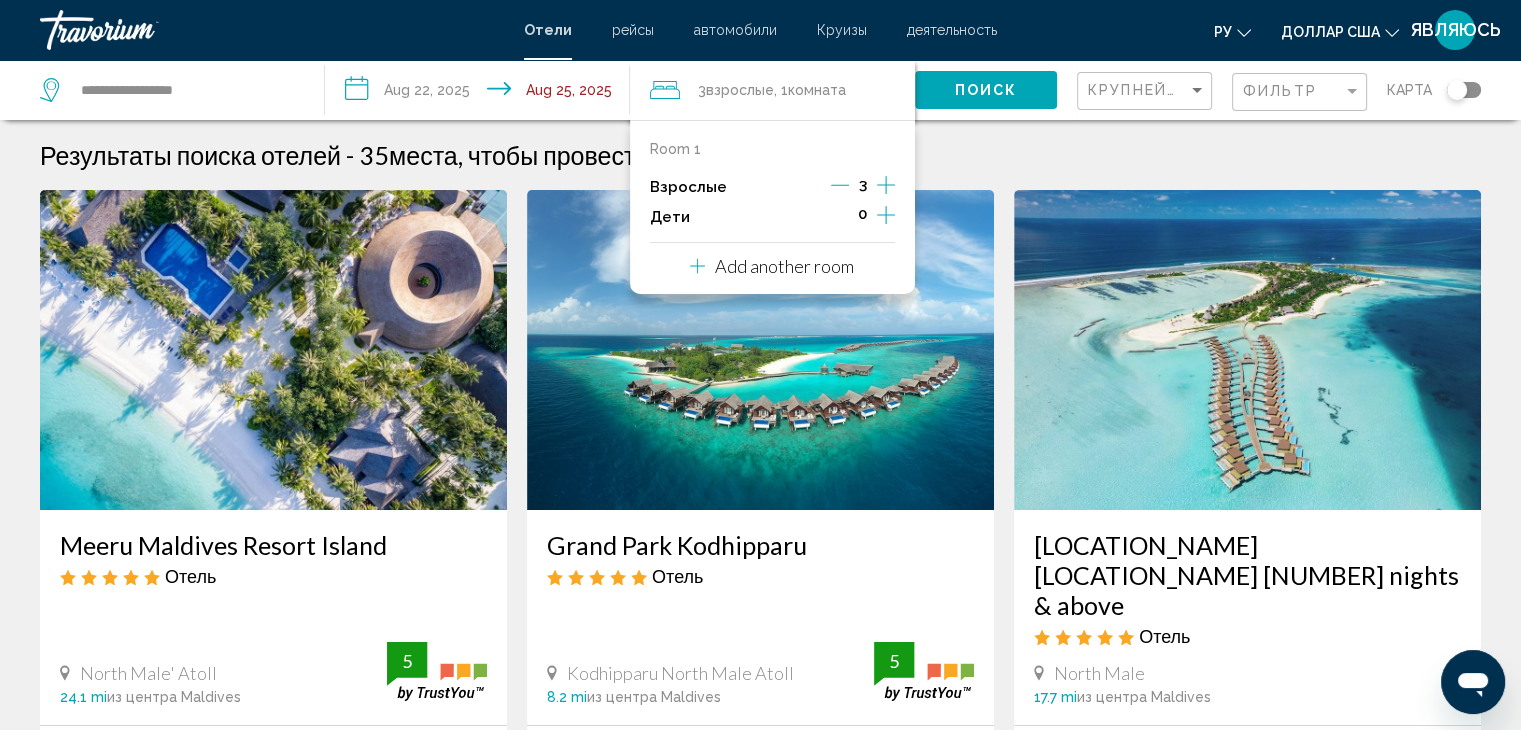 click on "Поиск" 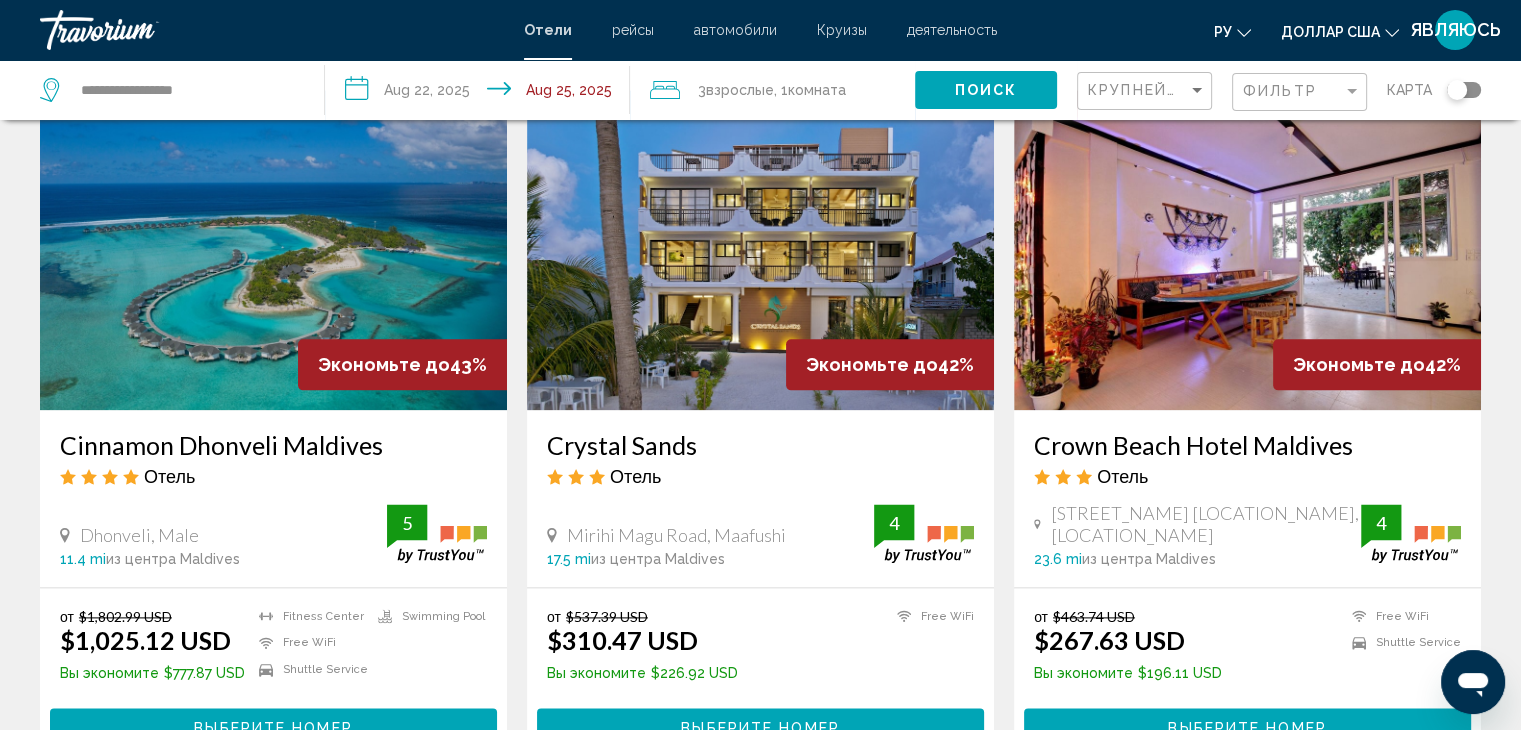 scroll, scrollTop: 2500, scrollLeft: 0, axis: vertical 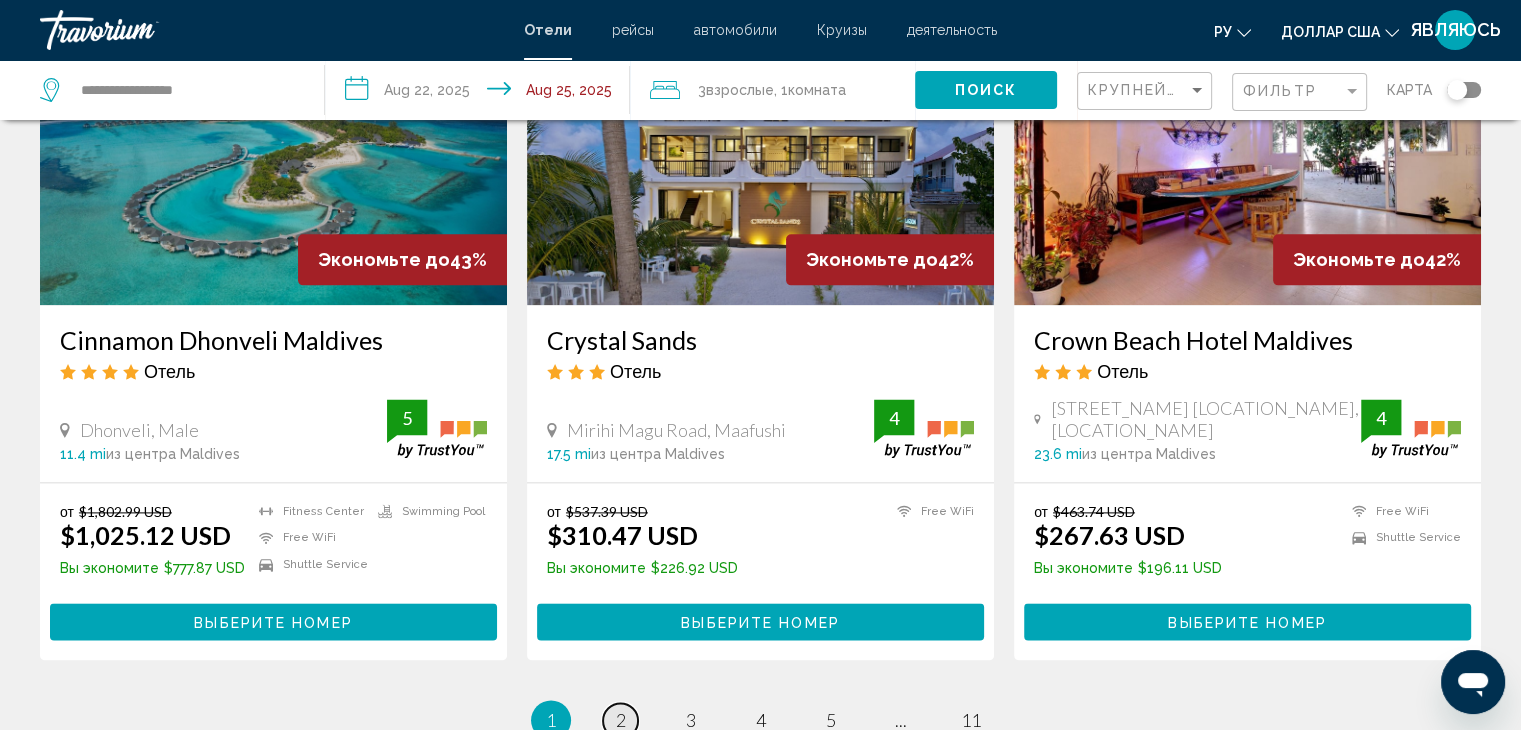click on "page  2" at bounding box center (620, 720) 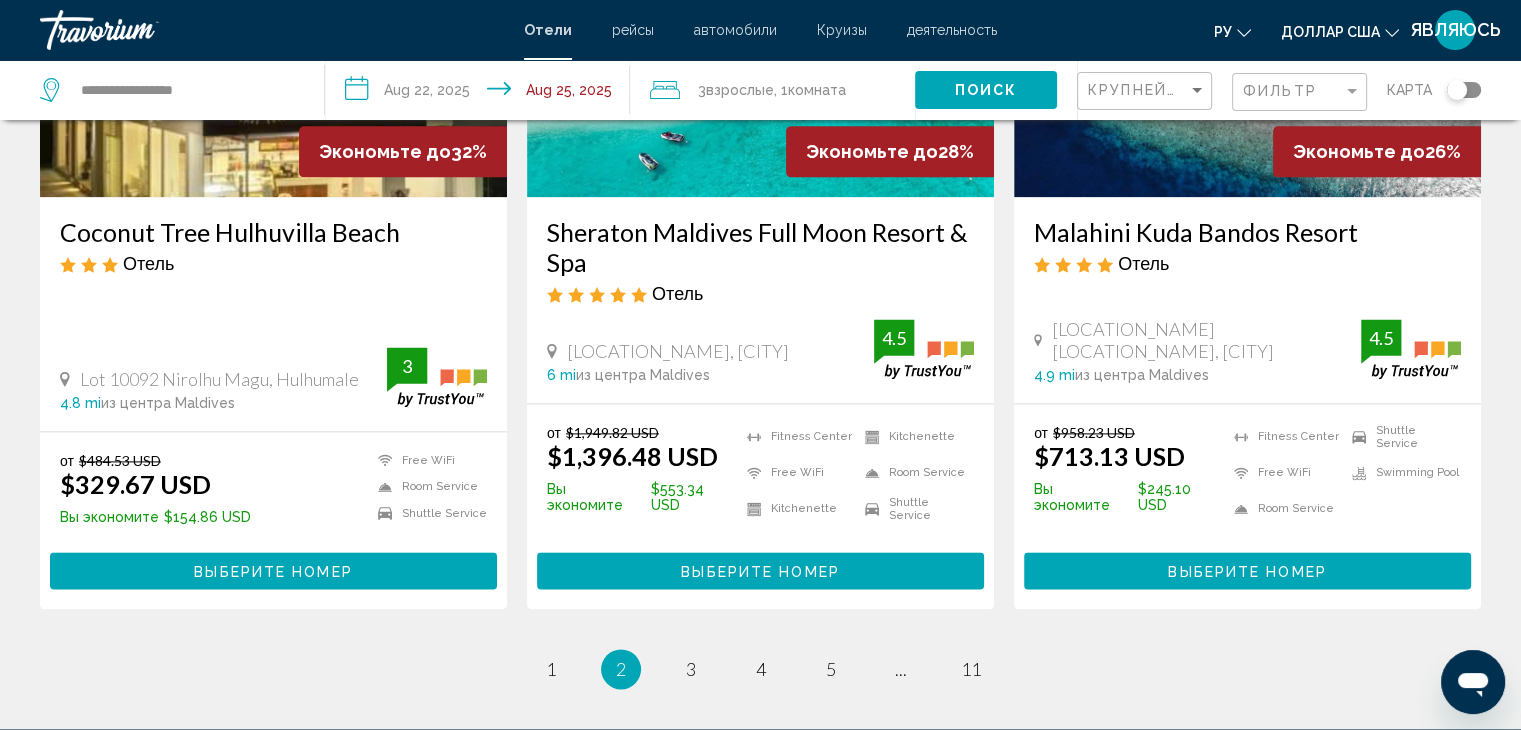 scroll, scrollTop: 2758, scrollLeft: 0, axis: vertical 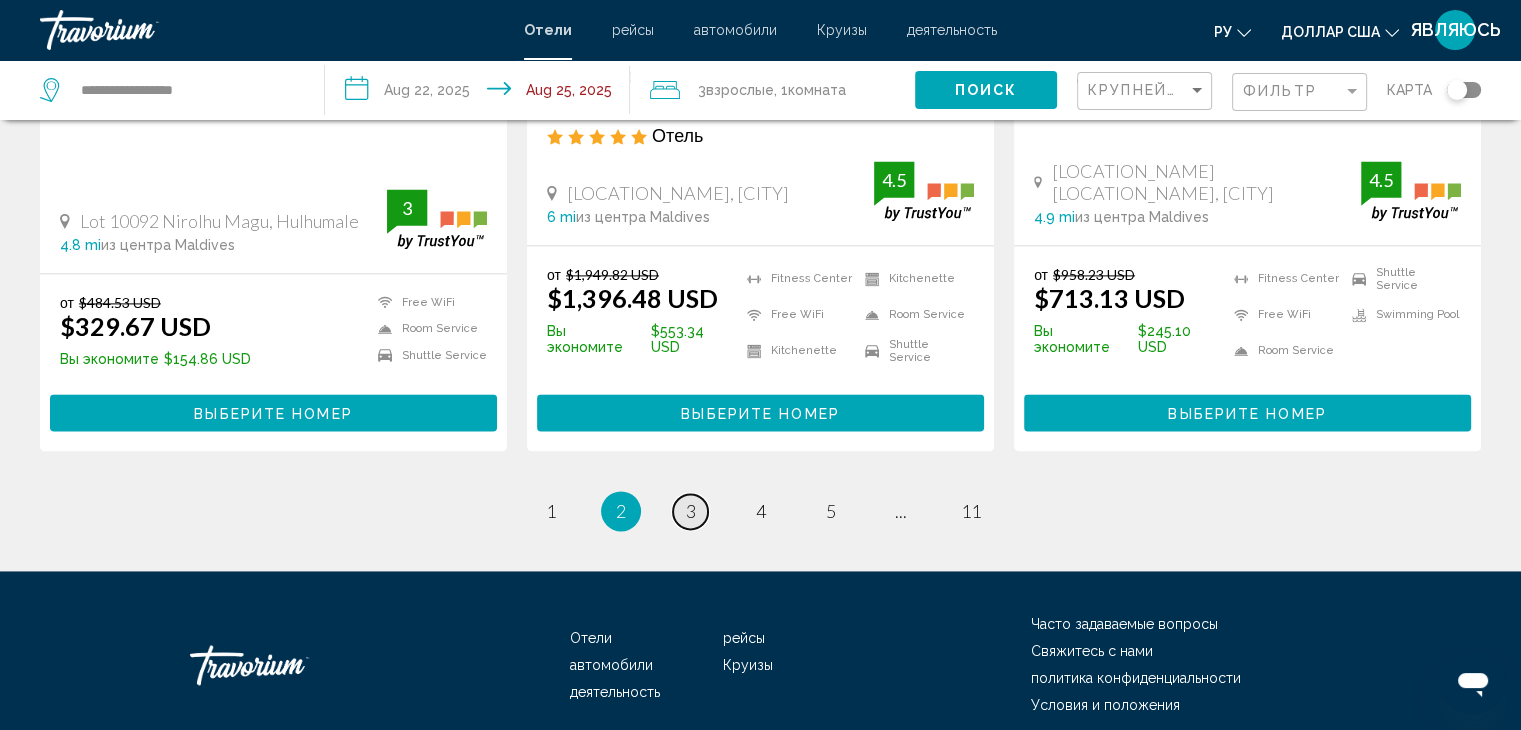 click on "page  3" at bounding box center [690, 511] 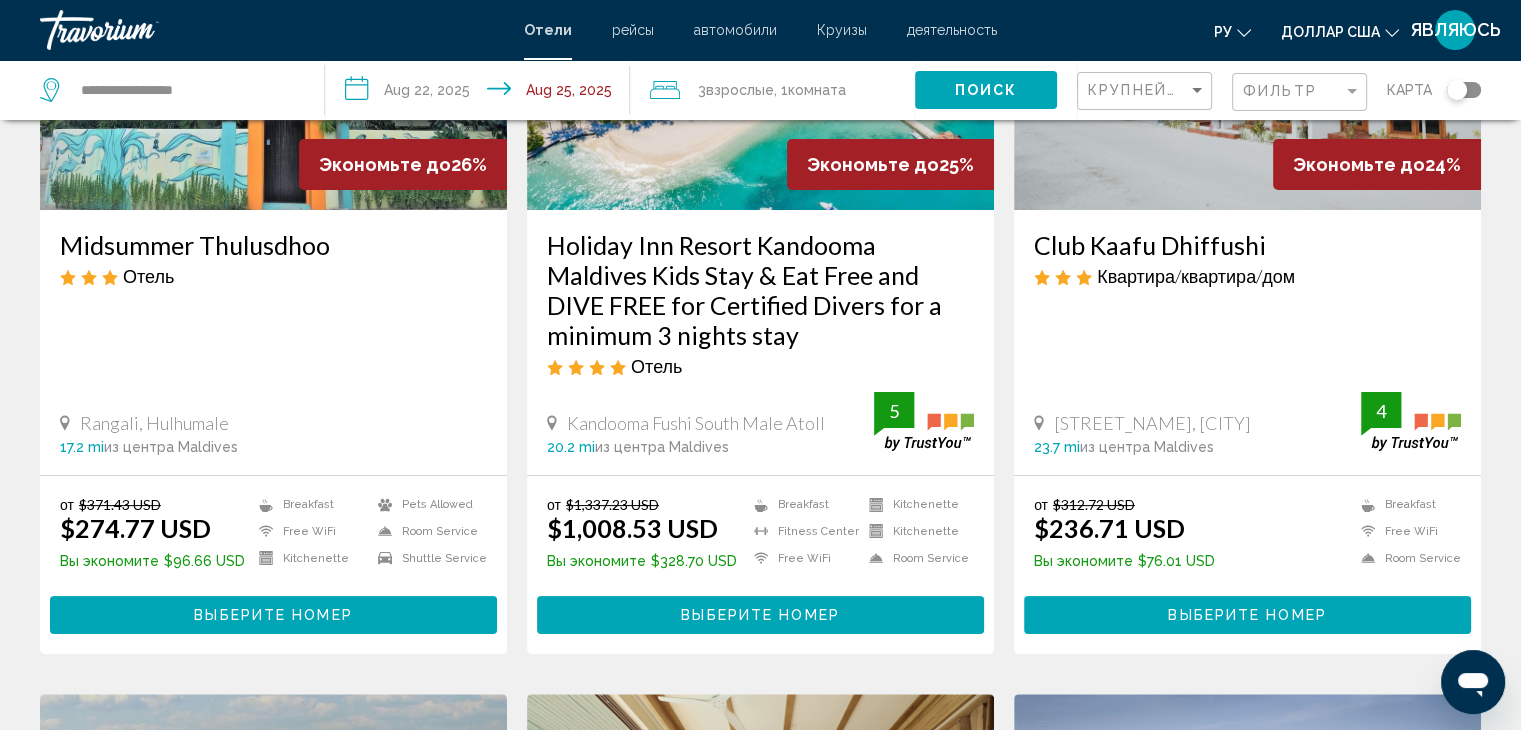 scroll, scrollTop: 200, scrollLeft: 0, axis: vertical 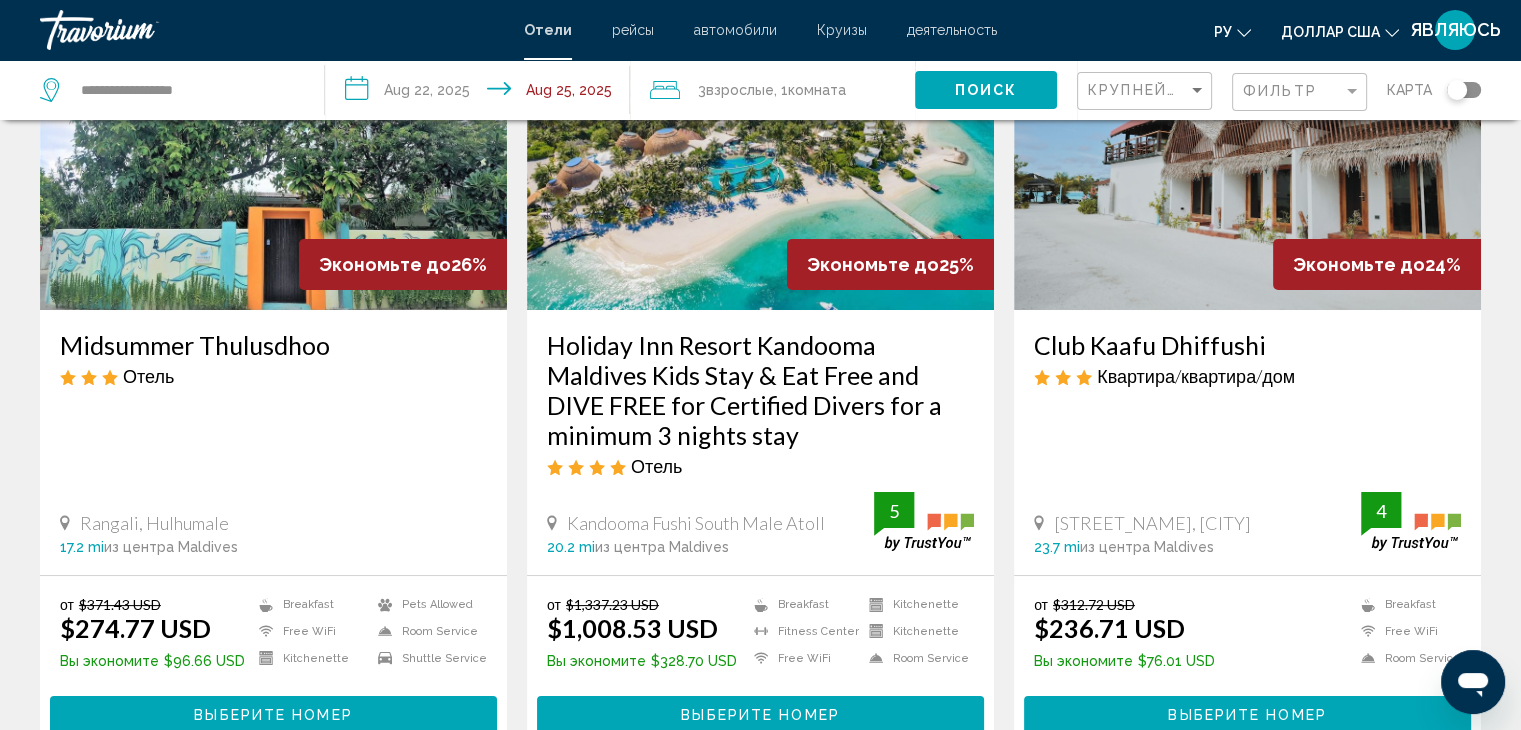 click on "Взрослые" 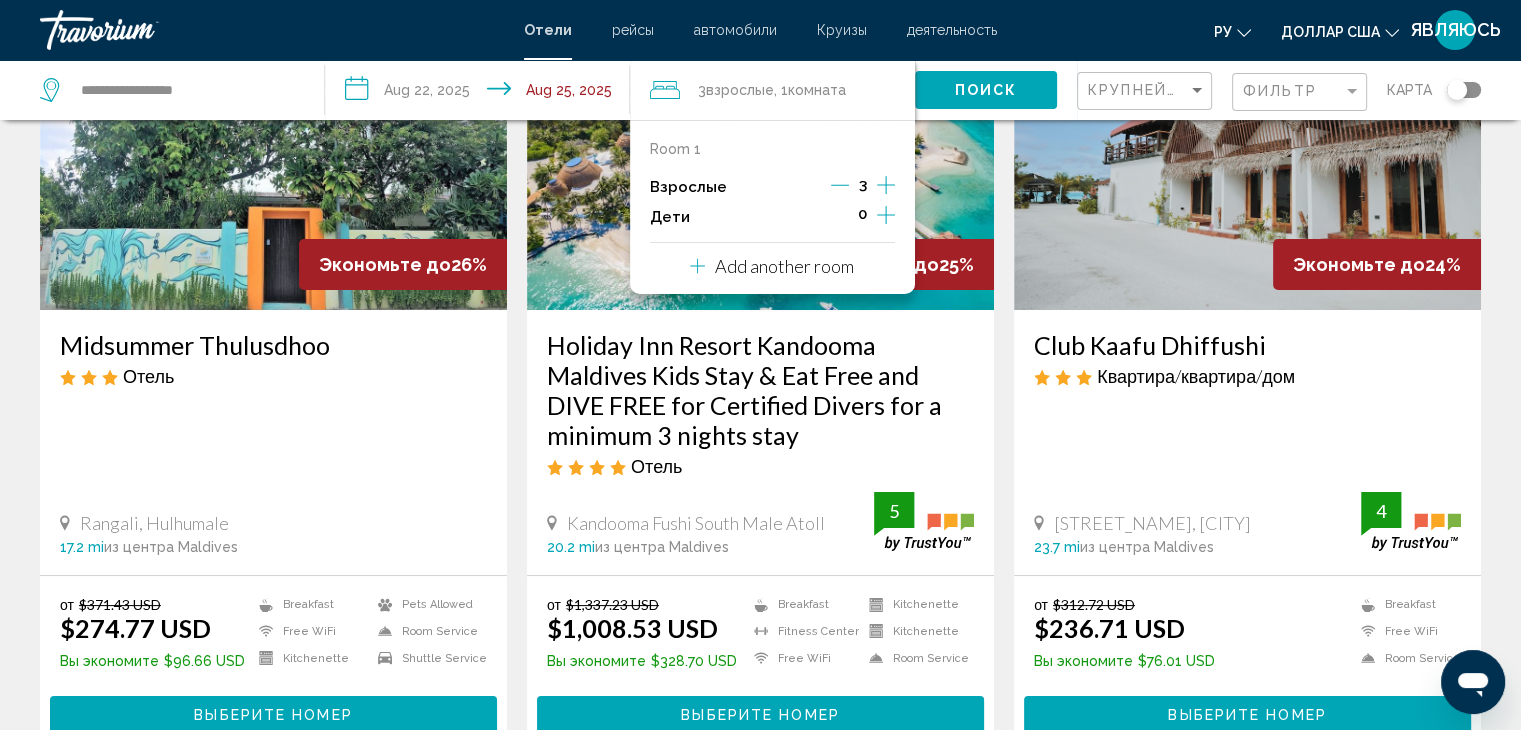 click 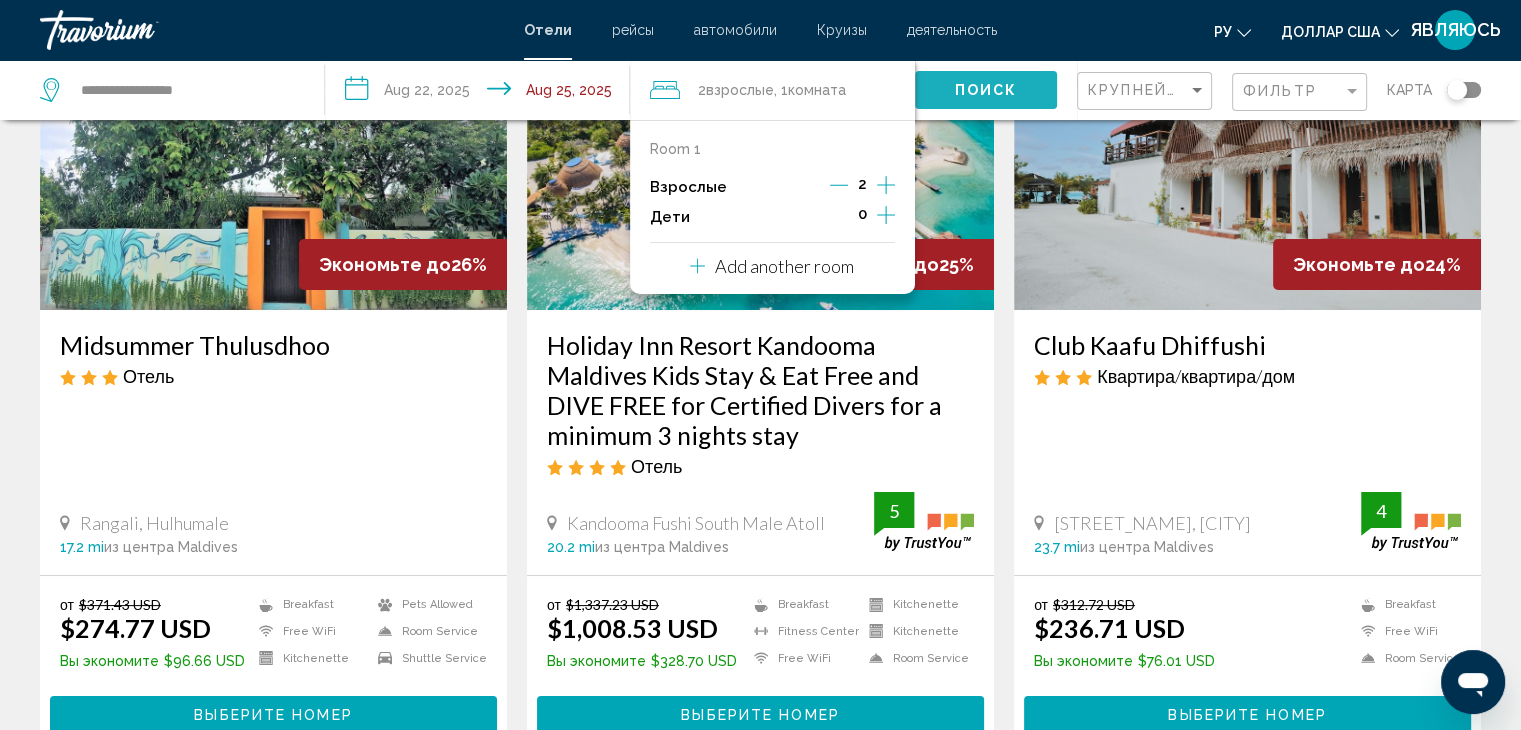 click on "Поиск" 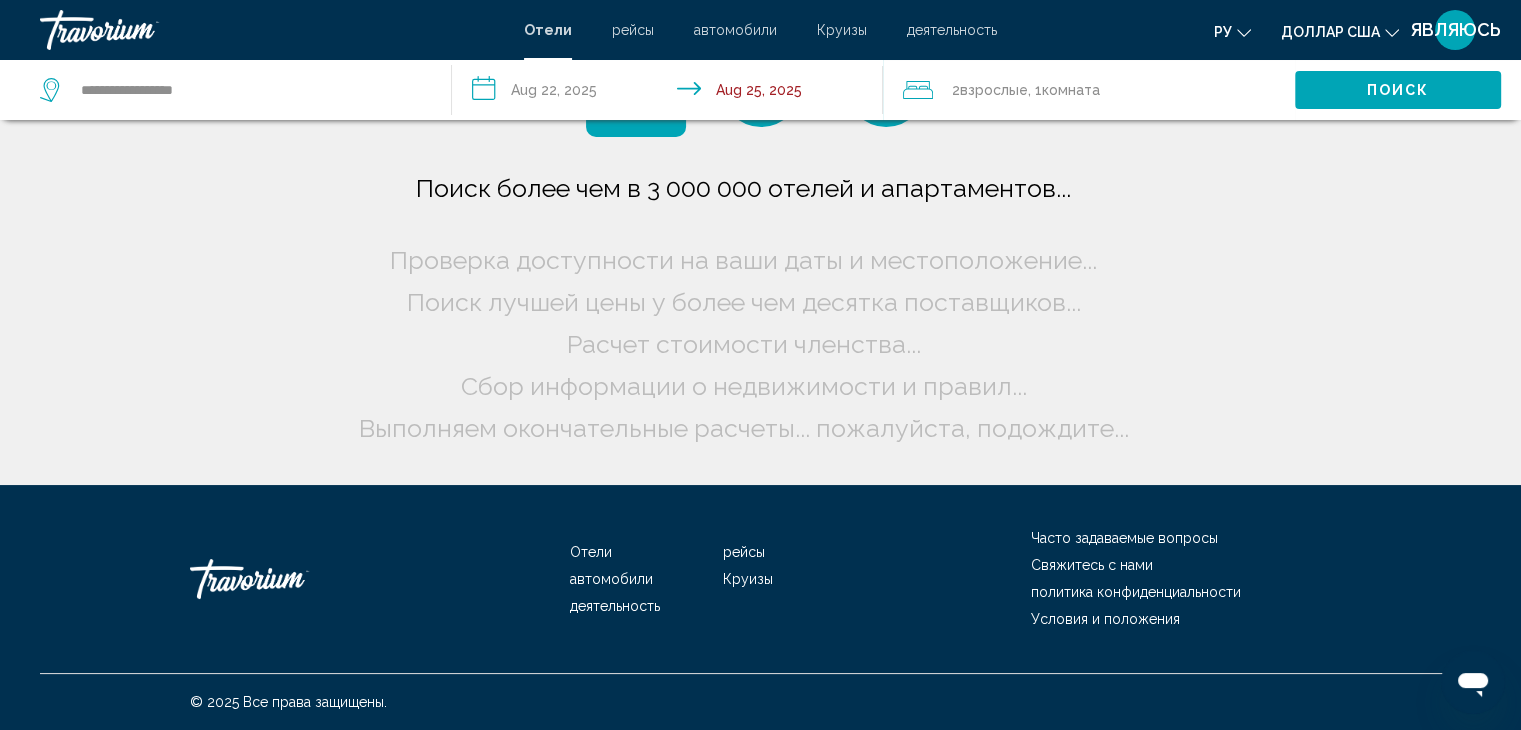 scroll, scrollTop: 0, scrollLeft: 0, axis: both 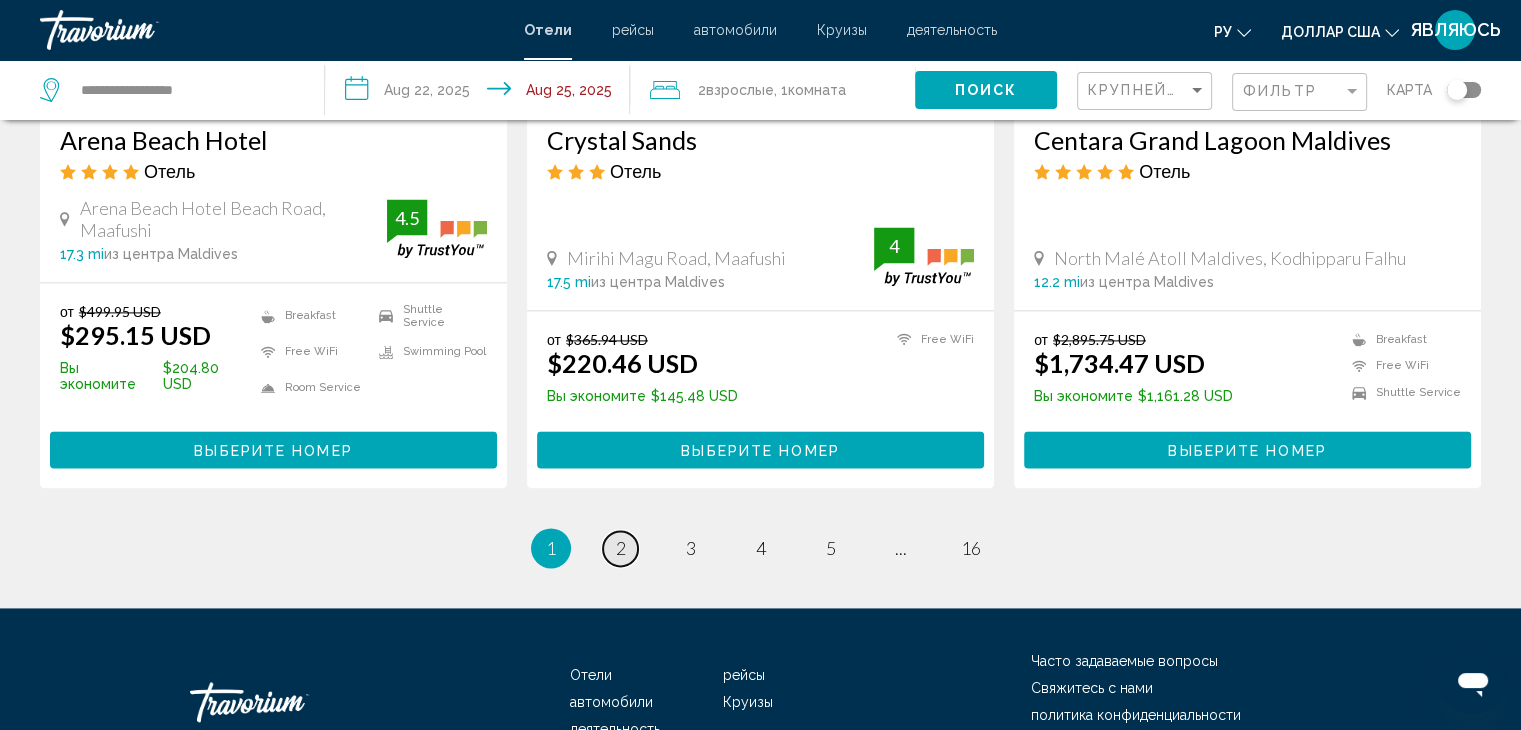 click on "2" at bounding box center (621, 548) 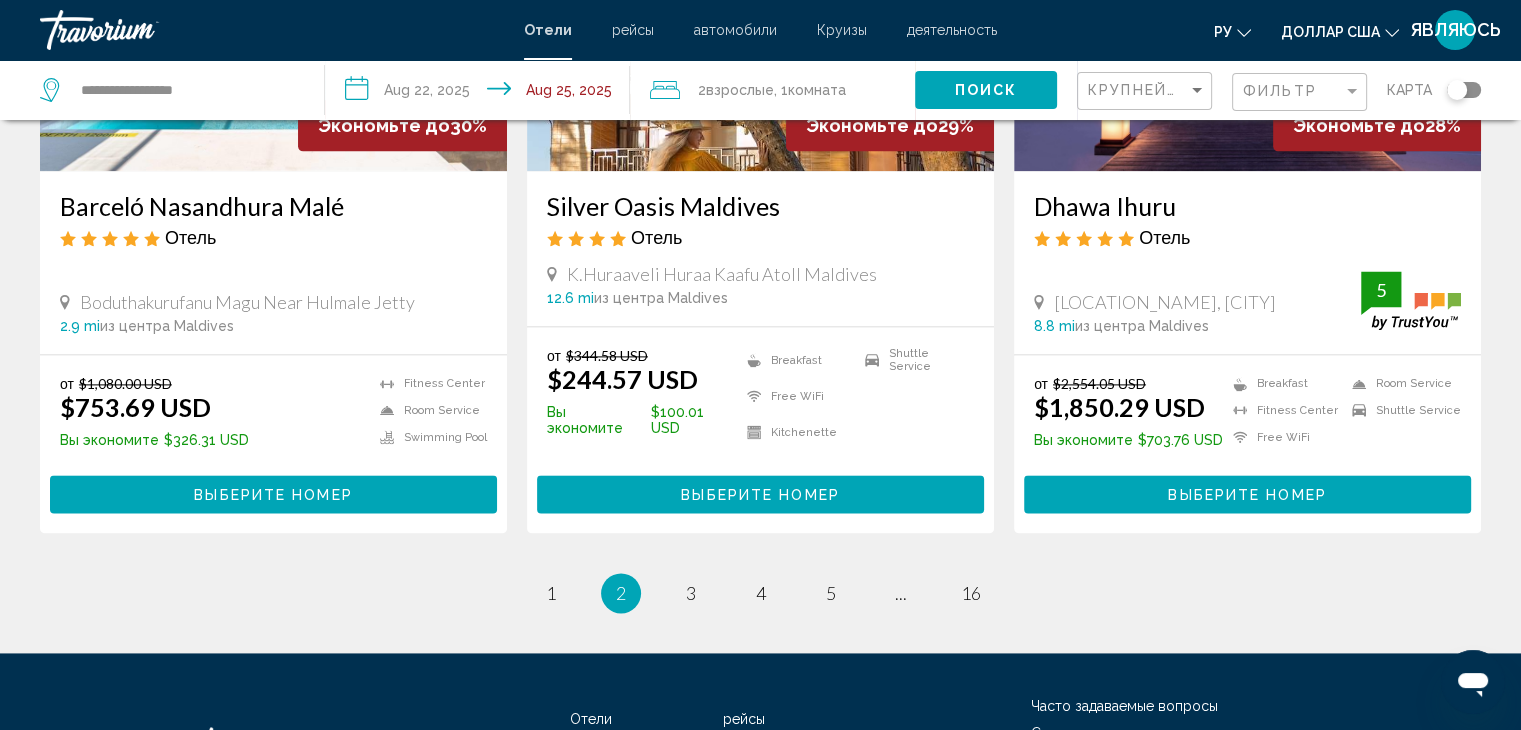 scroll, scrollTop: 2600, scrollLeft: 0, axis: vertical 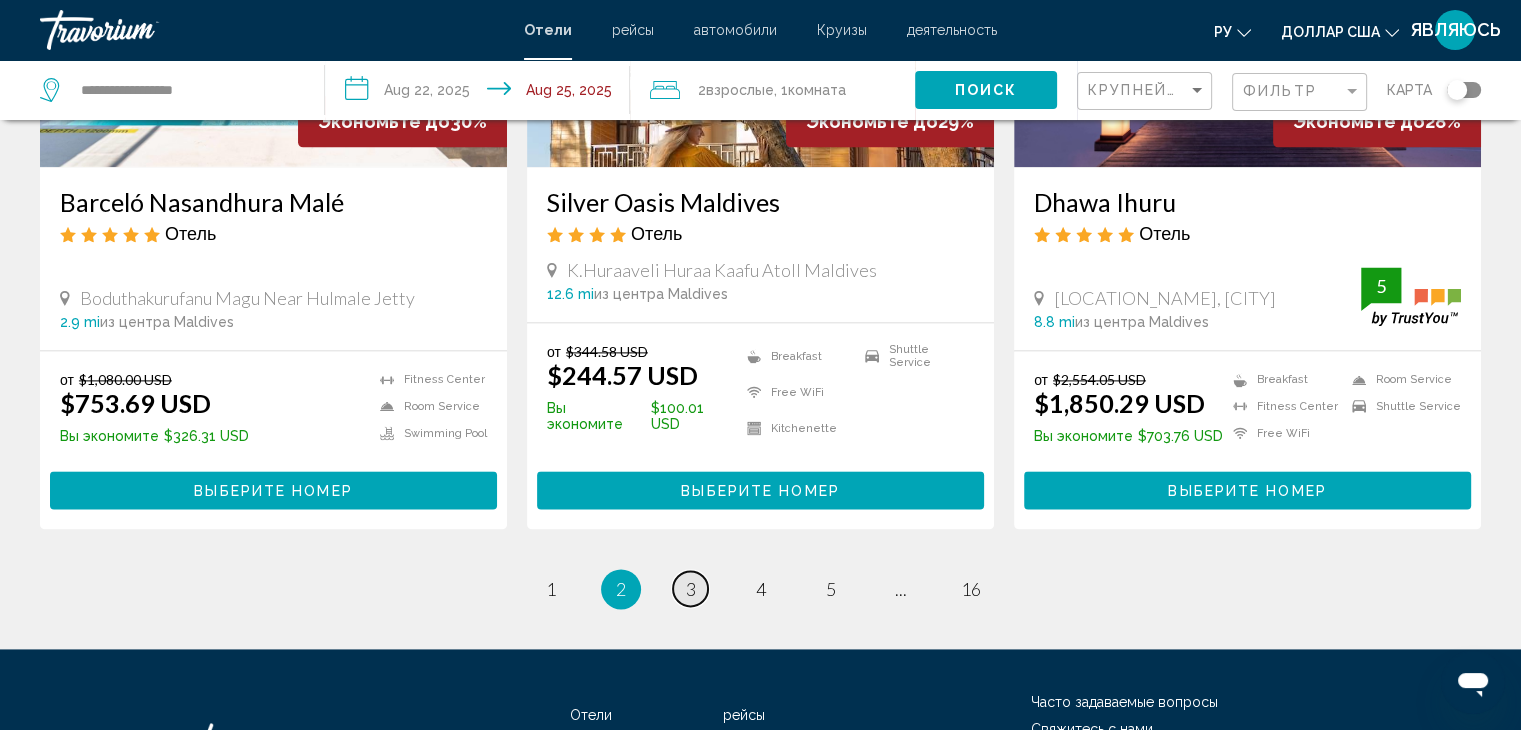 click on "3" at bounding box center (691, 589) 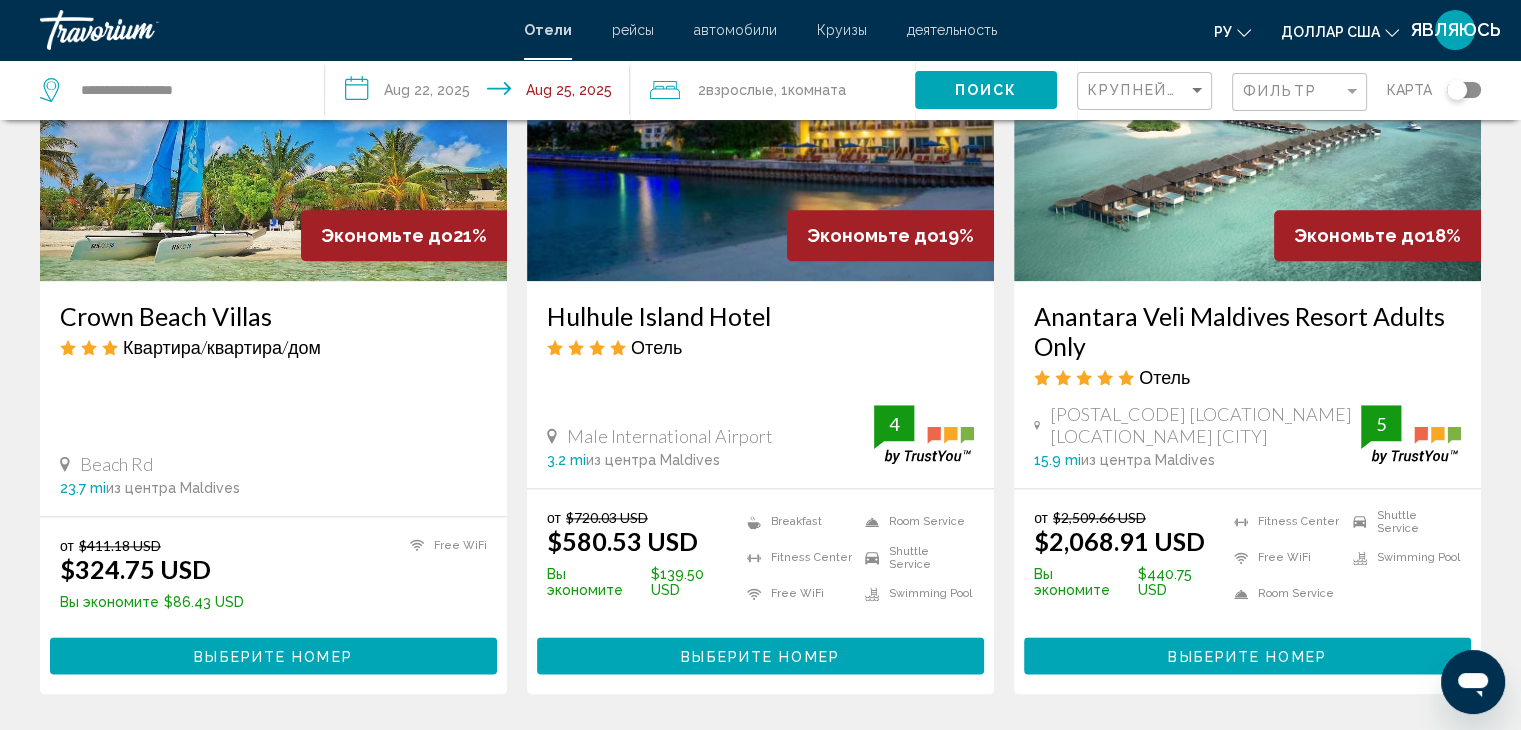 scroll, scrollTop: 2500, scrollLeft: 0, axis: vertical 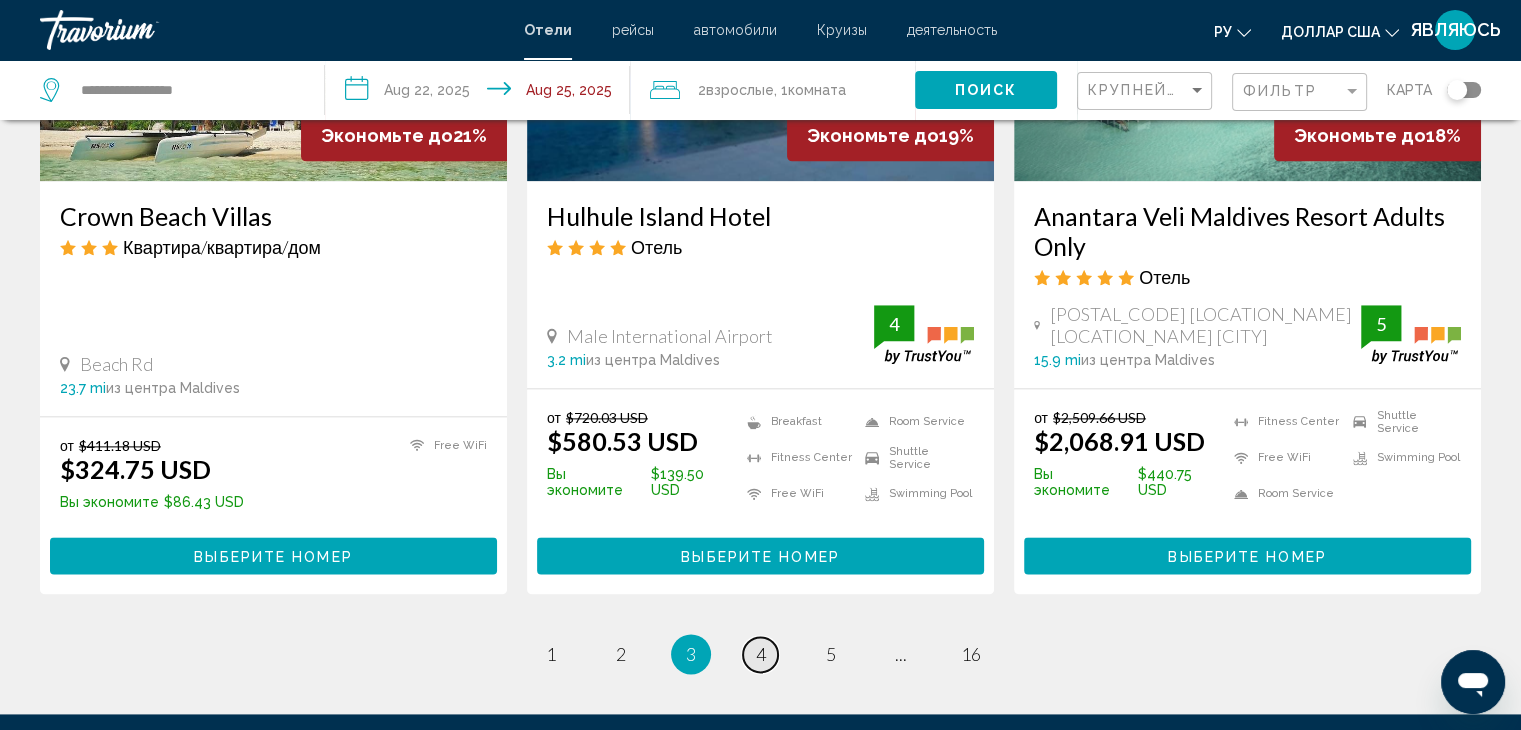 click on "page  4" at bounding box center [760, 654] 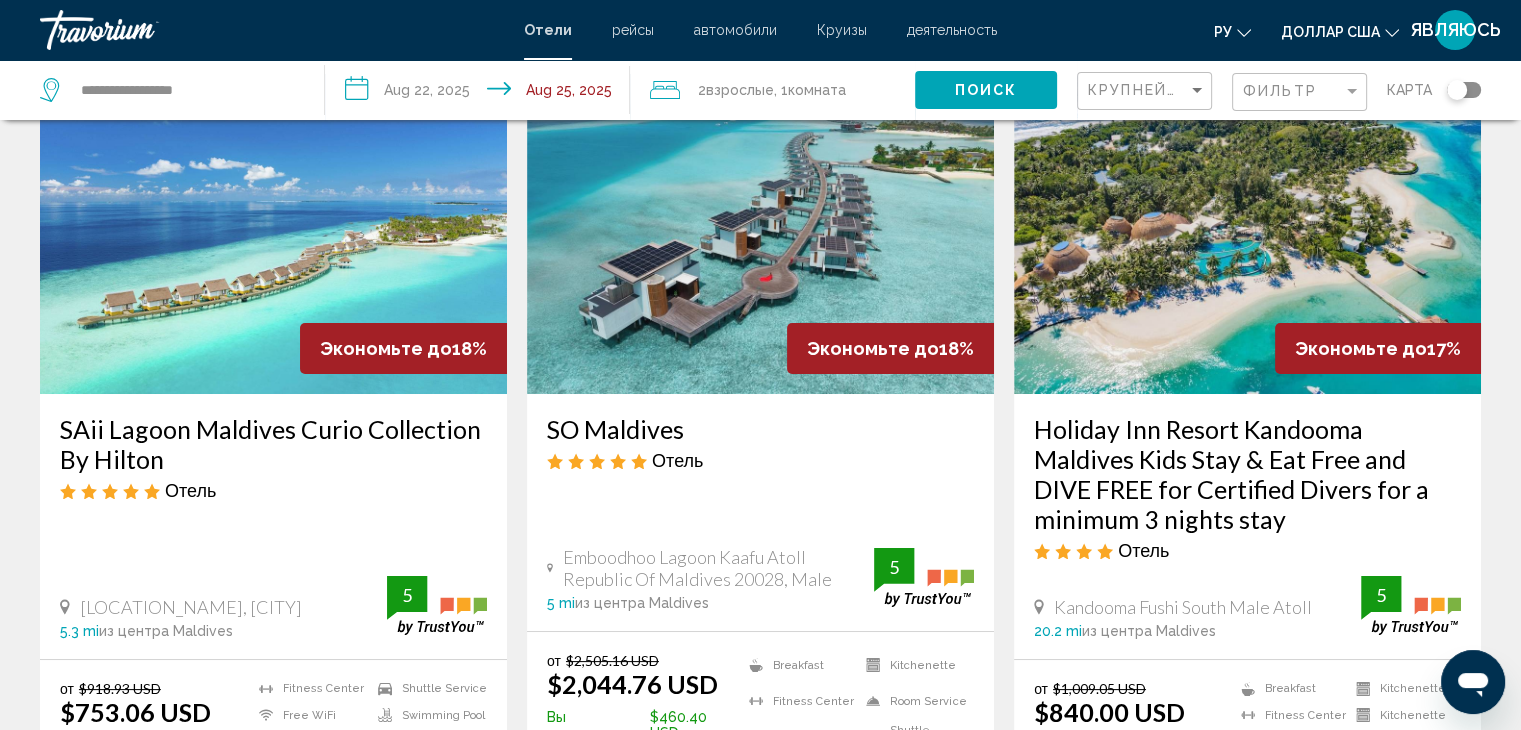 scroll, scrollTop: 0, scrollLeft: 0, axis: both 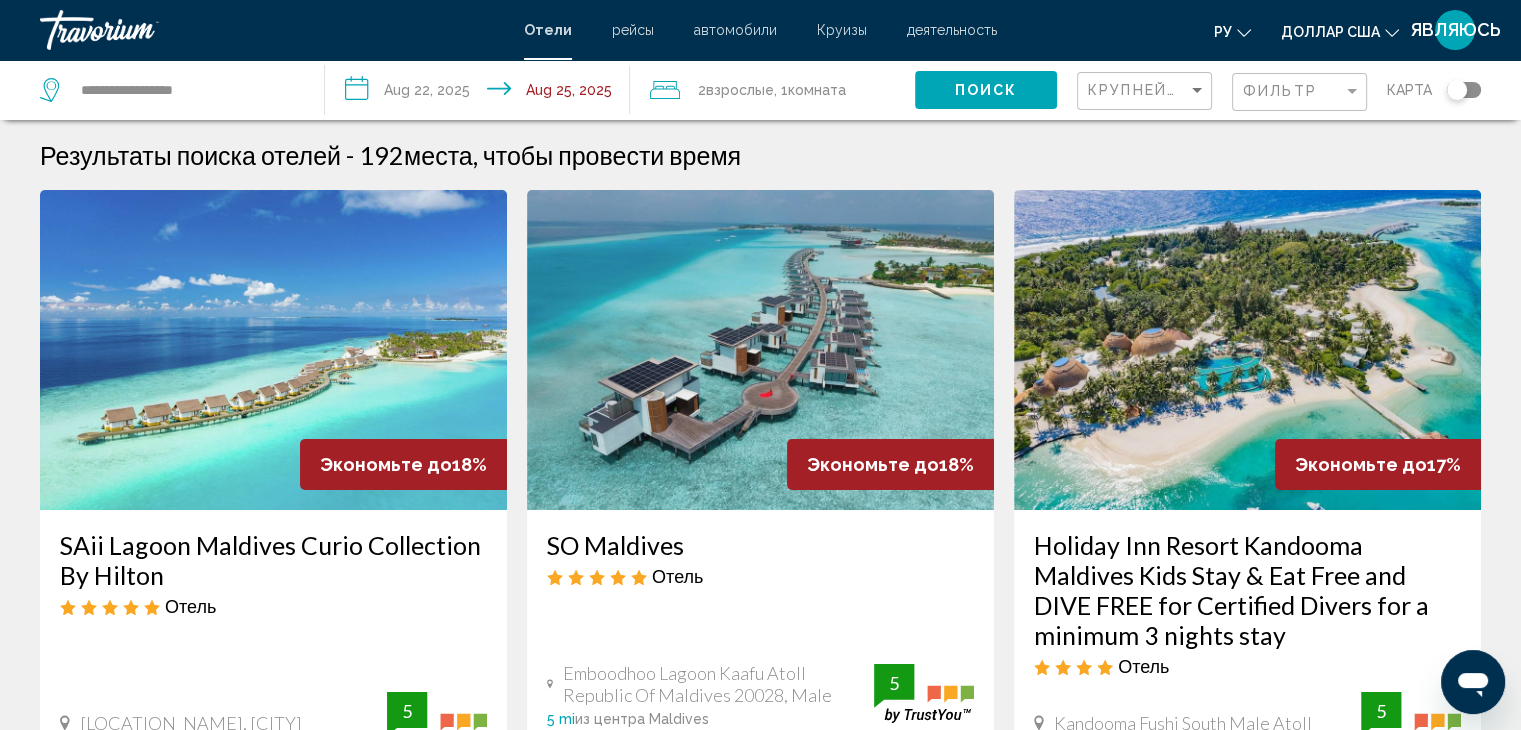 click on "Комната" 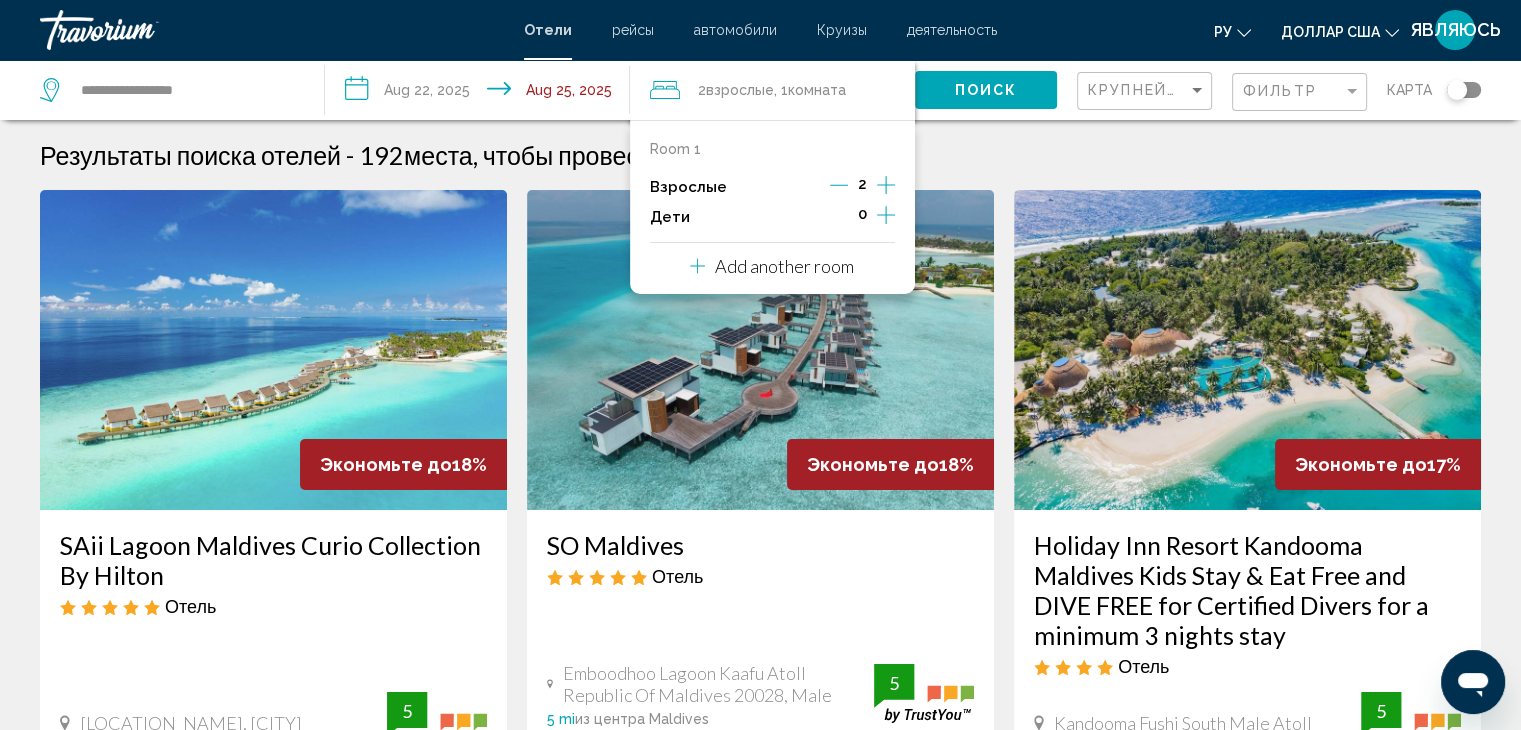 click 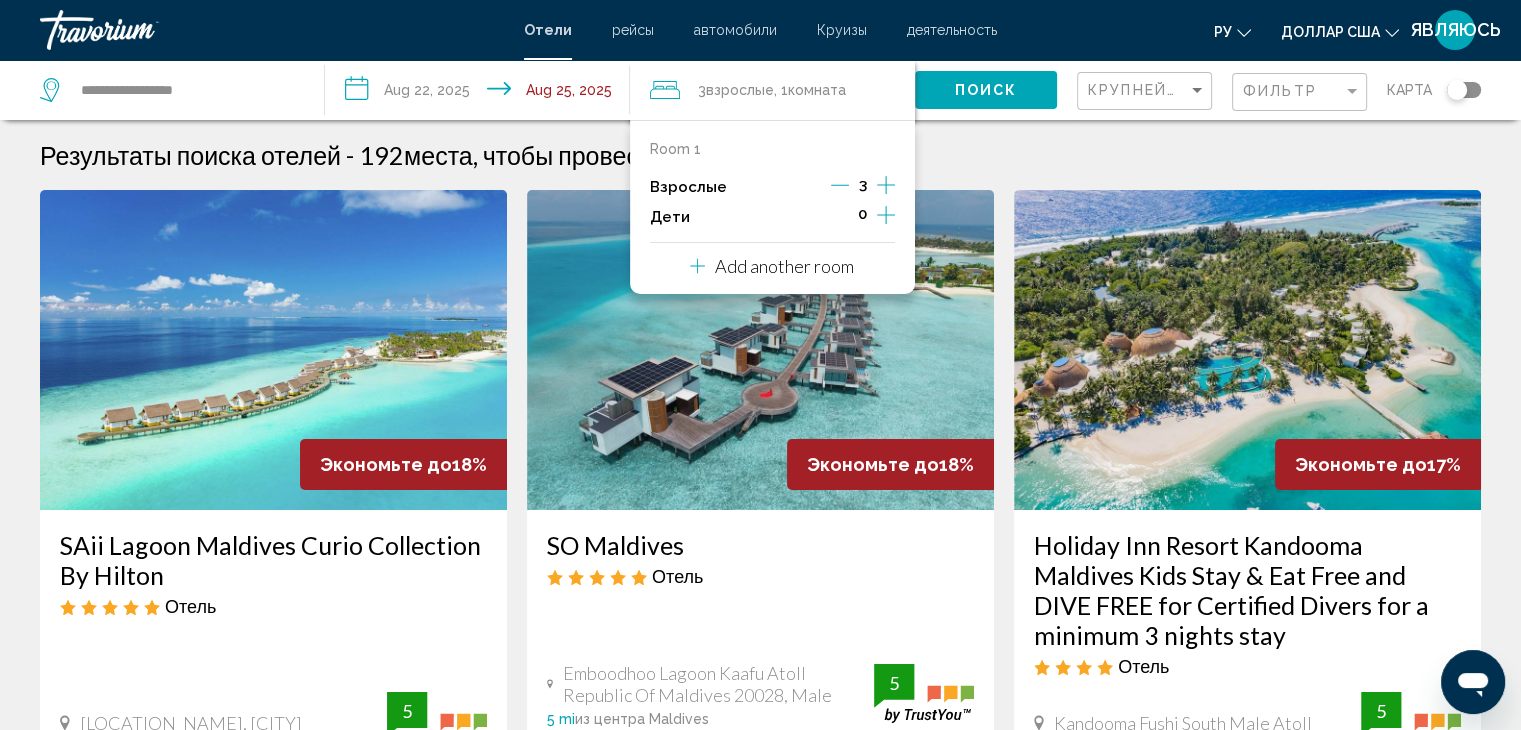 click 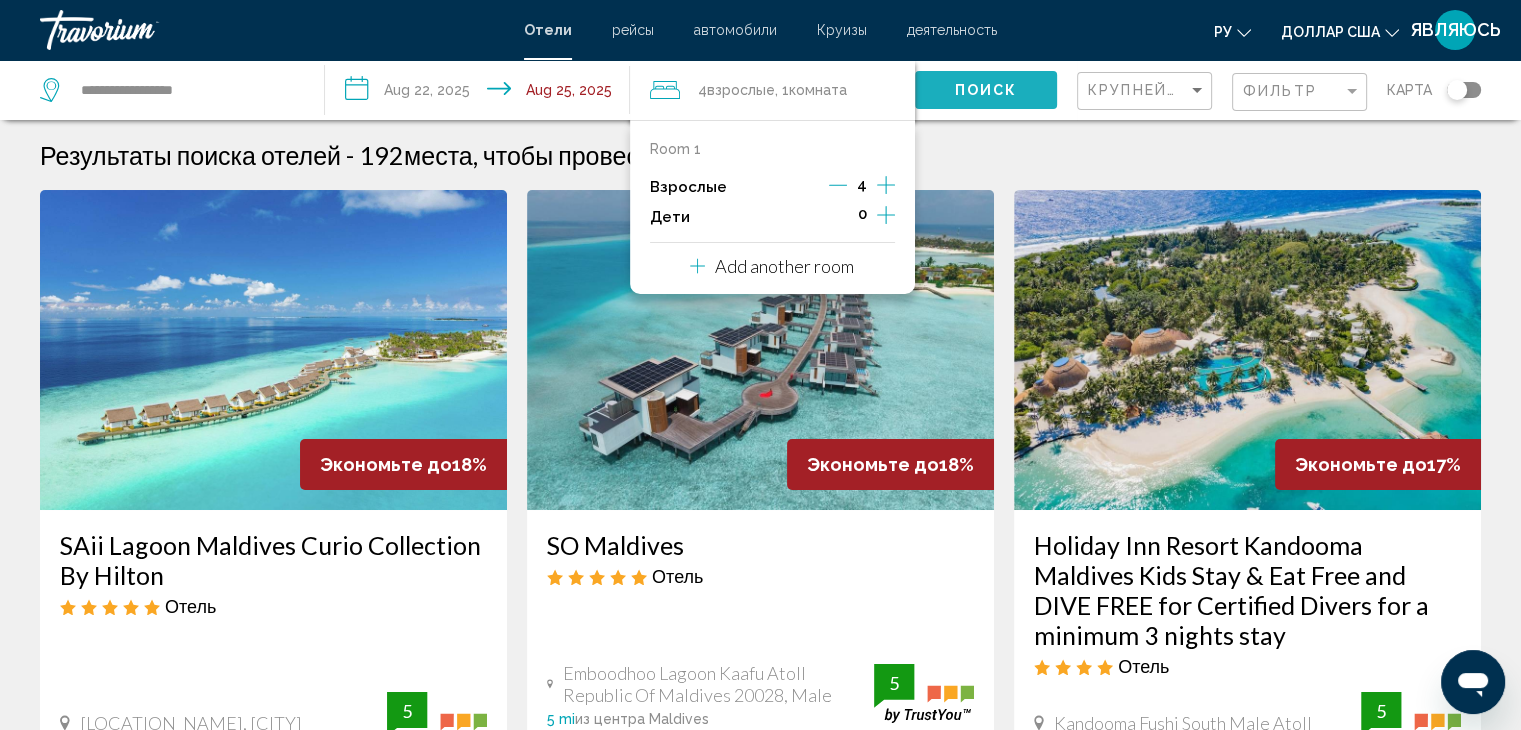 click on "Поиск" 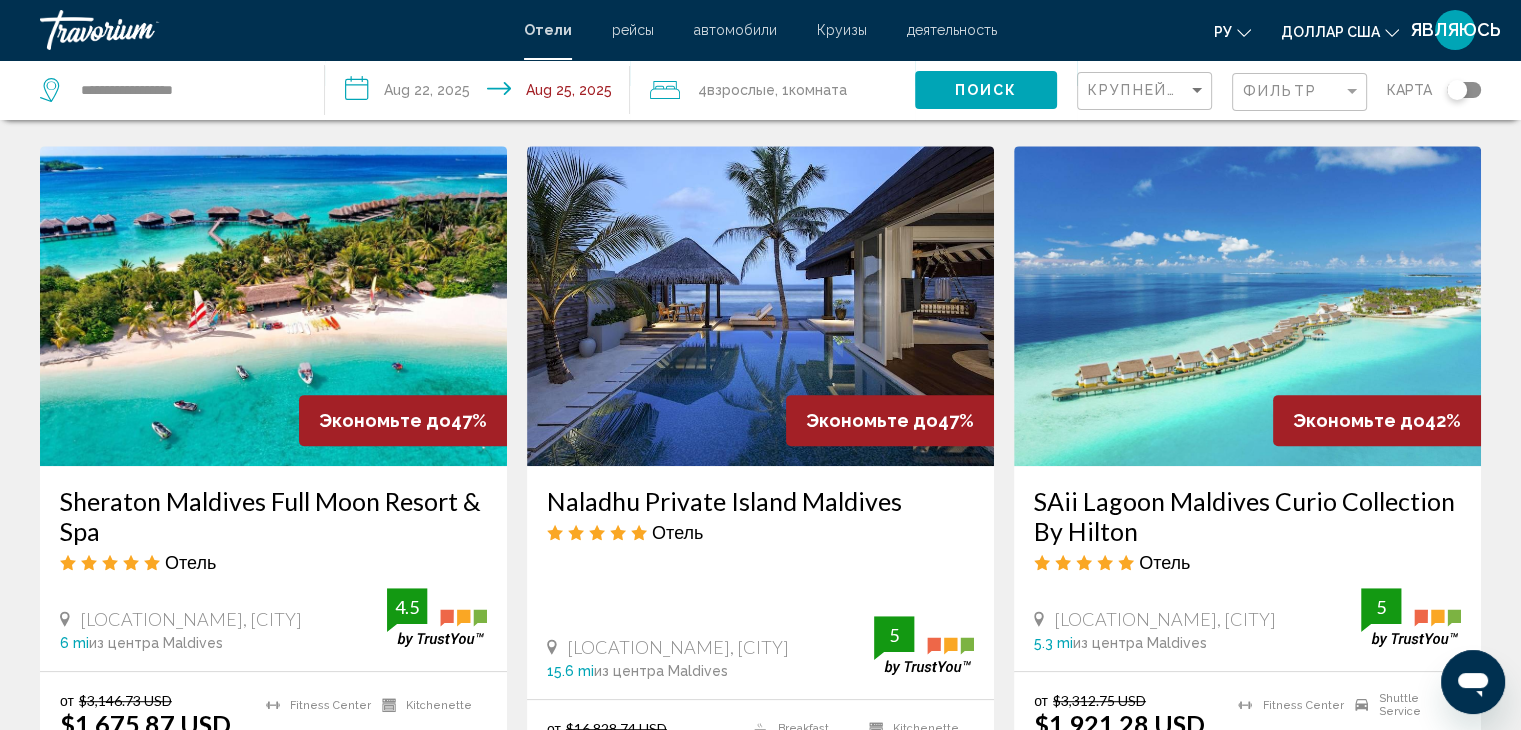 scroll, scrollTop: 800, scrollLeft: 0, axis: vertical 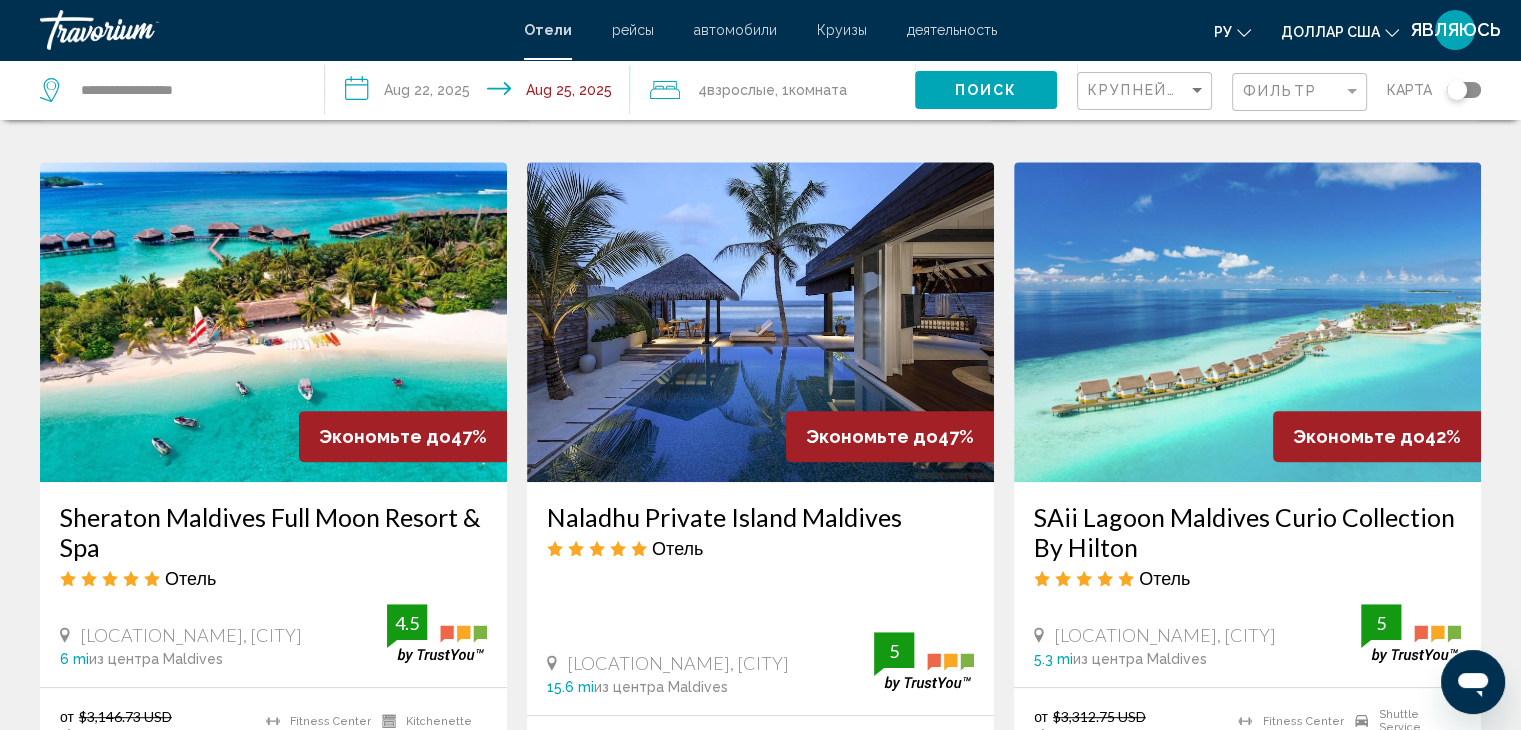 click on ", 1  Комната номера" 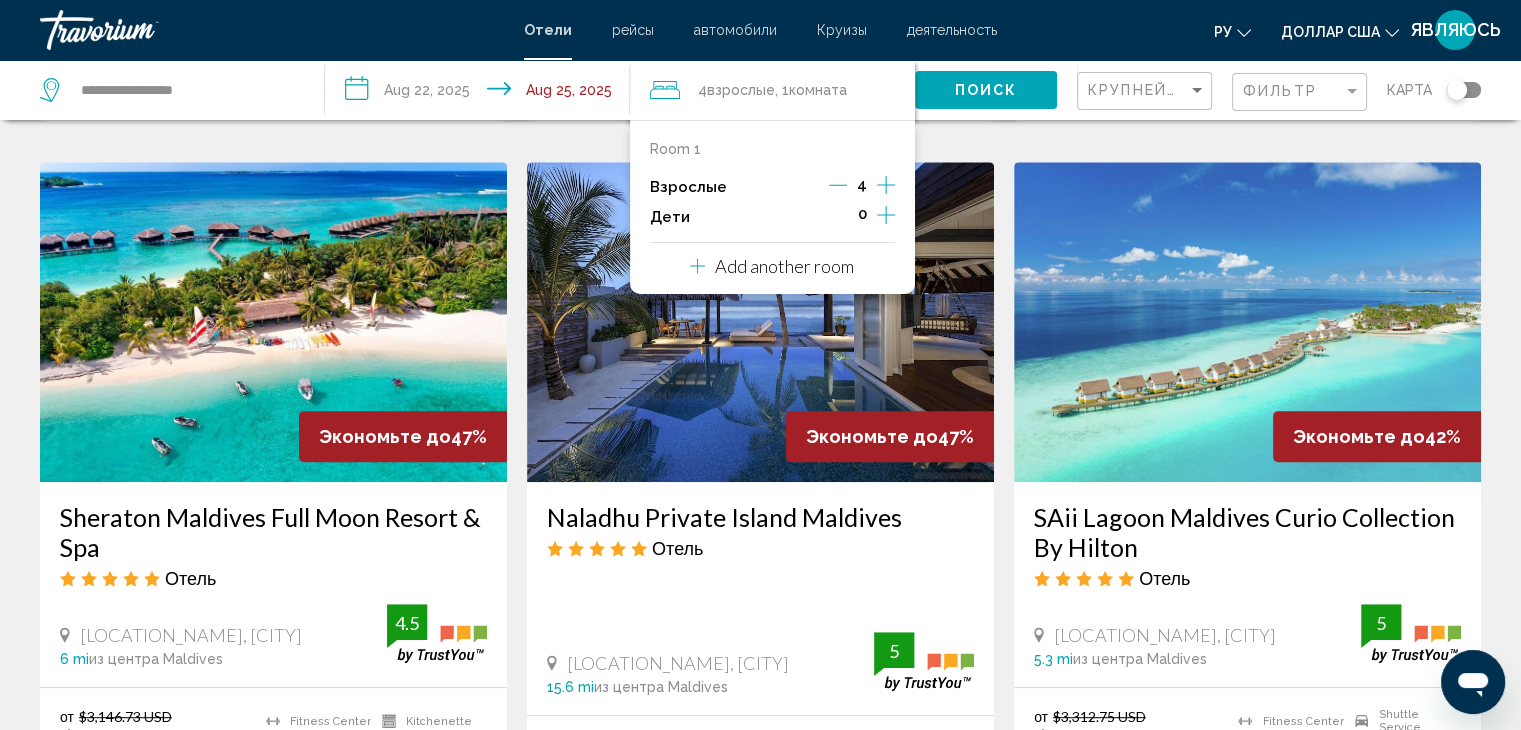 click 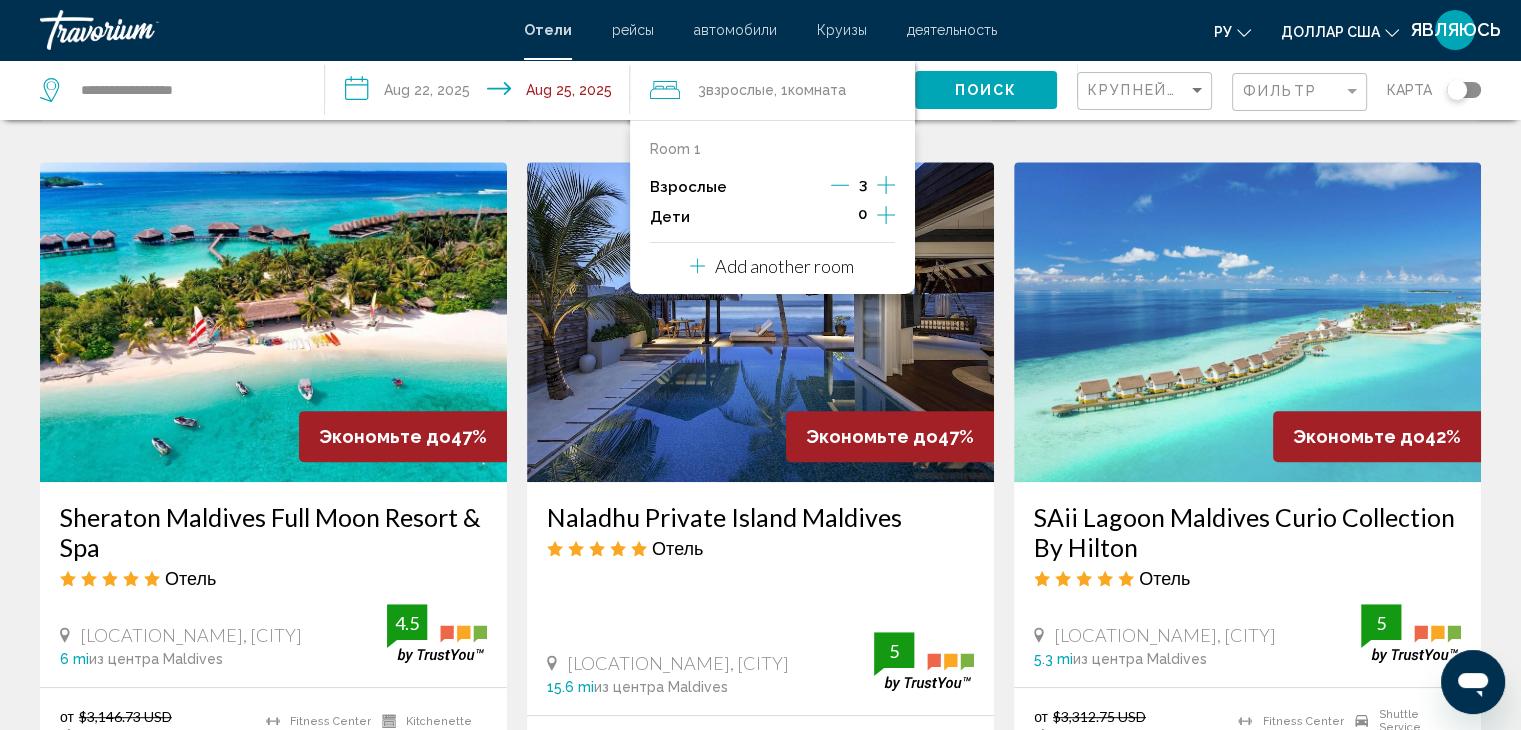 click at bounding box center [760, 322] 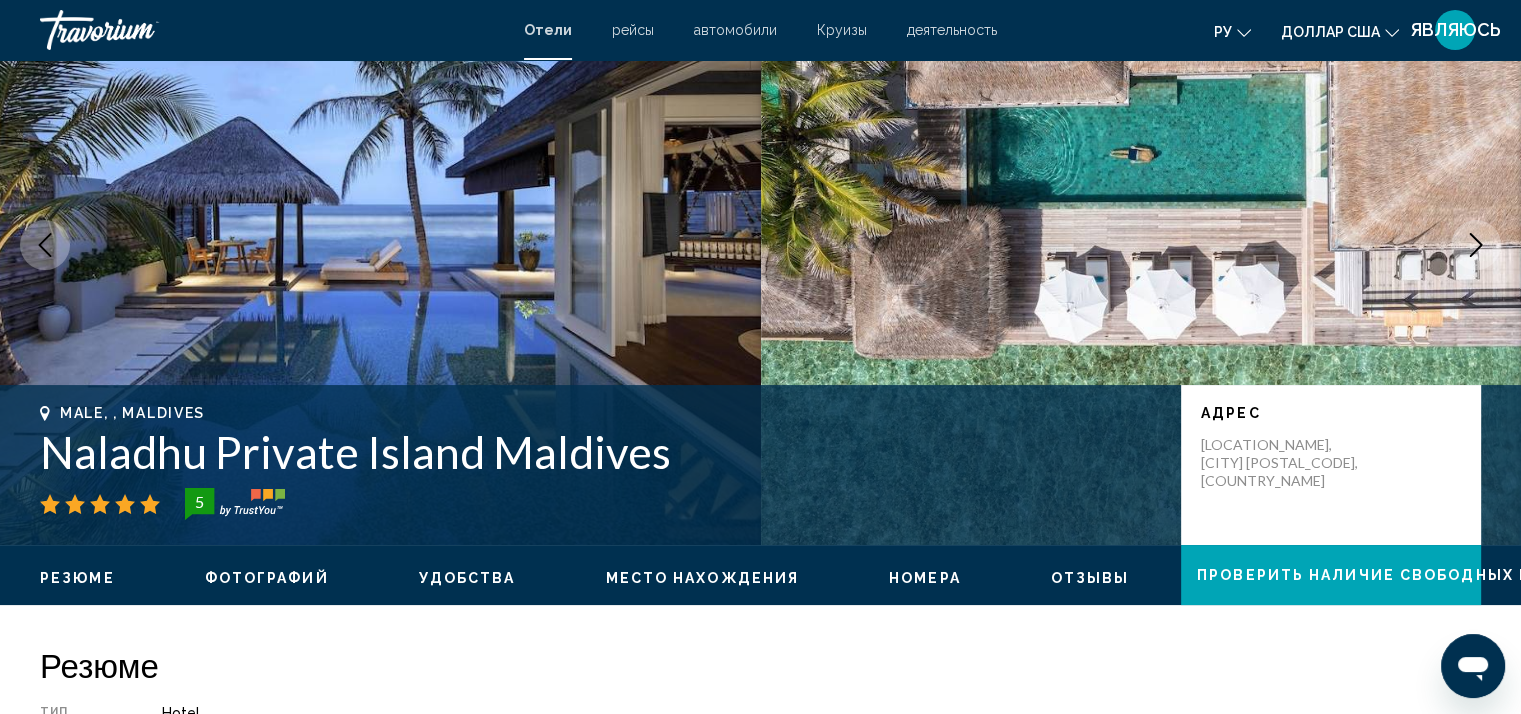 scroll, scrollTop: 0, scrollLeft: 0, axis: both 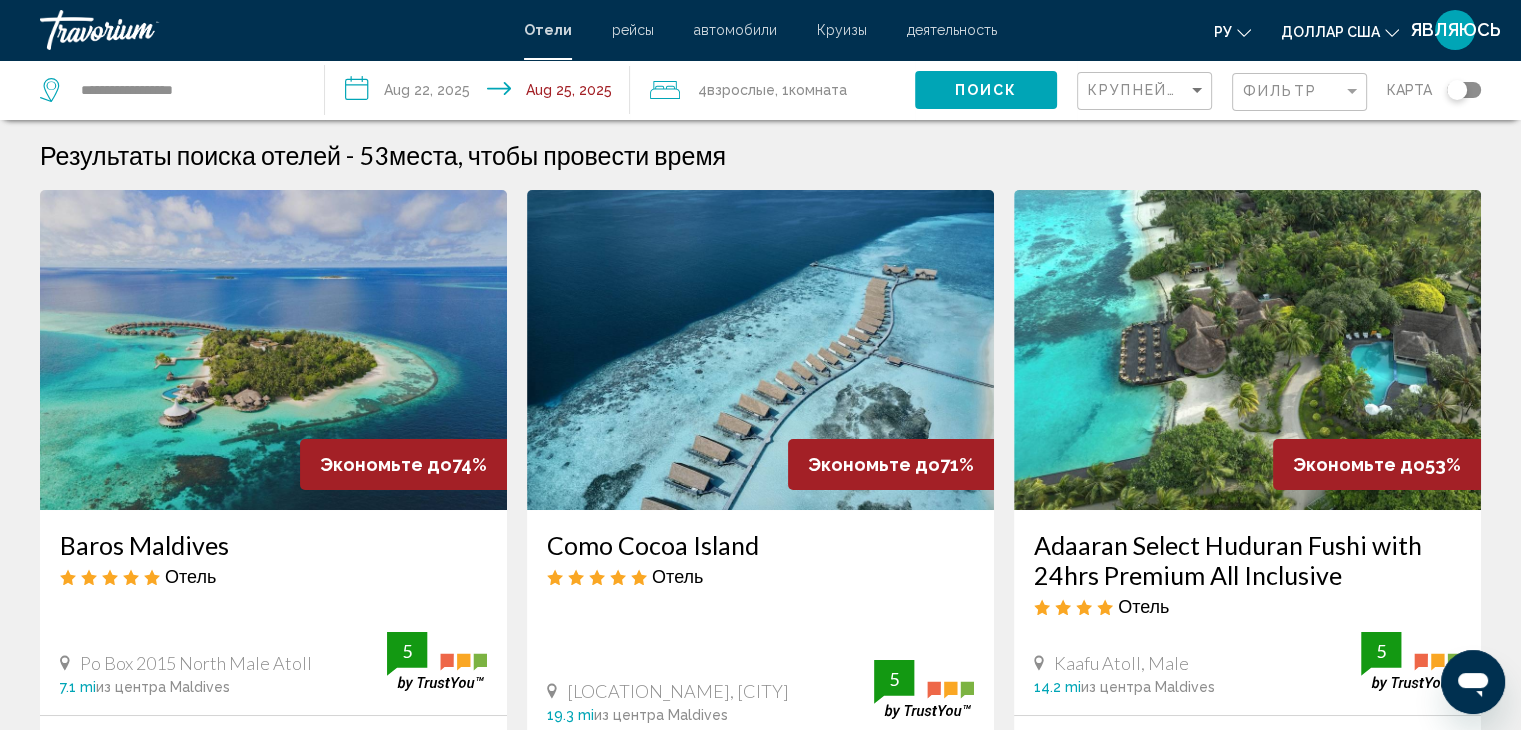 click on "Взрослые" 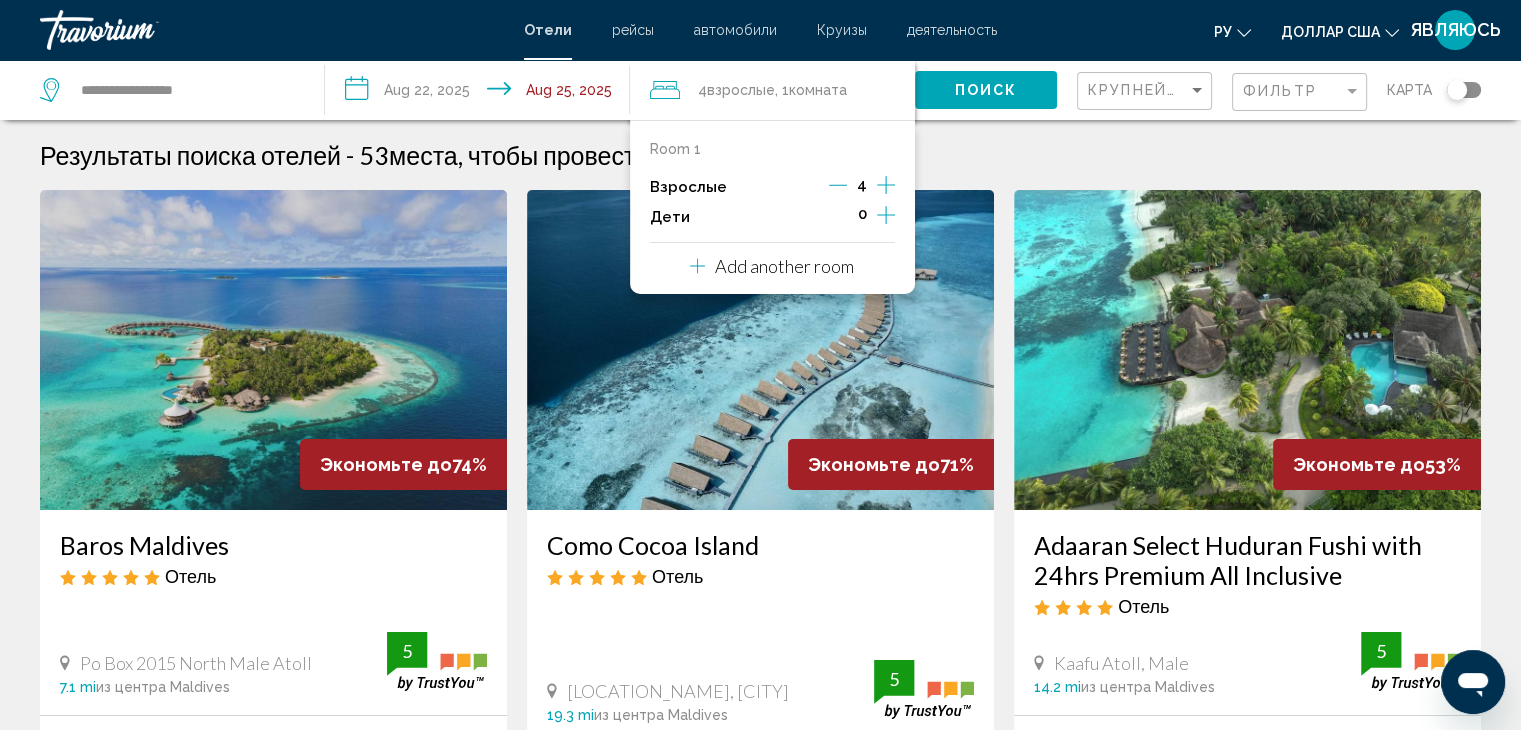 click 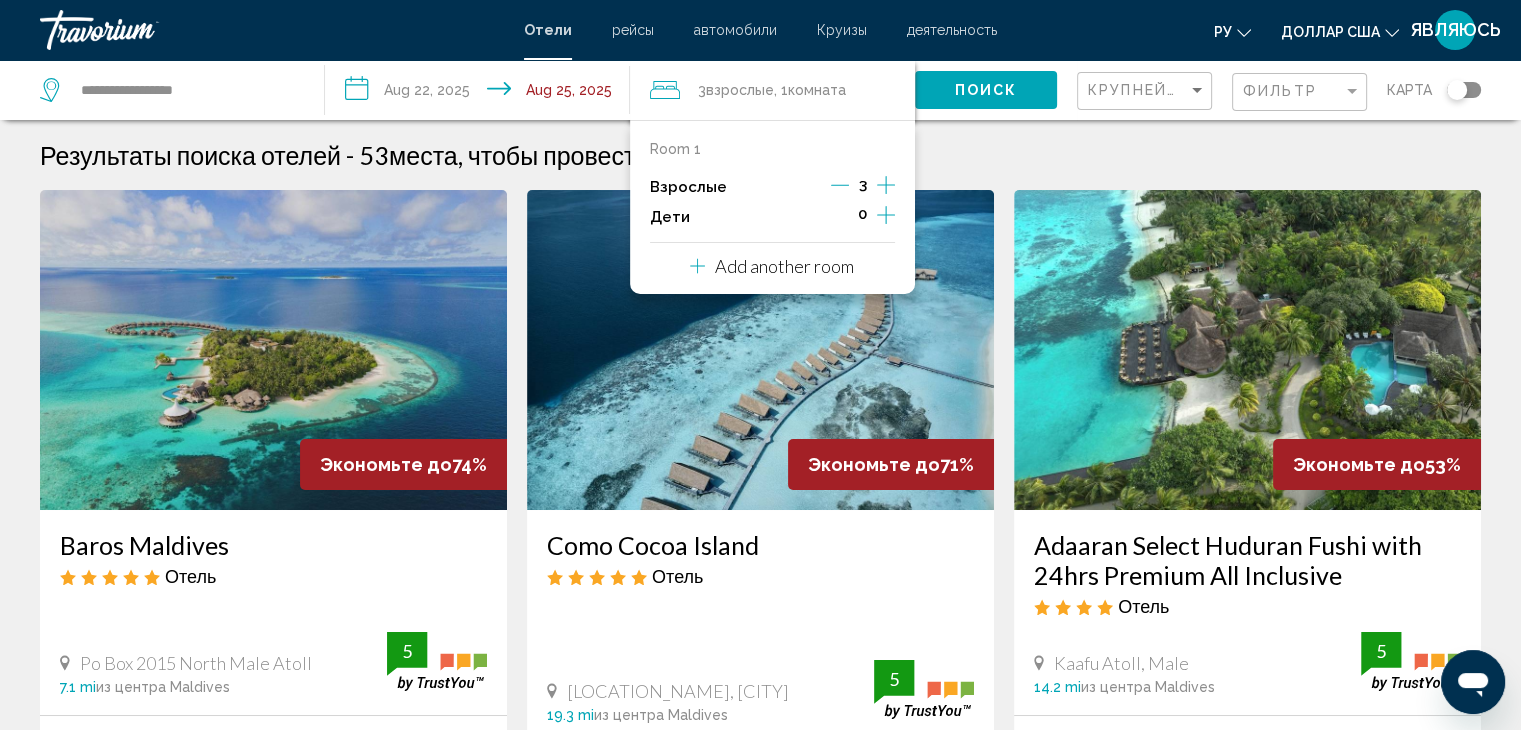 click 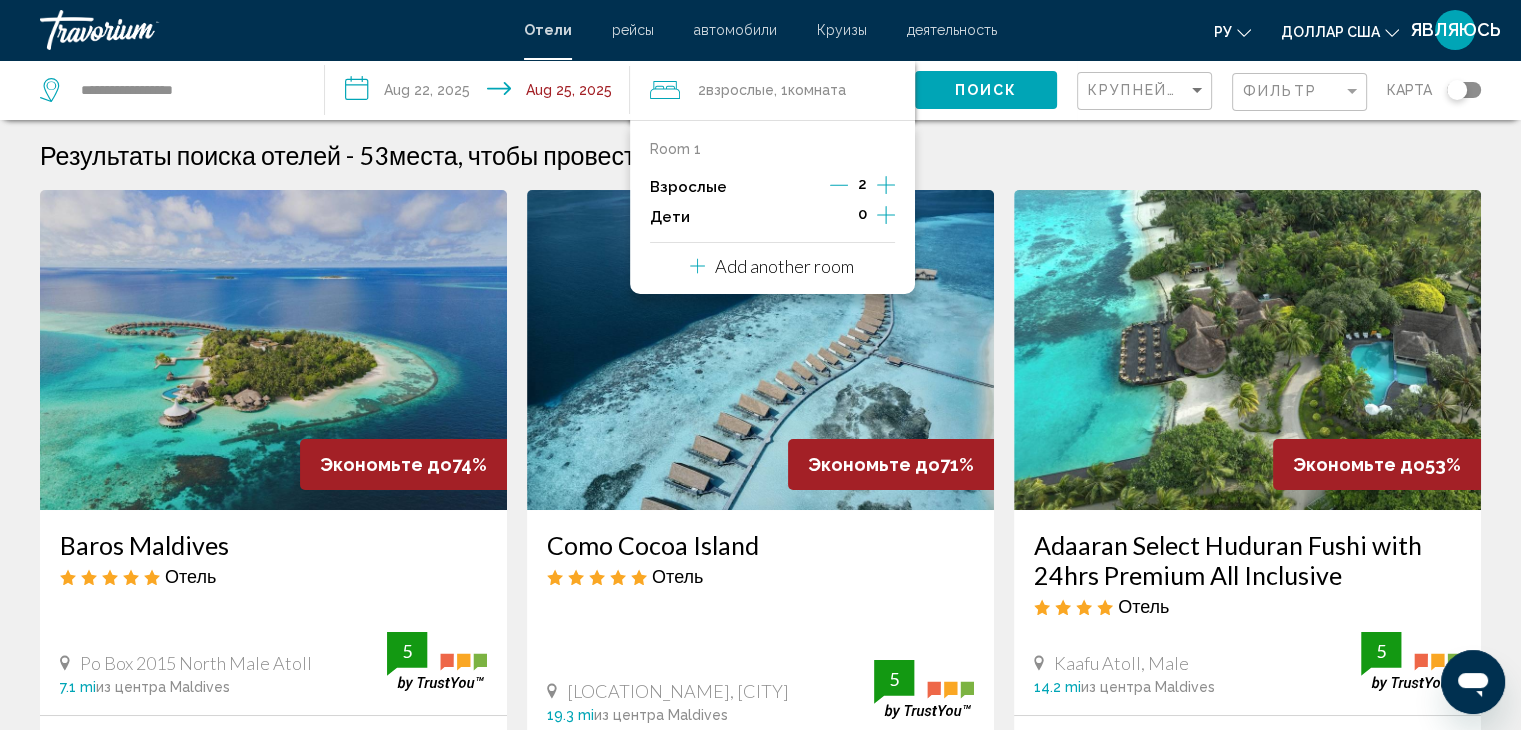 click at bounding box center (760, 350) 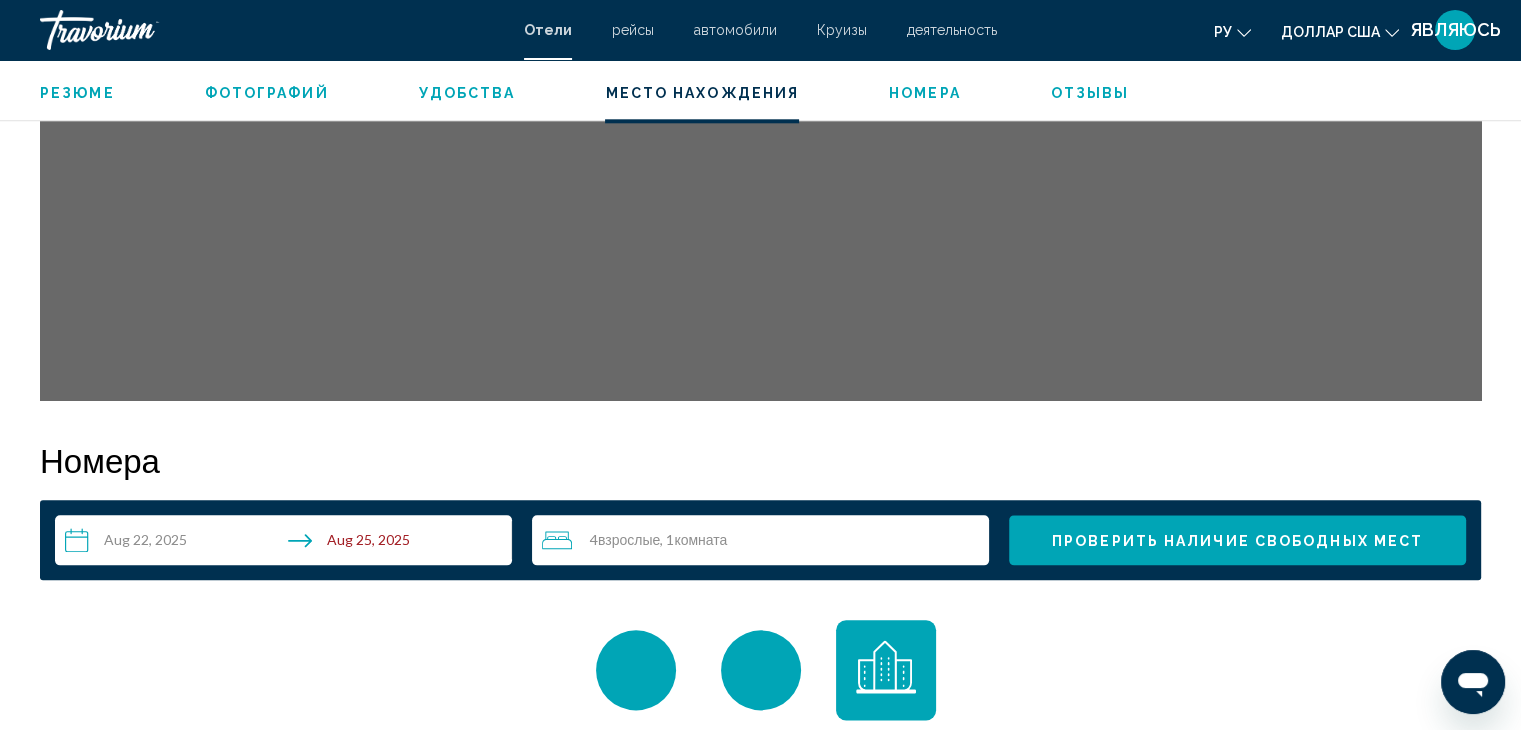 scroll, scrollTop: 2300, scrollLeft: 0, axis: vertical 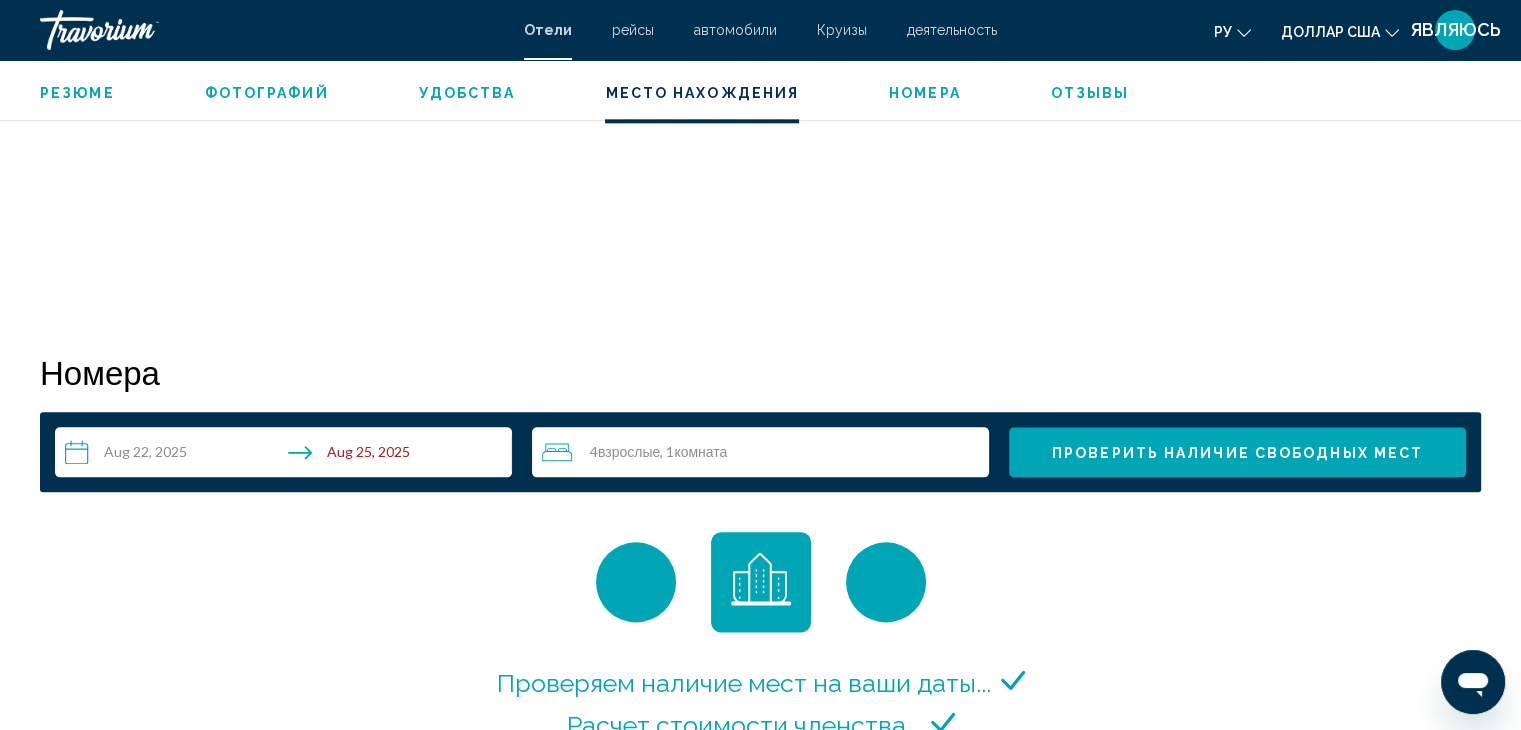 click on "4  Взрослый Взрослые , 1  Комната номера" at bounding box center [765, 452] 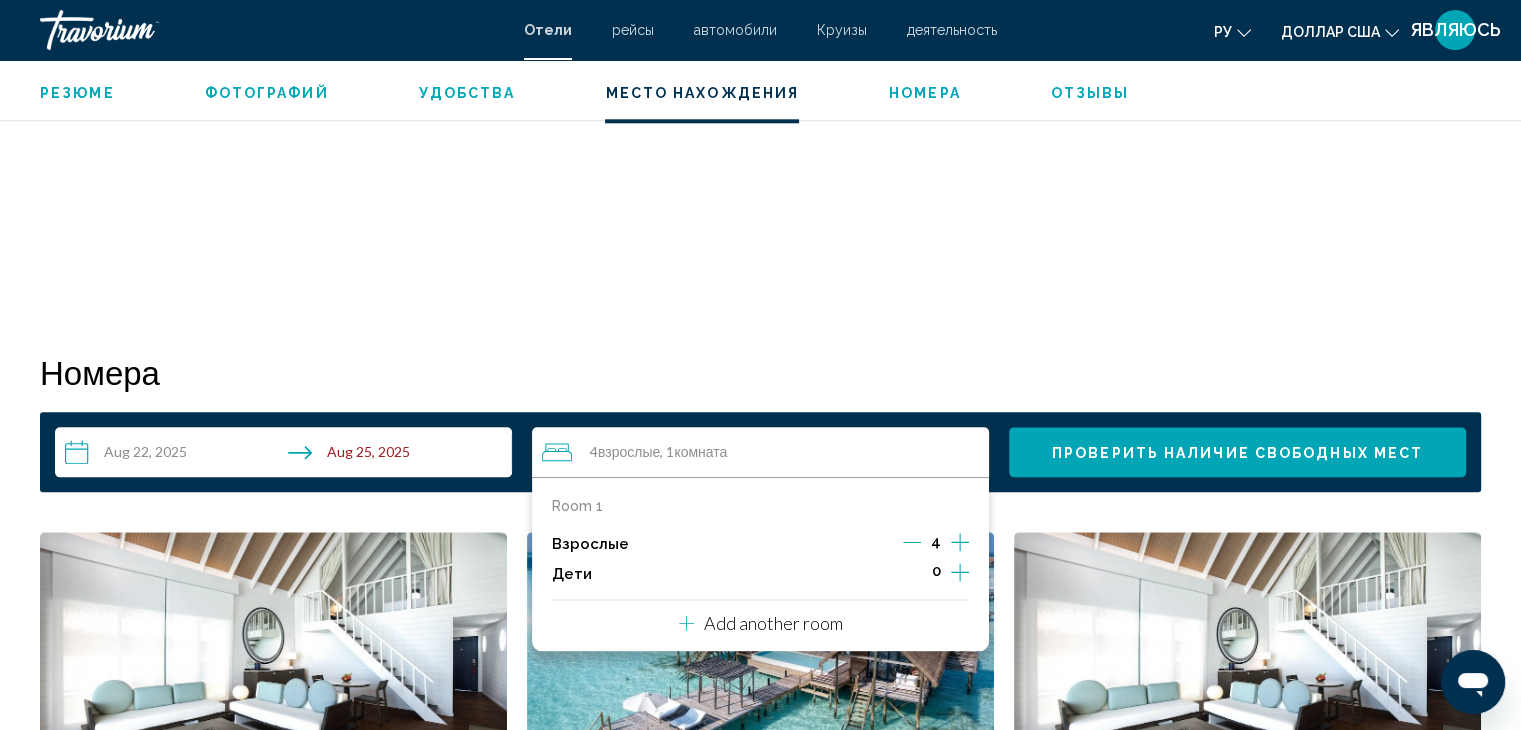 click 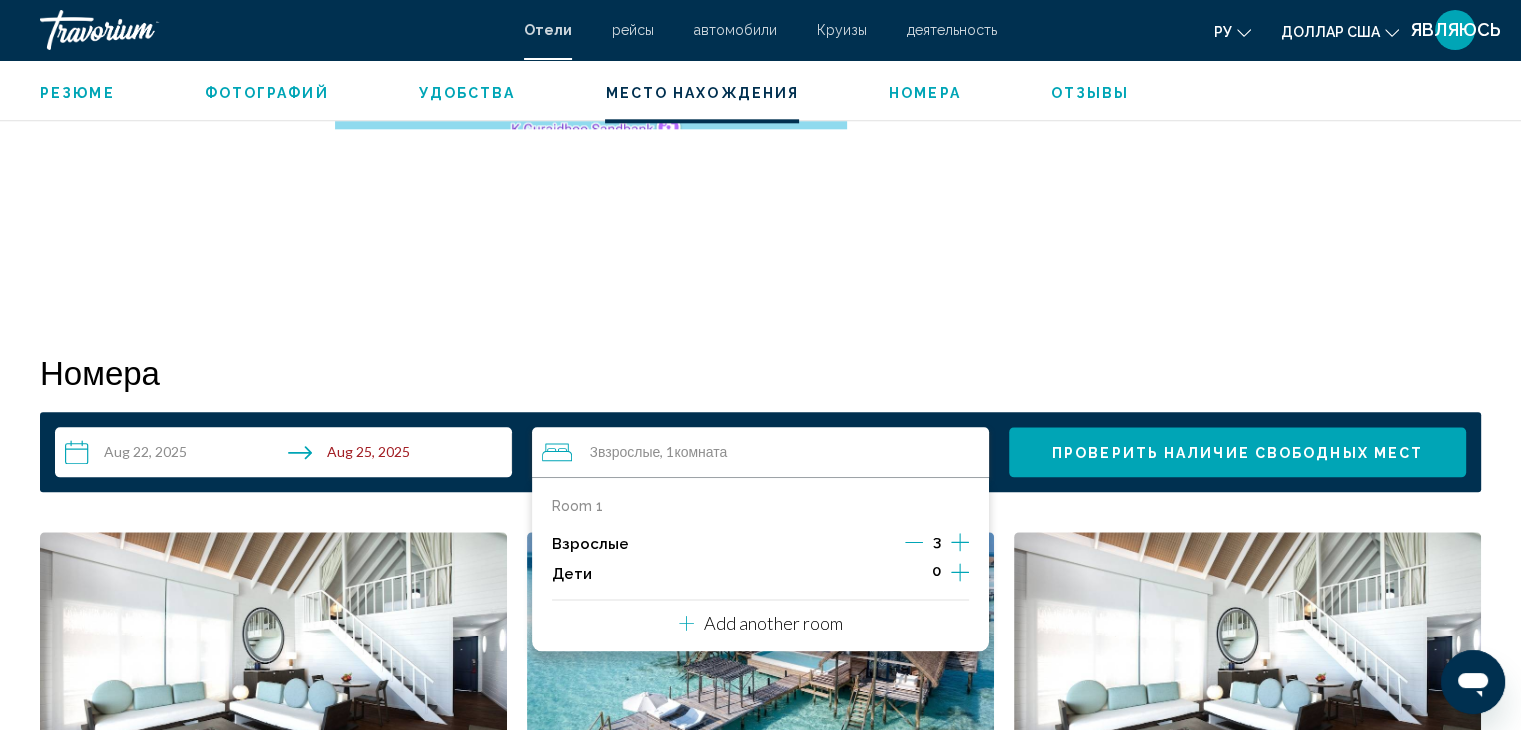 click 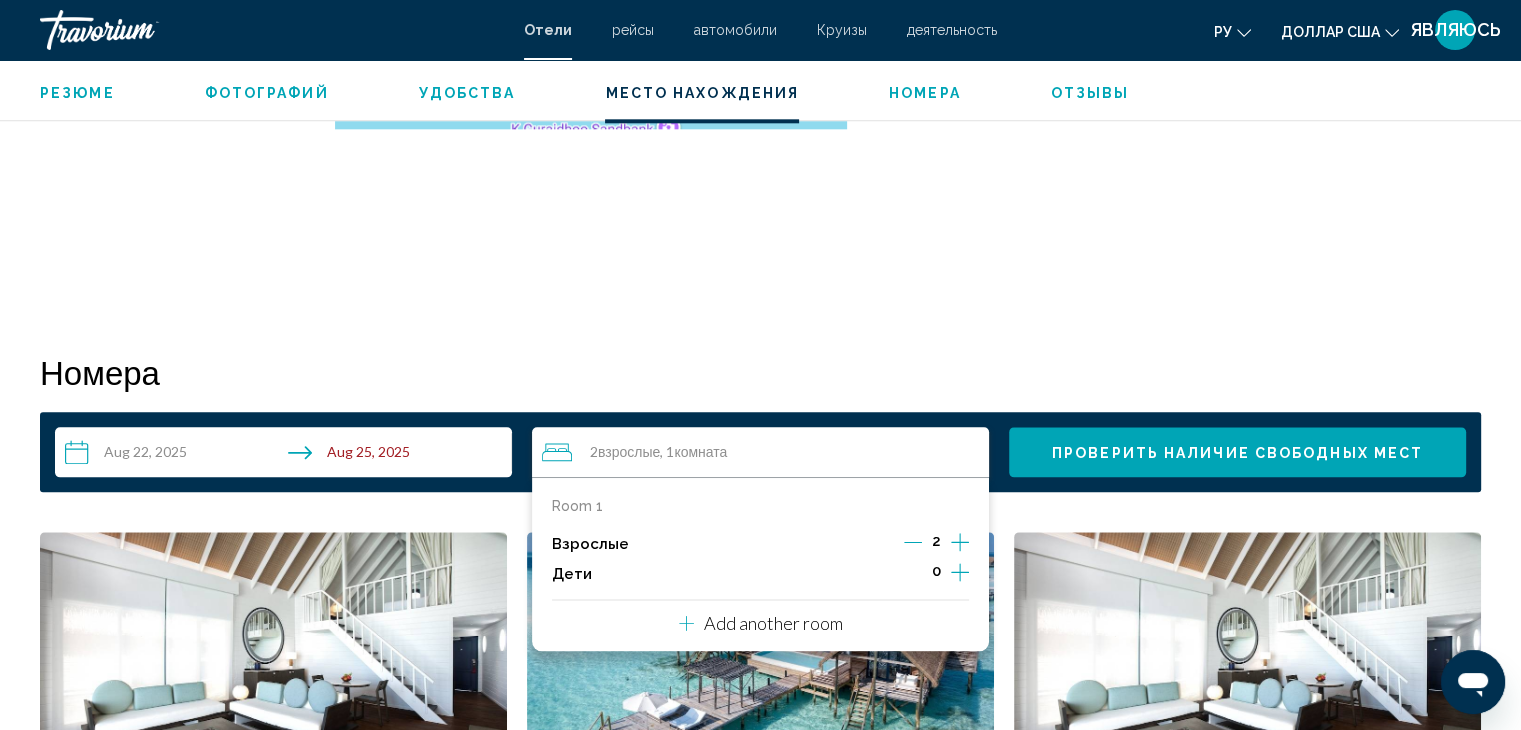 click on "Номера" at bounding box center (760, 372) 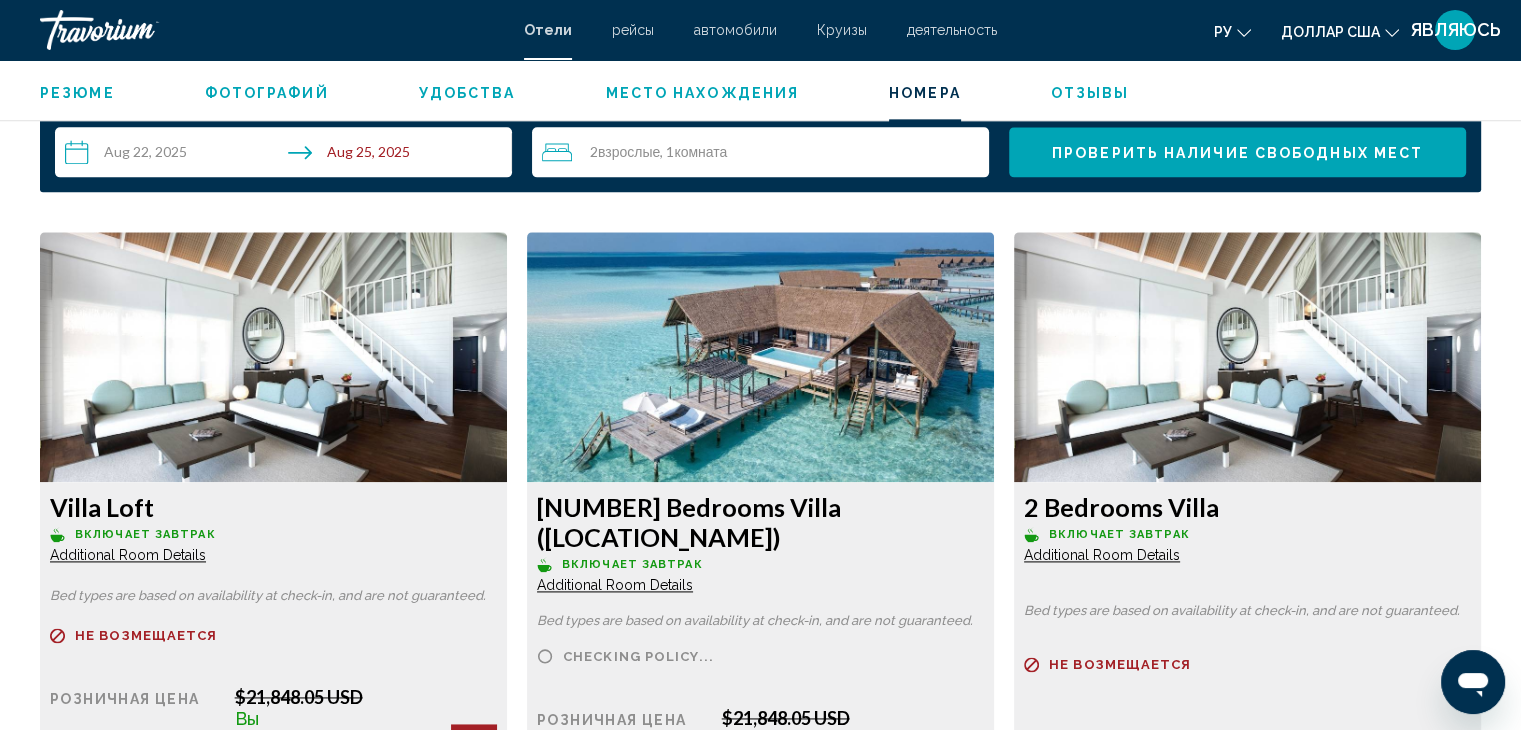 scroll, scrollTop: 2500, scrollLeft: 0, axis: vertical 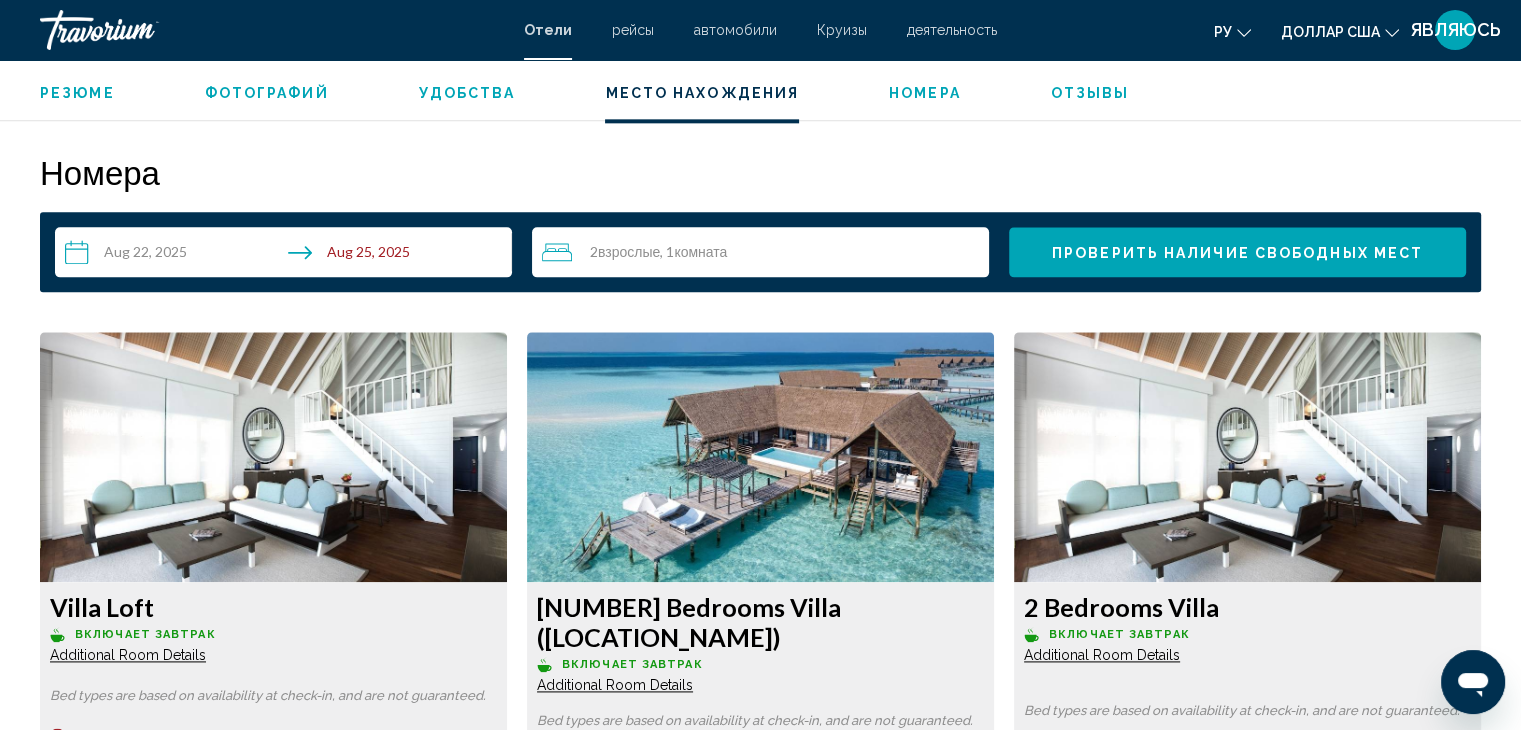 click on "Проверить наличие свободных мест" at bounding box center [1237, 253] 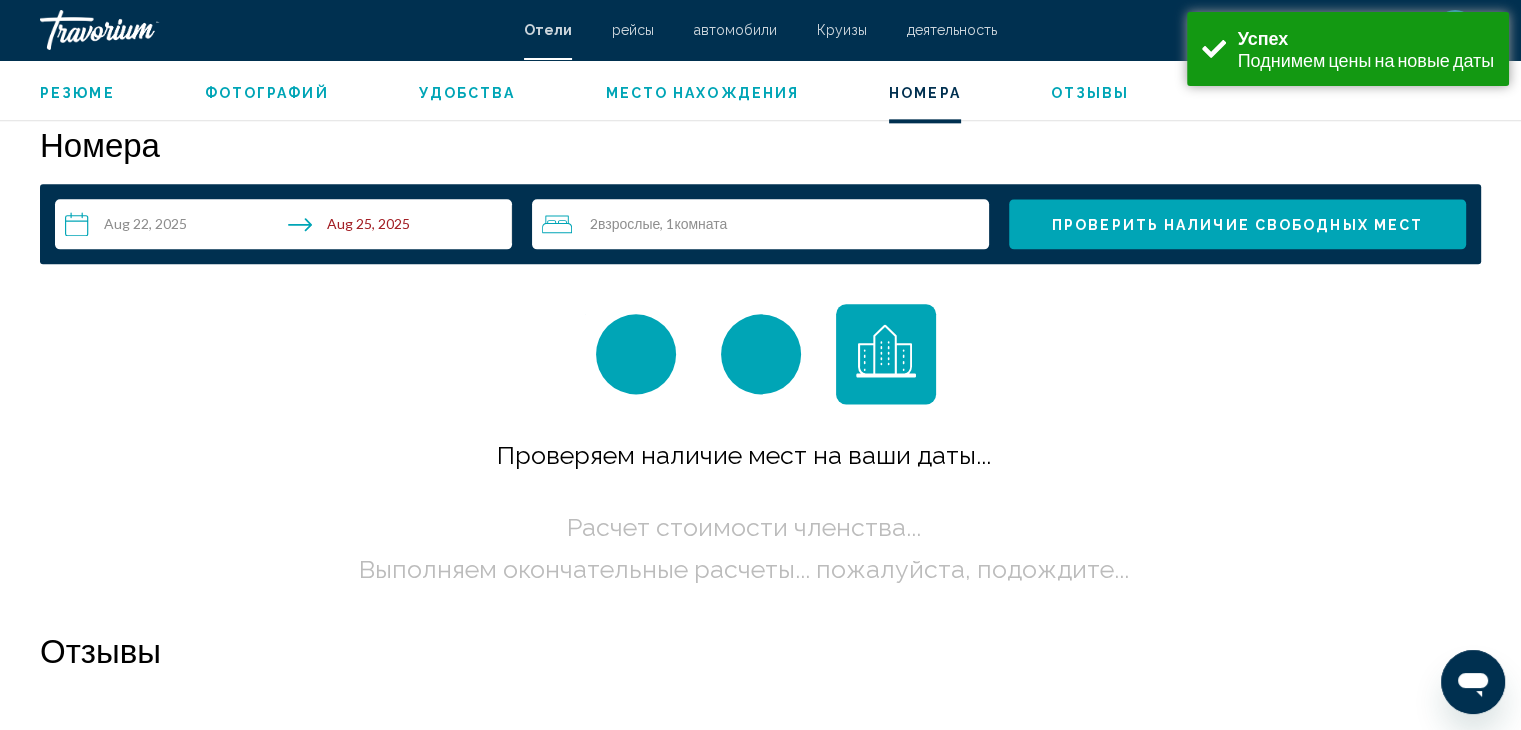scroll, scrollTop: 2531, scrollLeft: 0, axis: vertical 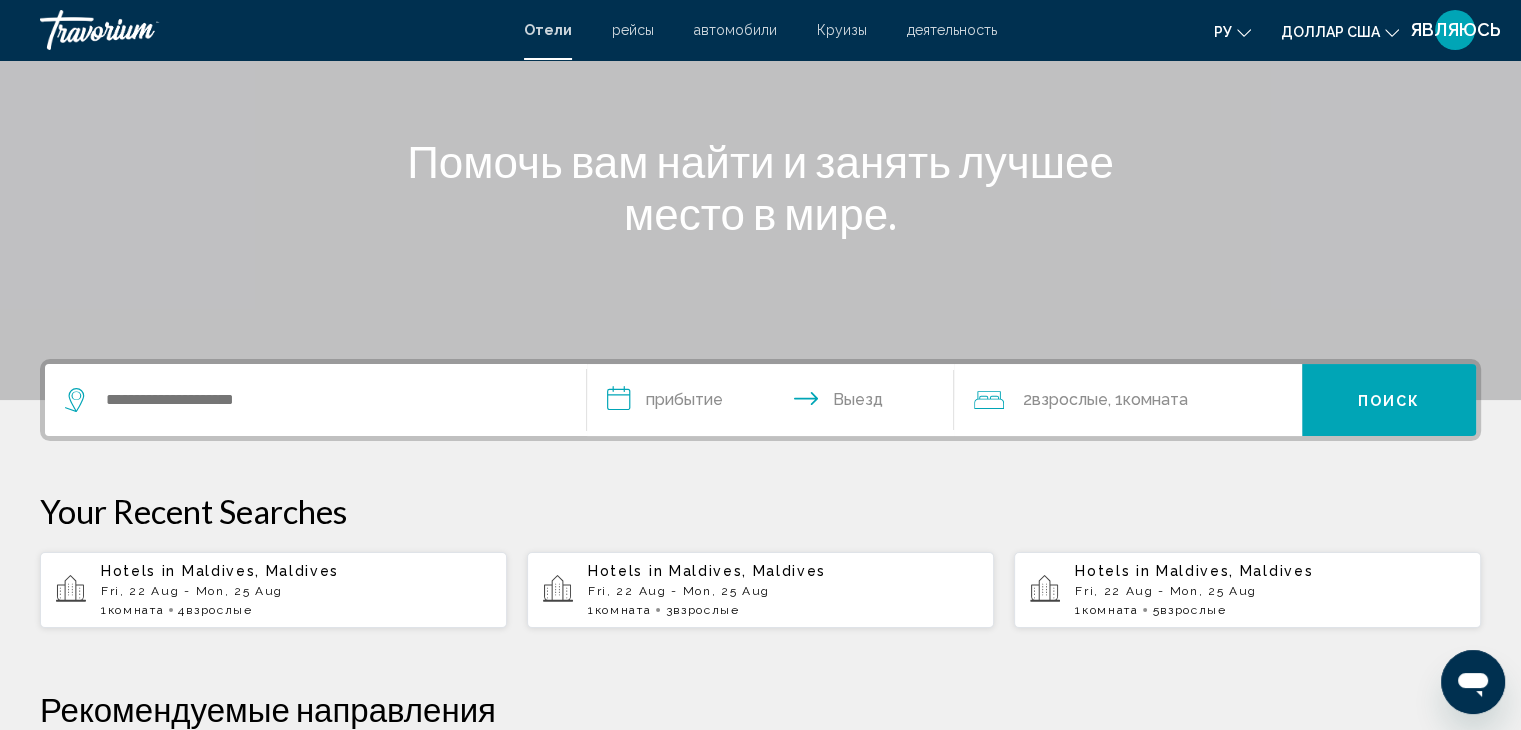 click on "[DAY_OF_WEEK], [DAY] [MONTH] - [DAY_OF_WEEK], [DAY] [MONTH]" at bounding box center (783, 591) 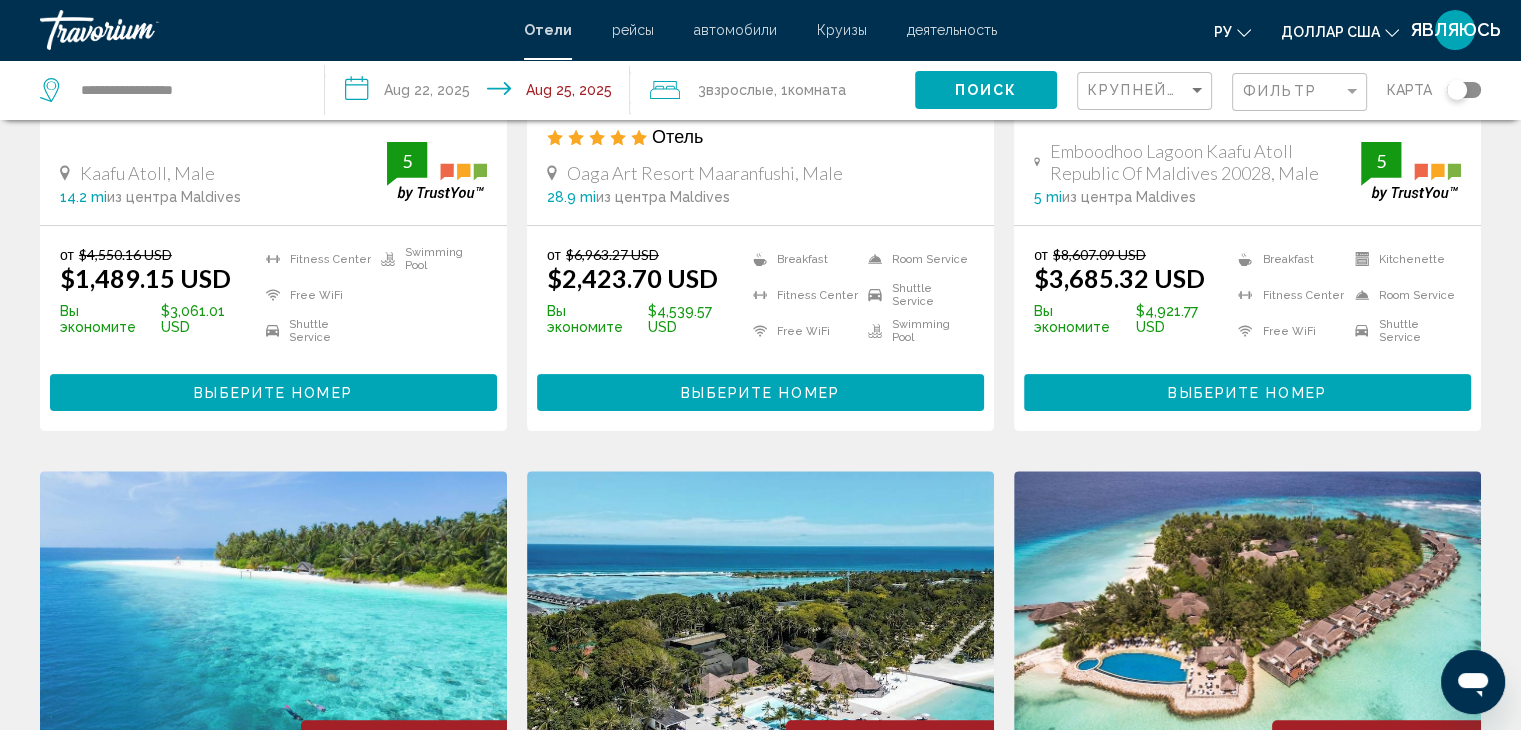 scroll, scrollTop: 900, scrollLeft: 0, axis: vertical 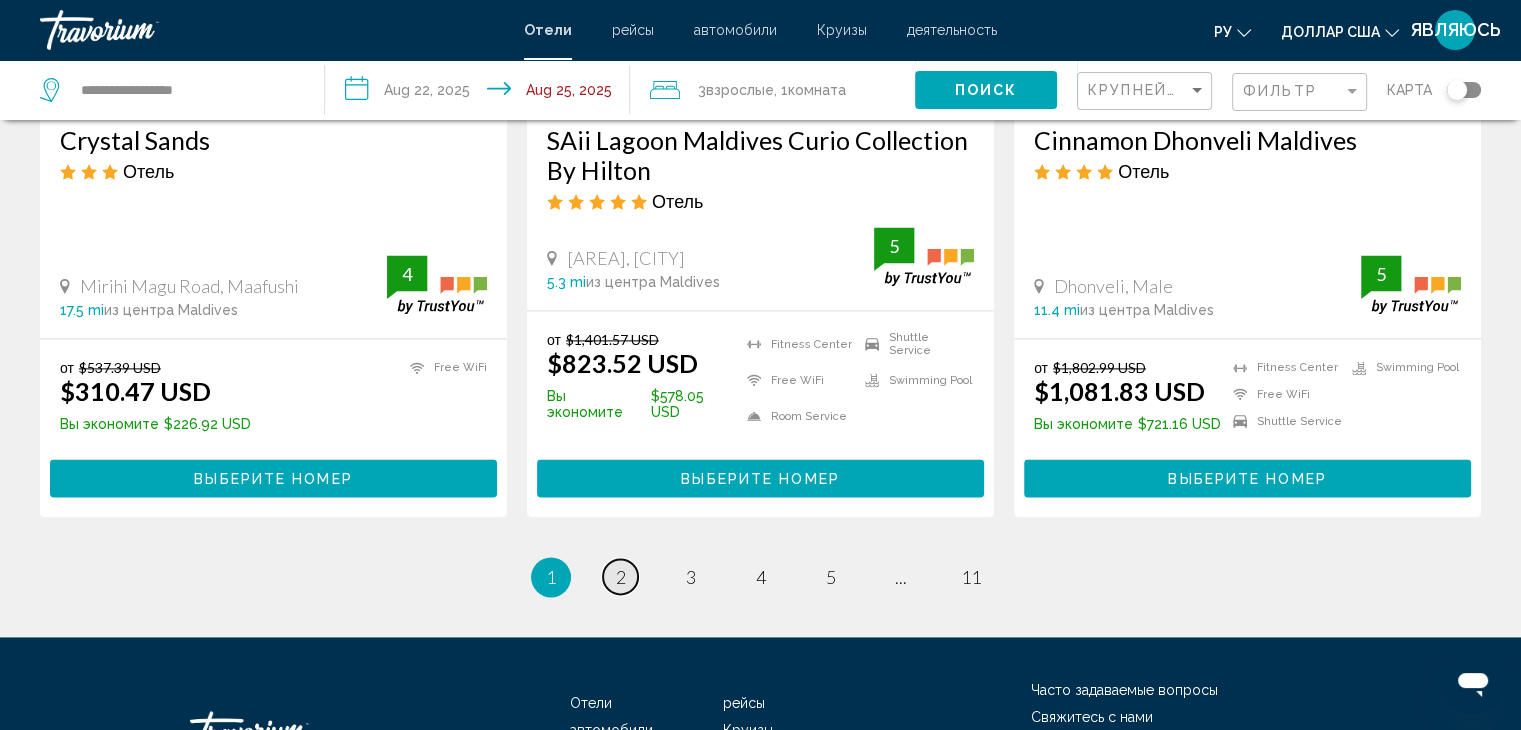 click on "2" at bounding box center (621, 577) 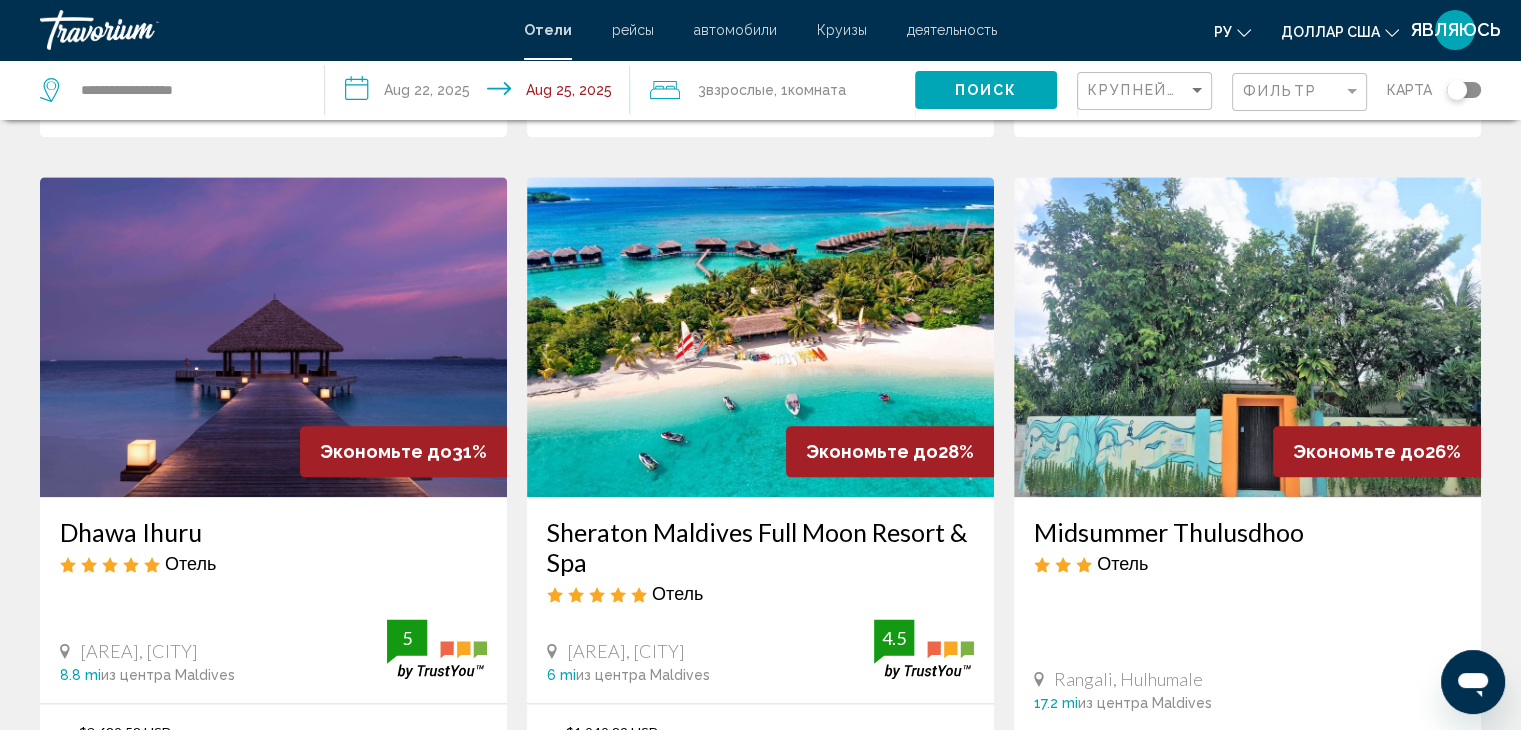 scroll, scrollTop: 2600, scrollLeft: 0, axis: vertical 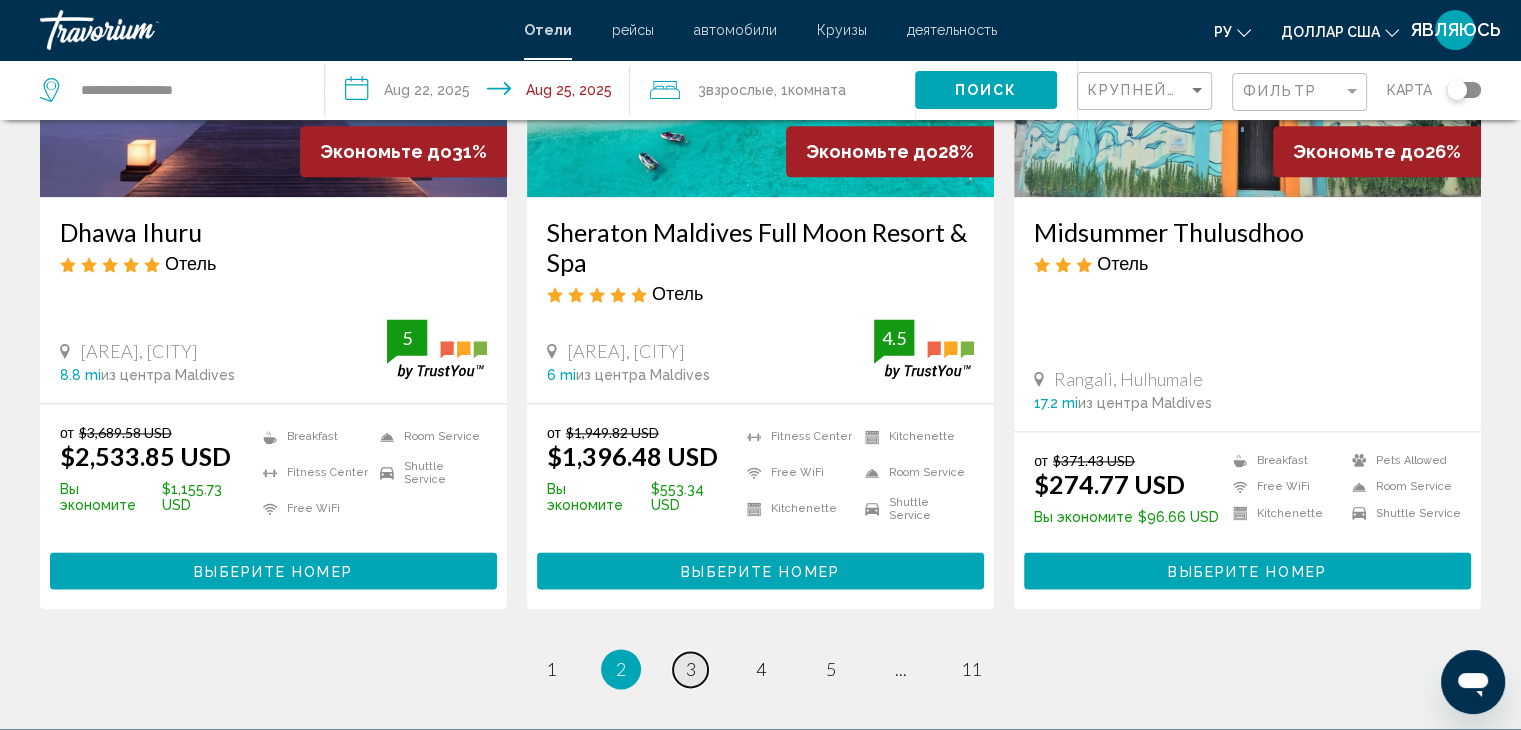 click on "3" at bounding box center (691, 669) 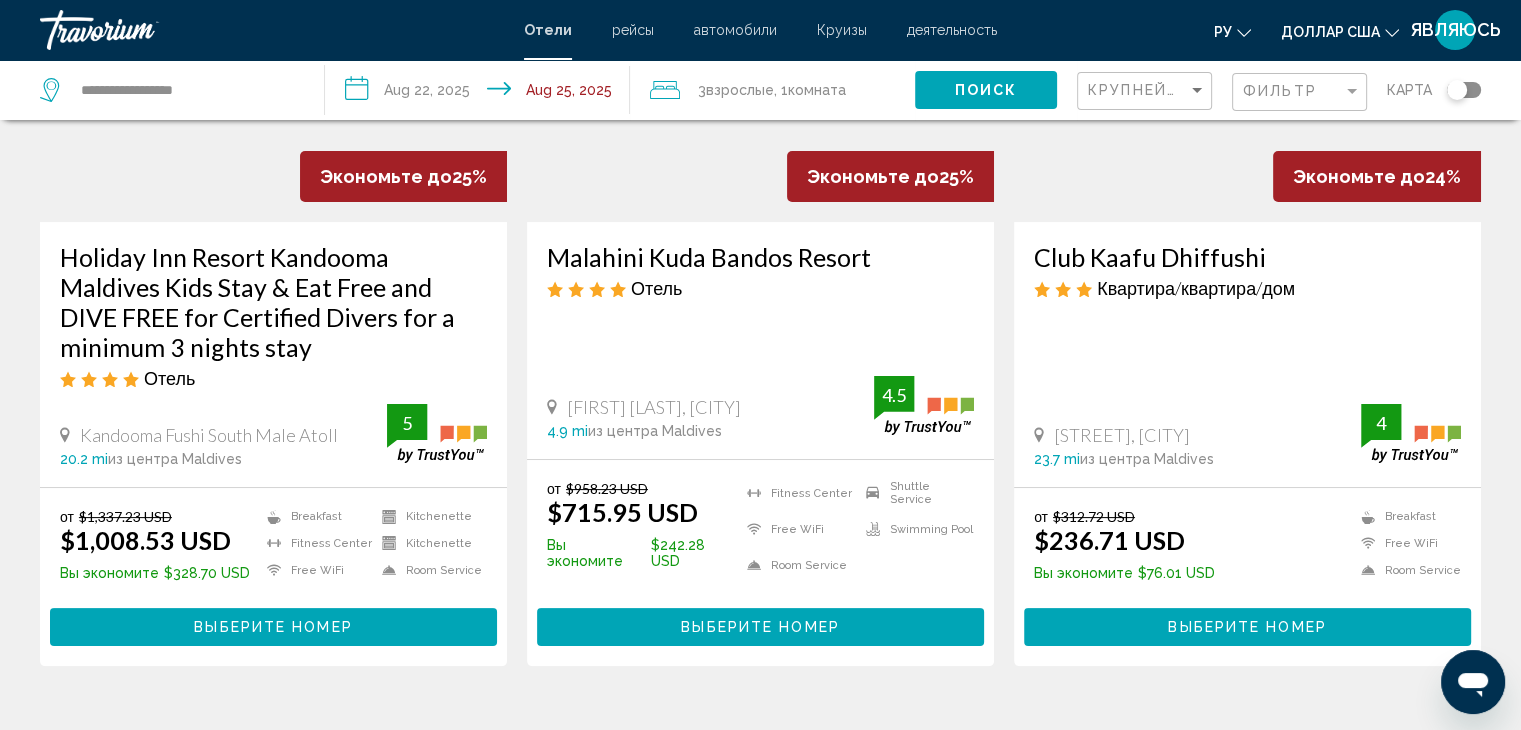 scroll, scrollTop: 300, scrollLeft: 0, axis: vertical 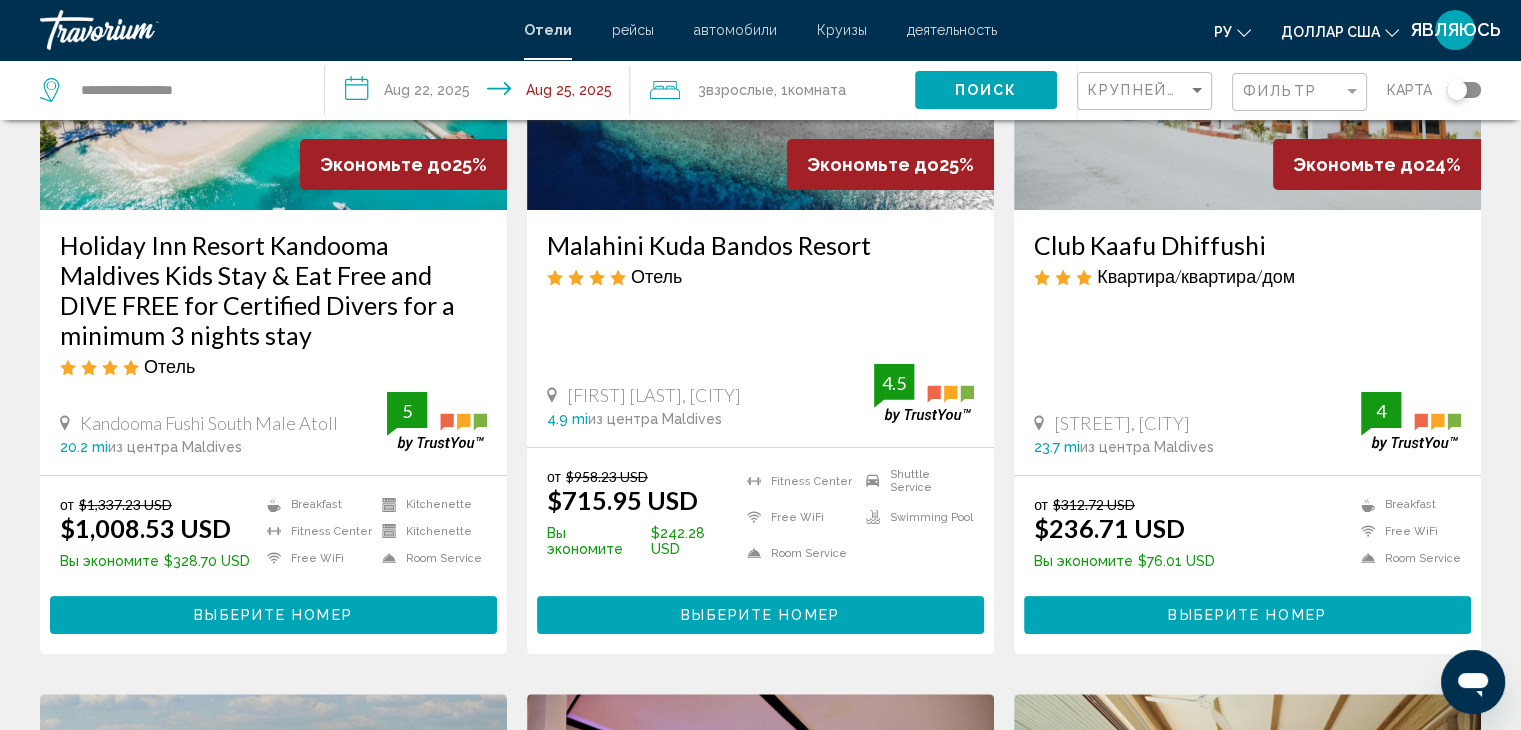 drag, startPoint x: 58, startPoint y: 234, endPoint x: 304, endPoint y: 330, distance: 264.06818 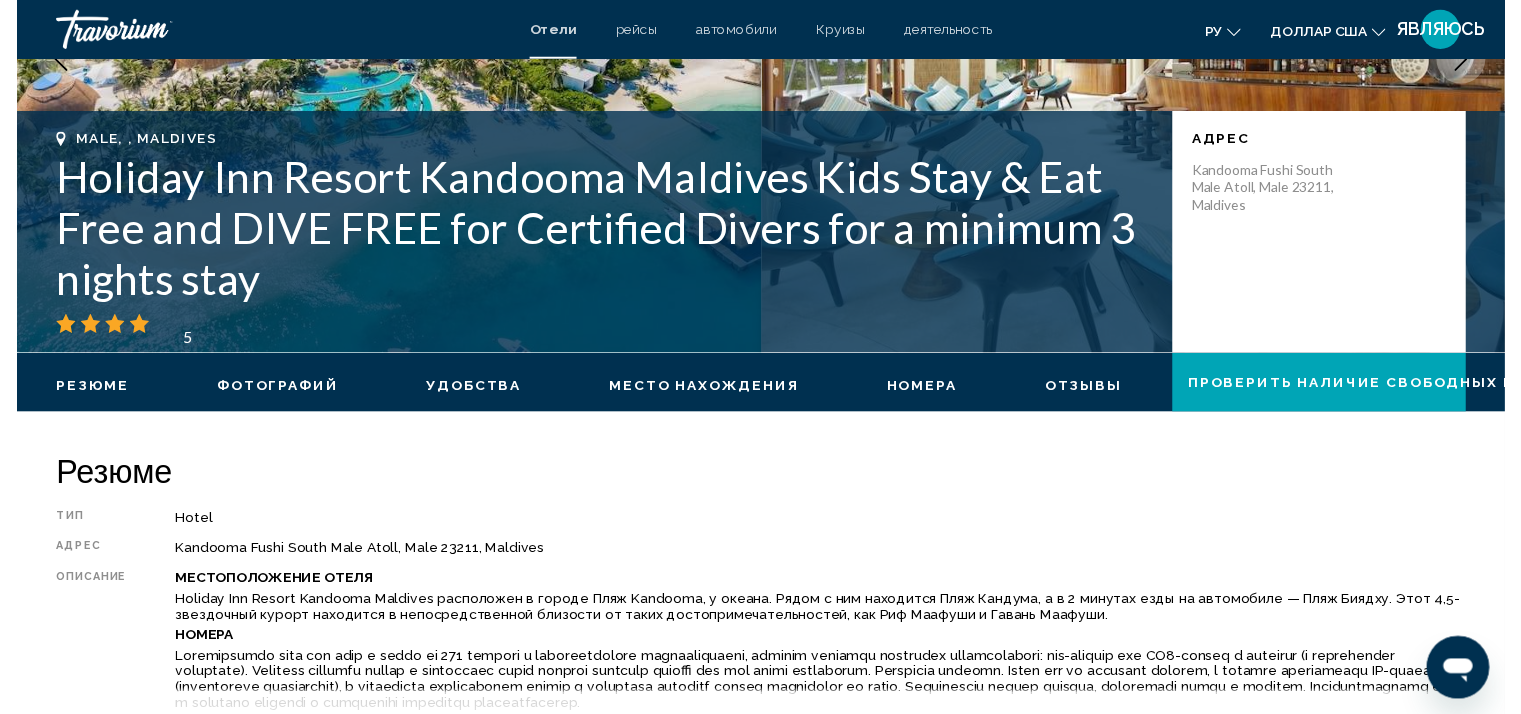 scroll, scrollTop: 0, scrollLeft: 0, axis: both 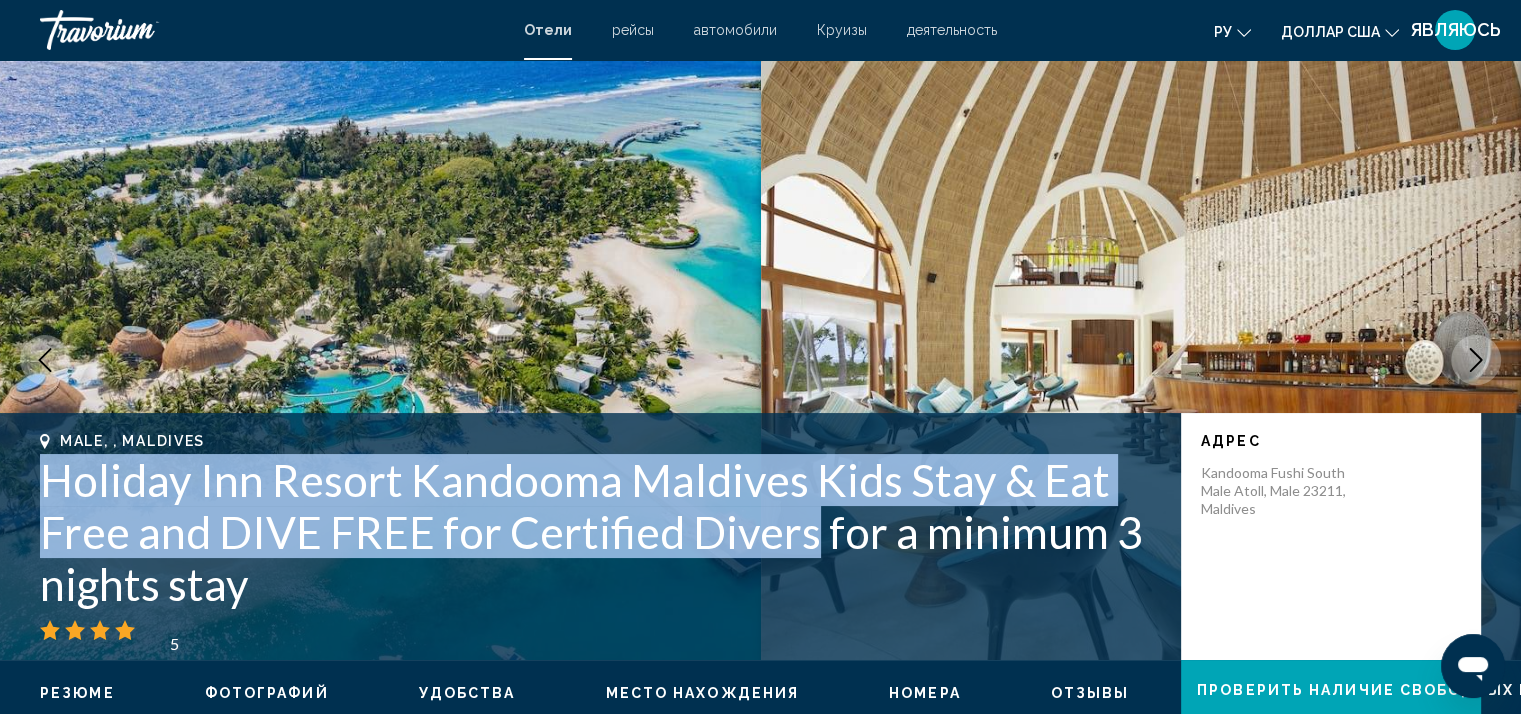 drag, startPoint x: 26, startPoint y: 460, endPoint x: 812, endPoint y: 525, distance: 788.6831 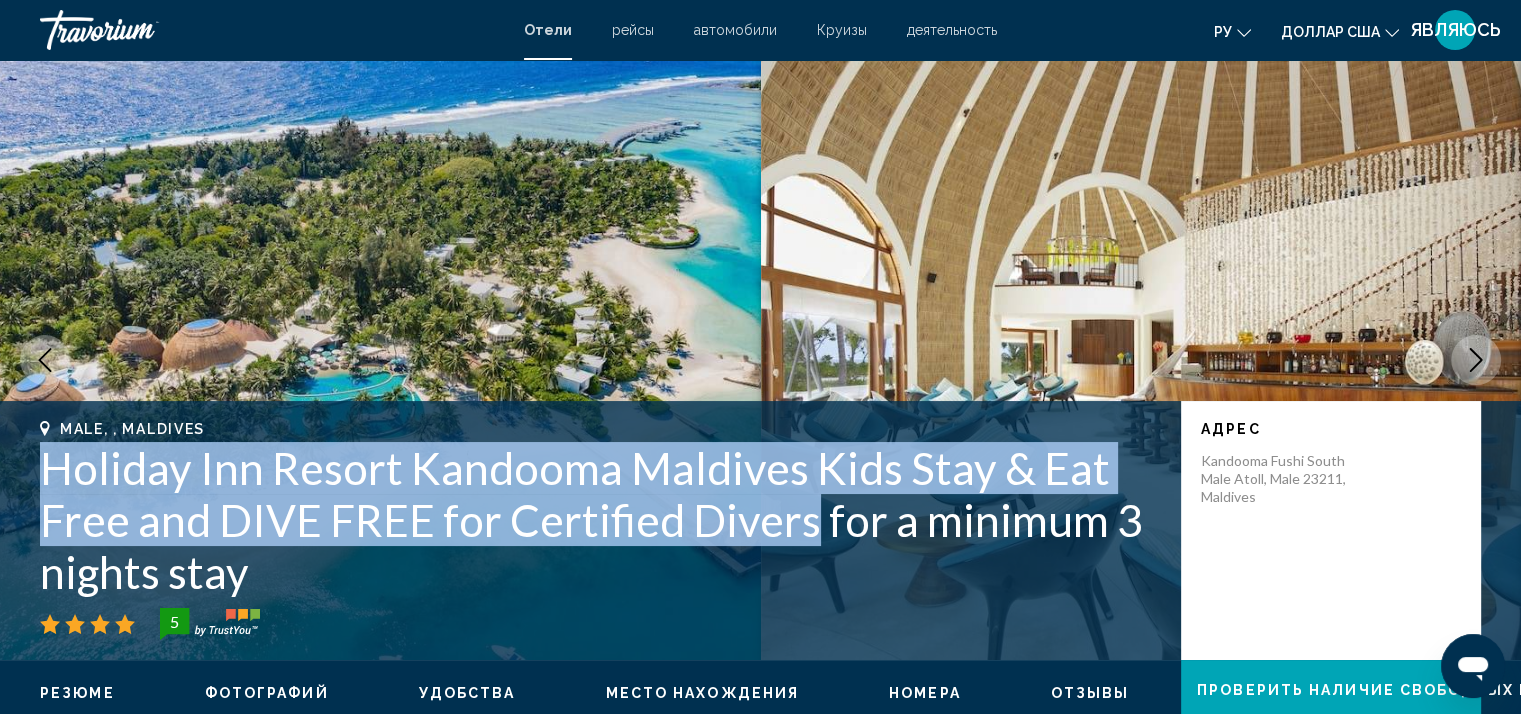 click on "Male, , Maldives Holiday Inn Resort Kandooma Maldives Kids Stay & Eat Free and DIVE FREE for Certified Divers for a minimum 3 nights stay
5 адрес Kandooma Fushi South Male Atoll, Male  23211, Maldives" at bounding box center [760, 530] 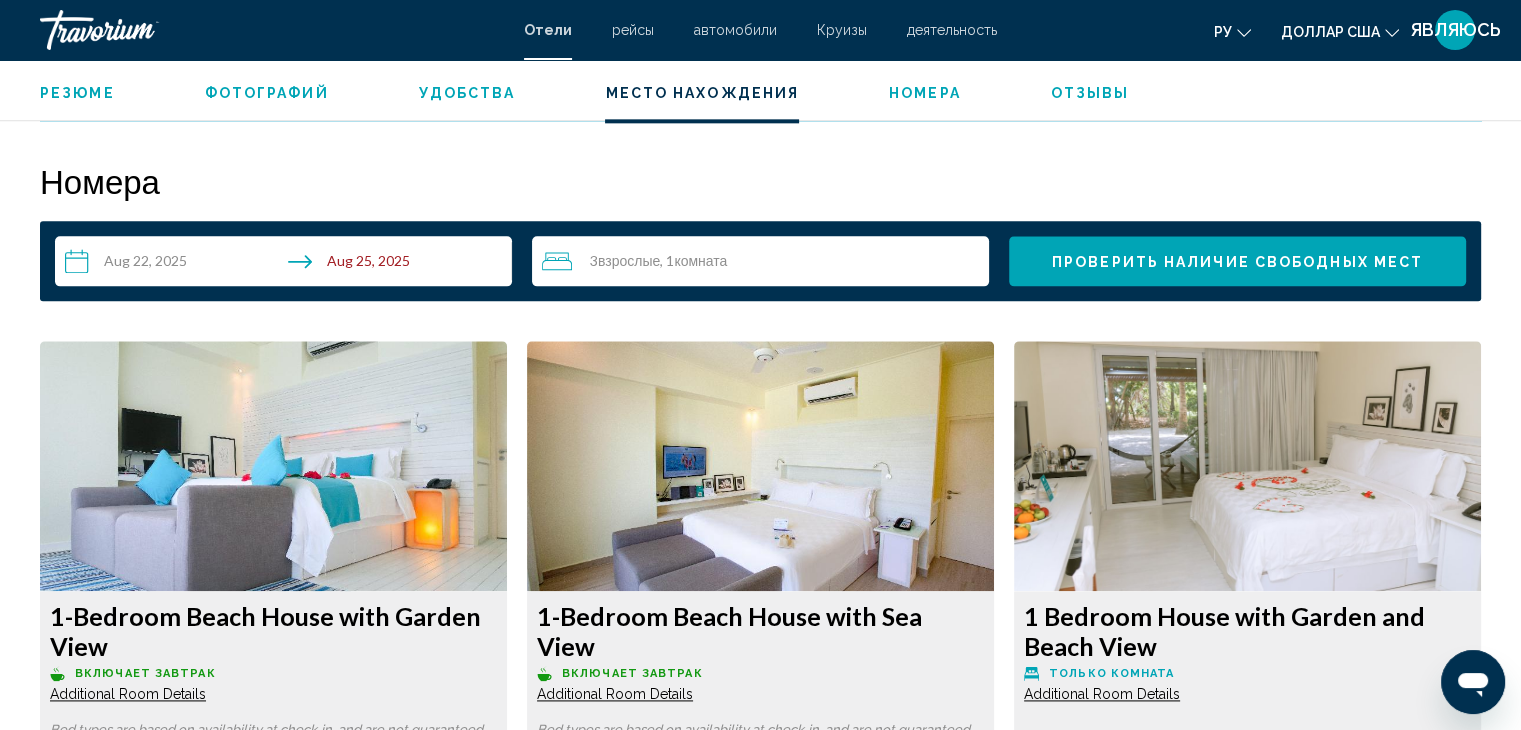 scroll, scrollTop: 2500, scrollLeft: 0, axis: vertical 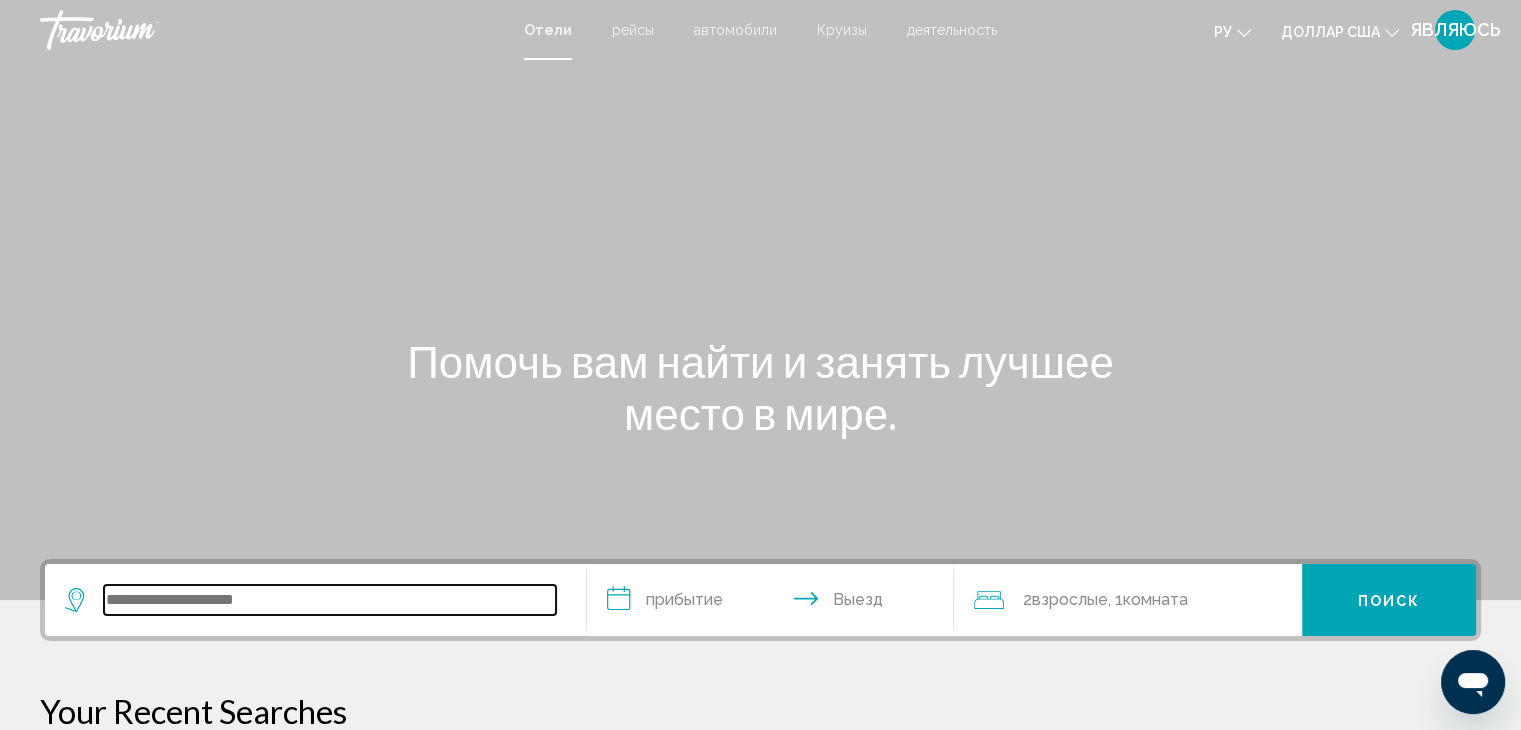 click at bounding box center (330, 600) 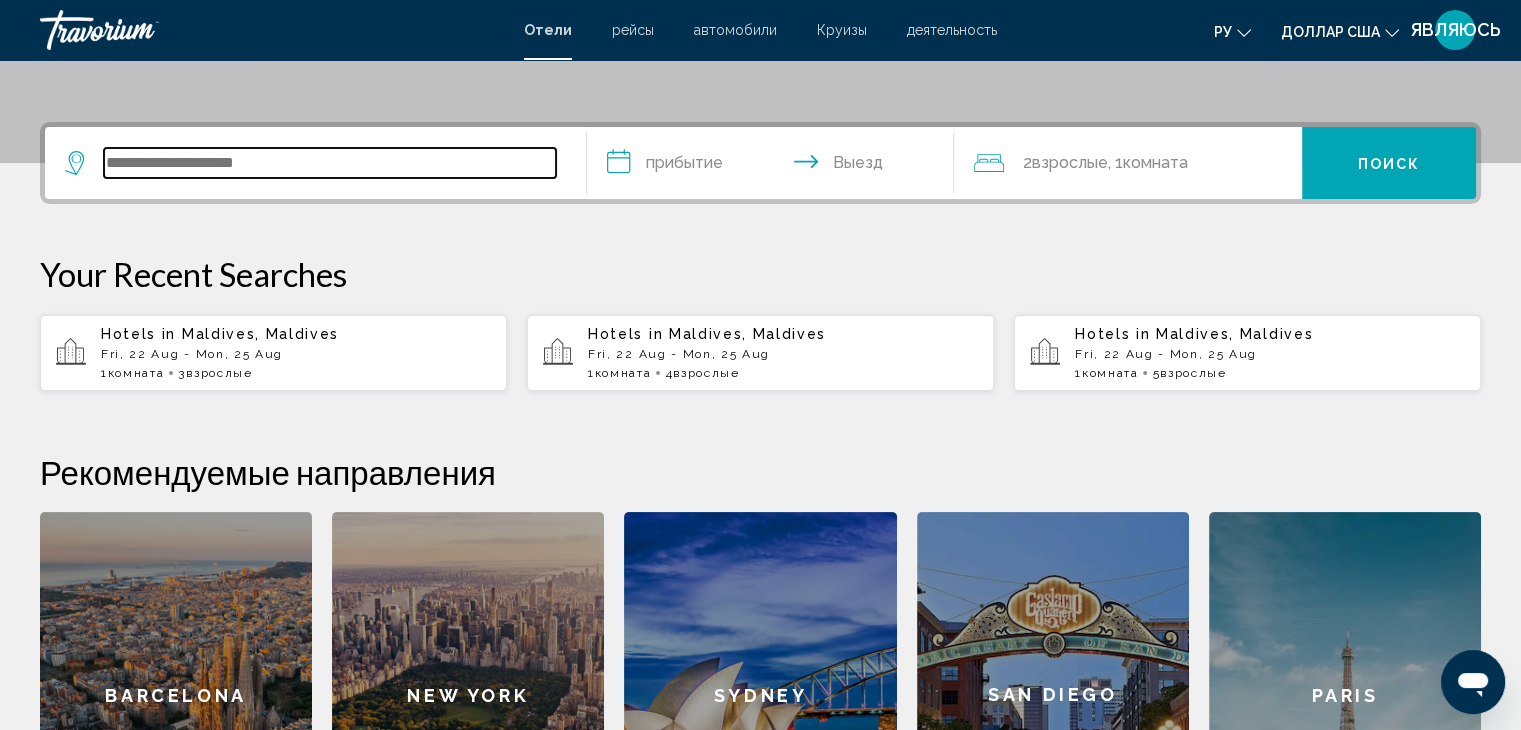 scroll, scrollTop: 493, scrollLeft: 0, axis: vertical 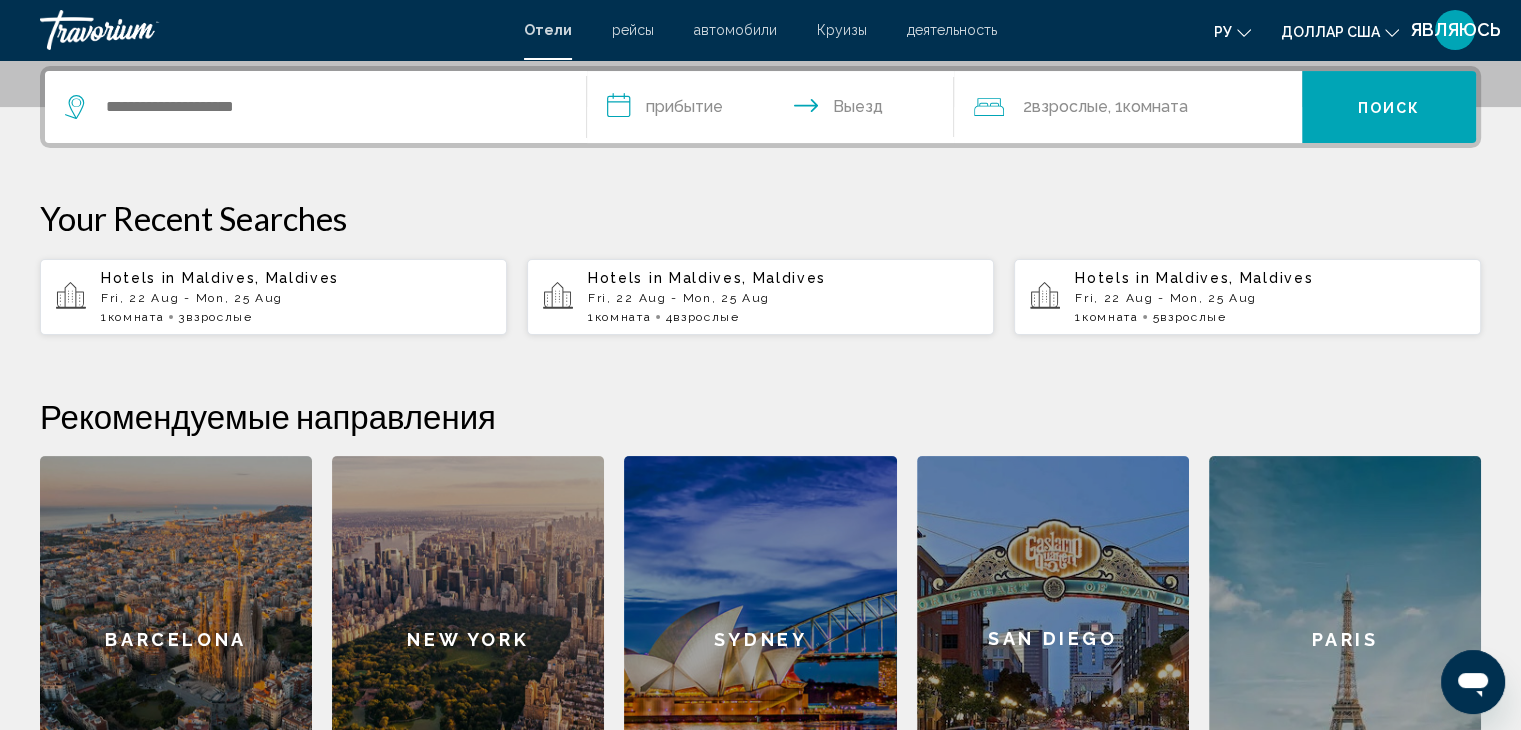 click on "1  Комната номера 3  Взрослый Взрослые" at bounding box center [296, 317] 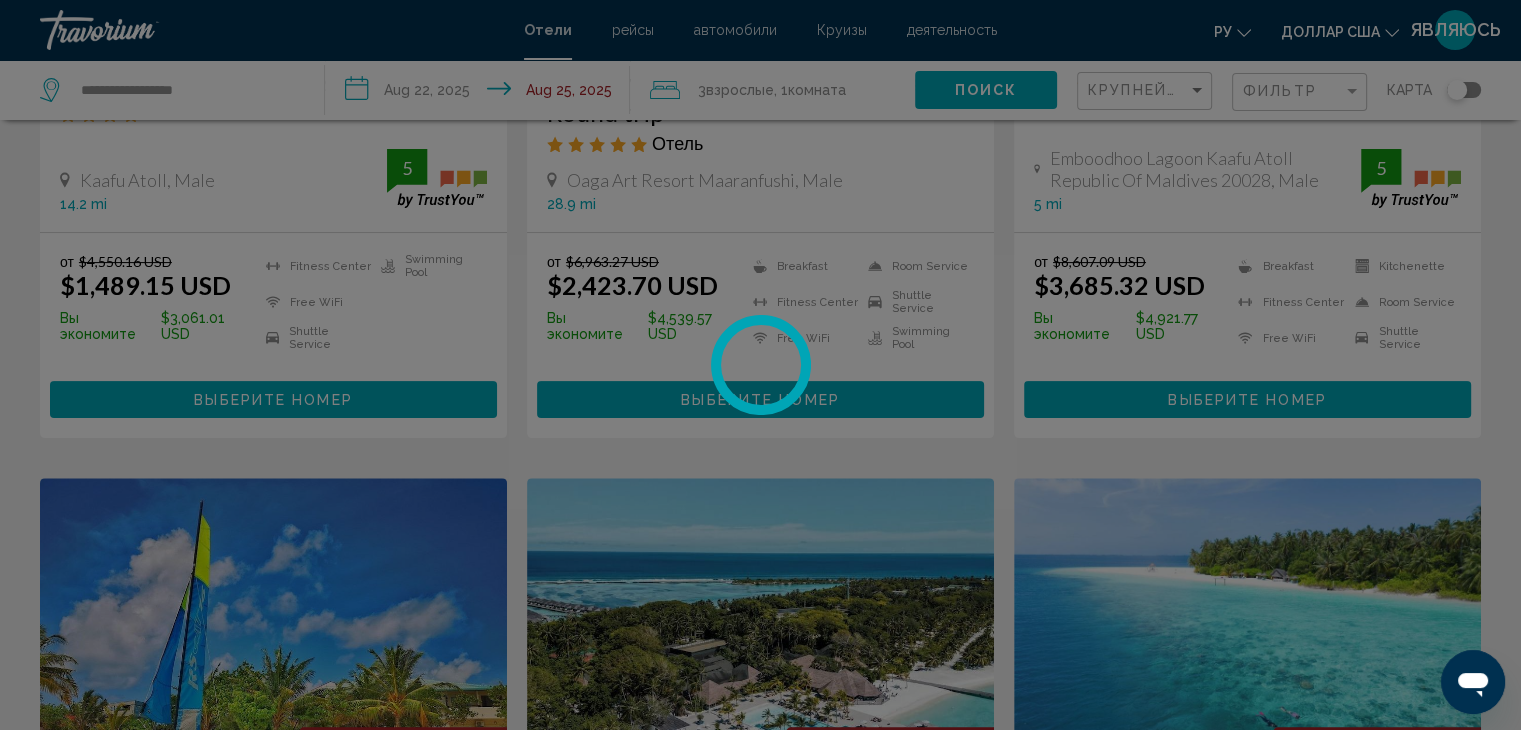 scroll, scrollTop: 0, scrollLeft: 0, axis: both 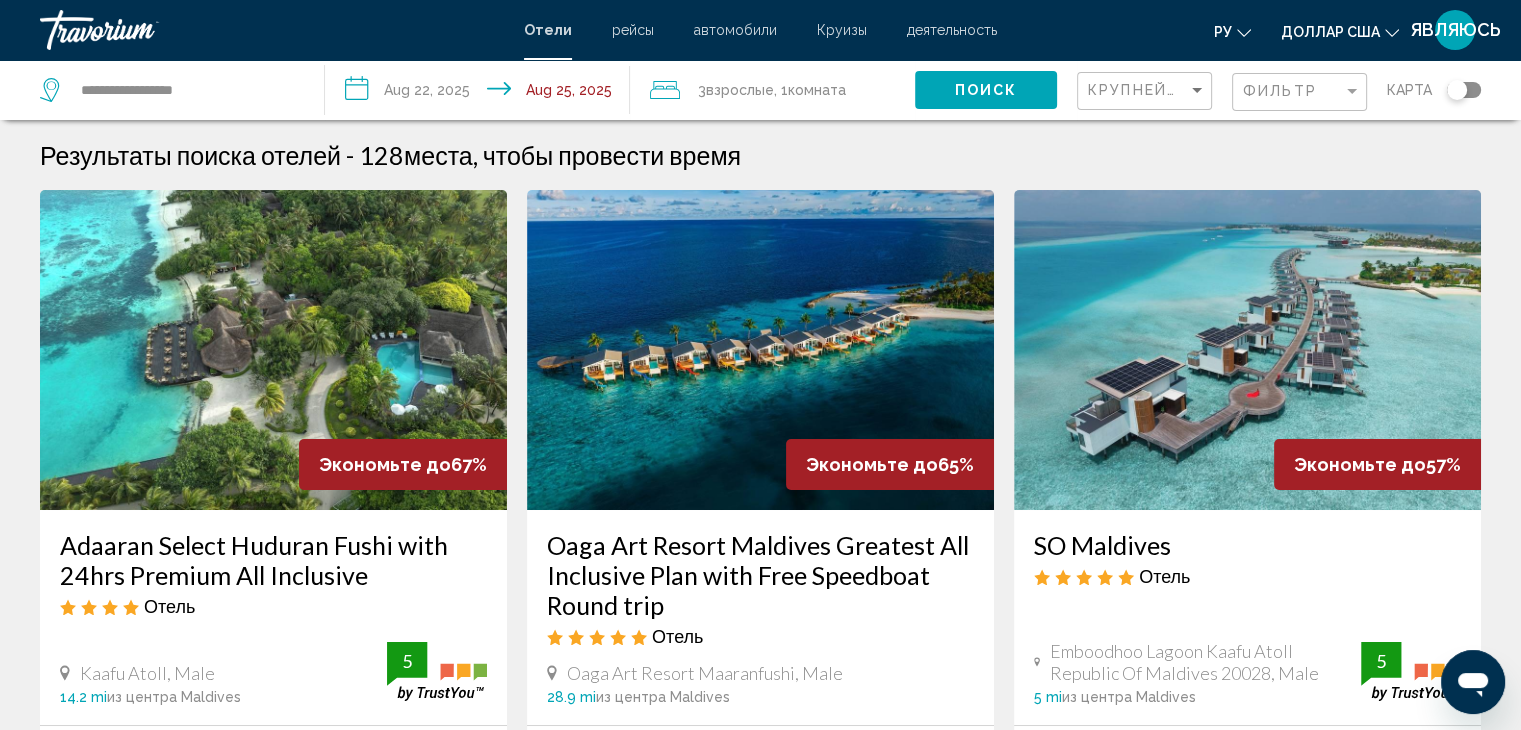 click on "деятельность" at bounding box center (952, 30) 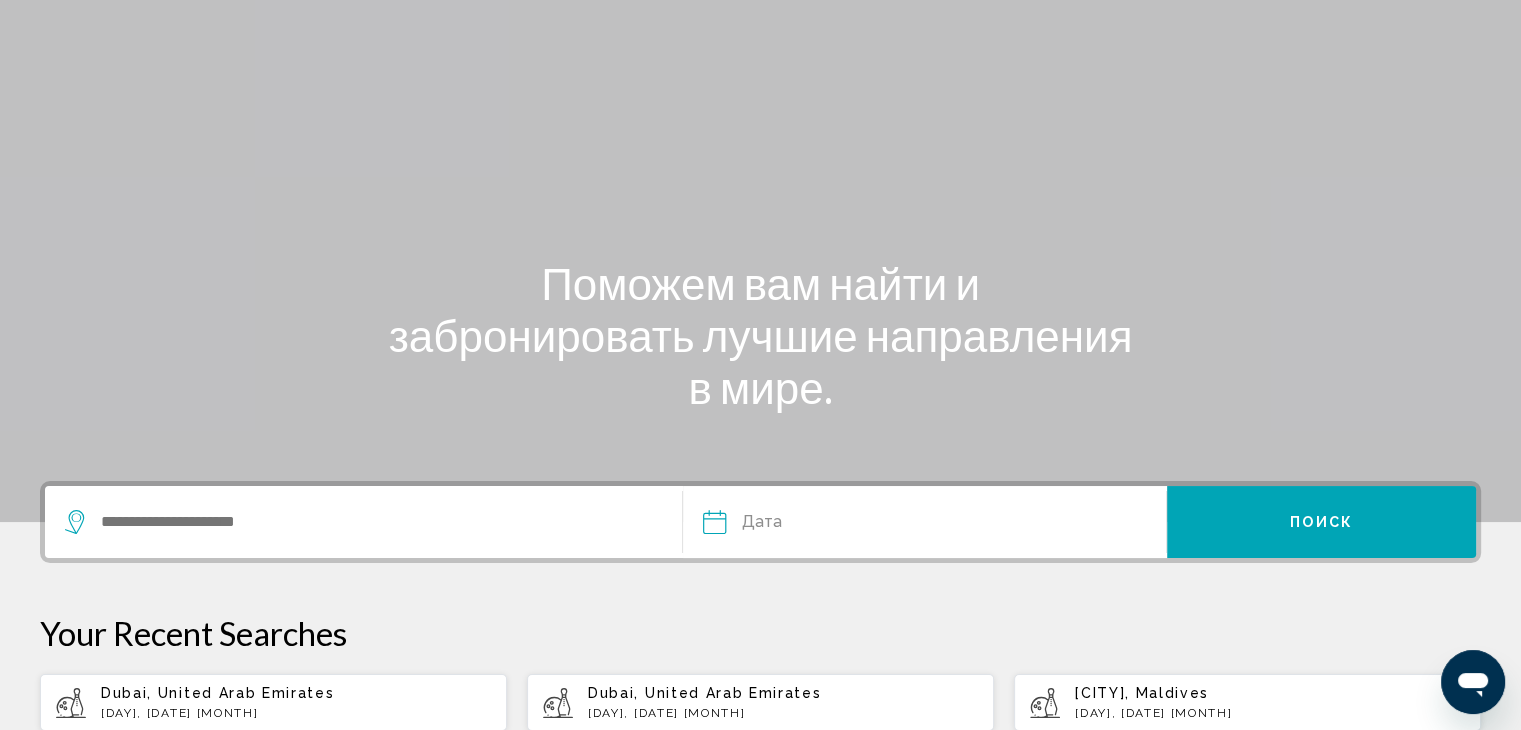 scroll, scrollTop: 200, scrollLeft: 0, axis: vertical 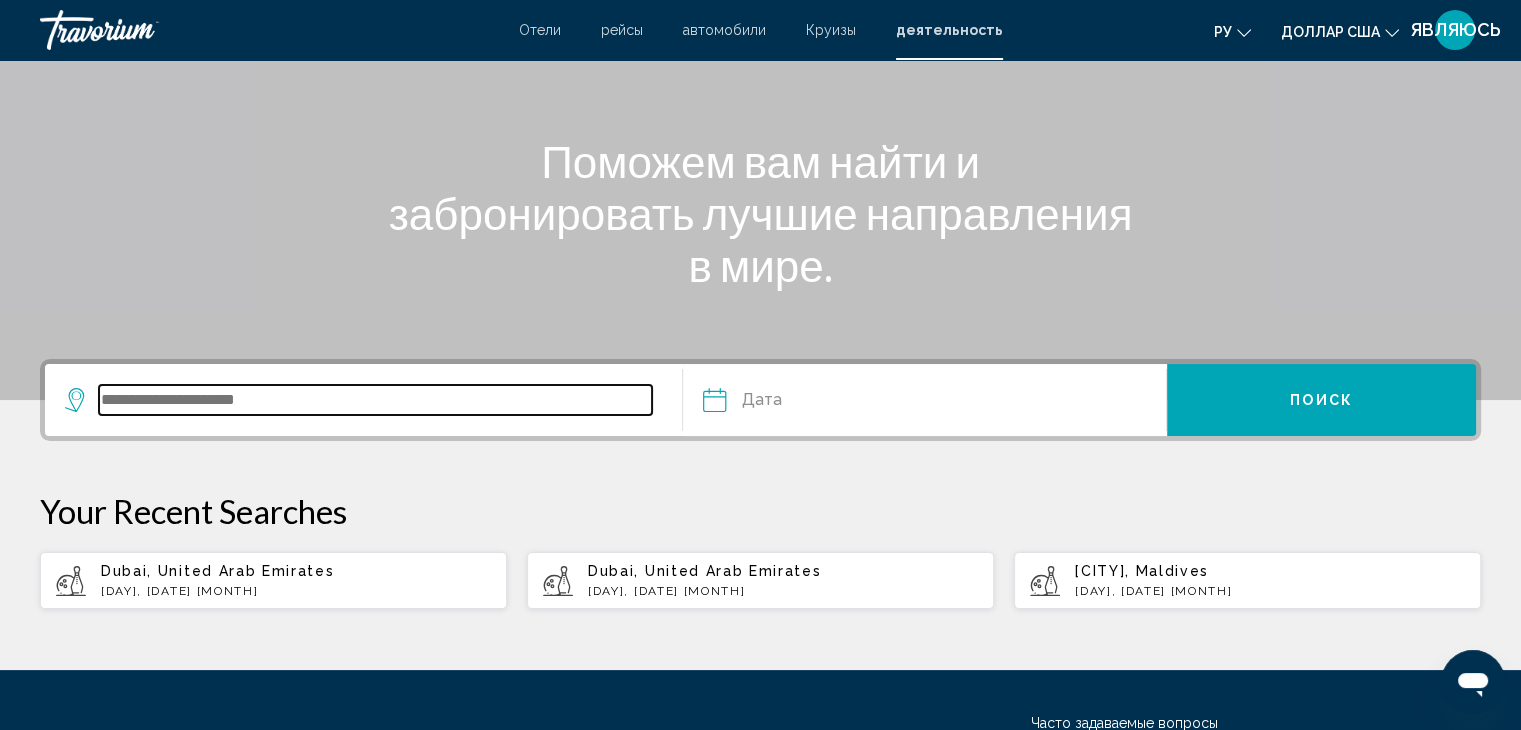 click at bounding box center [375, 400] 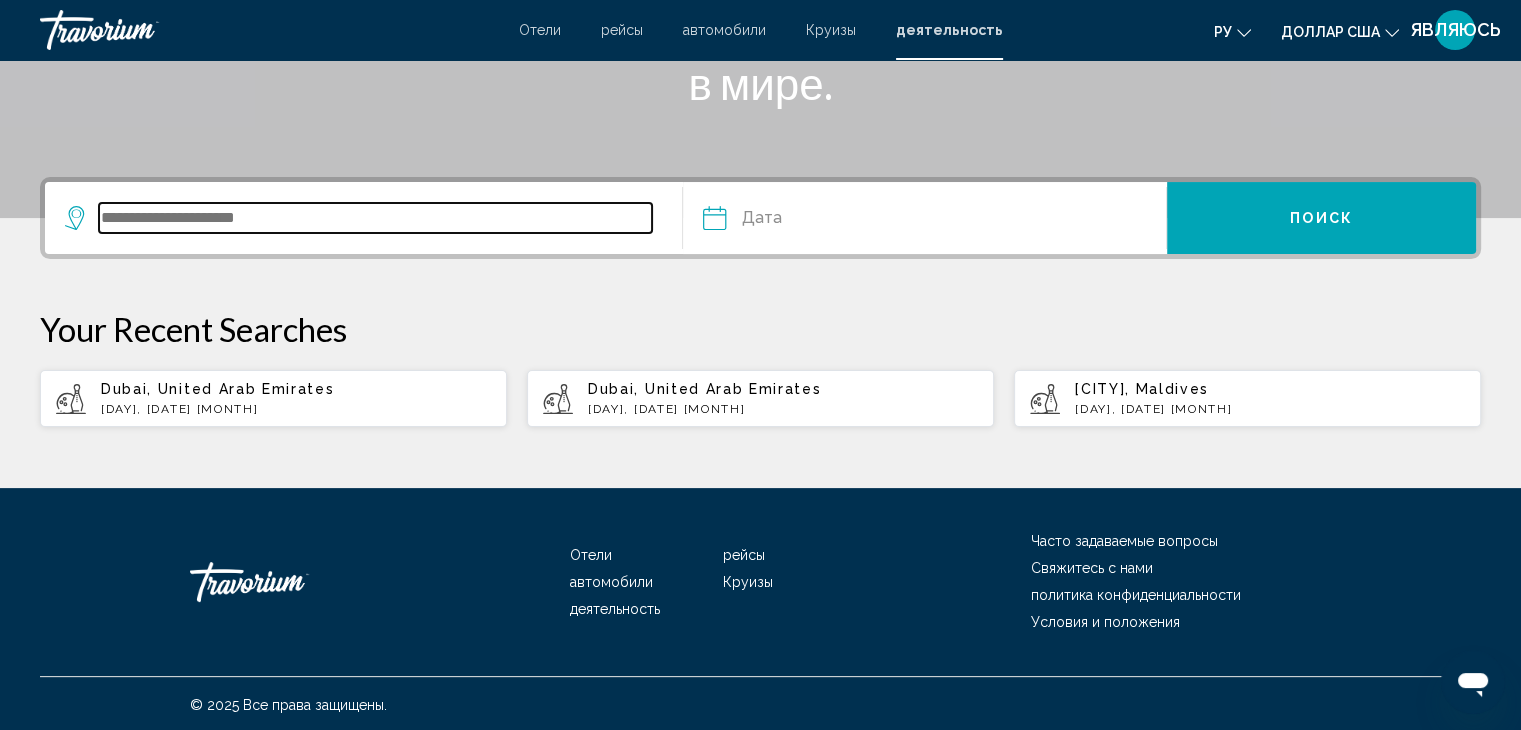 scroll, scrollTop: 384, scrollLeft: 0, axis: vertical 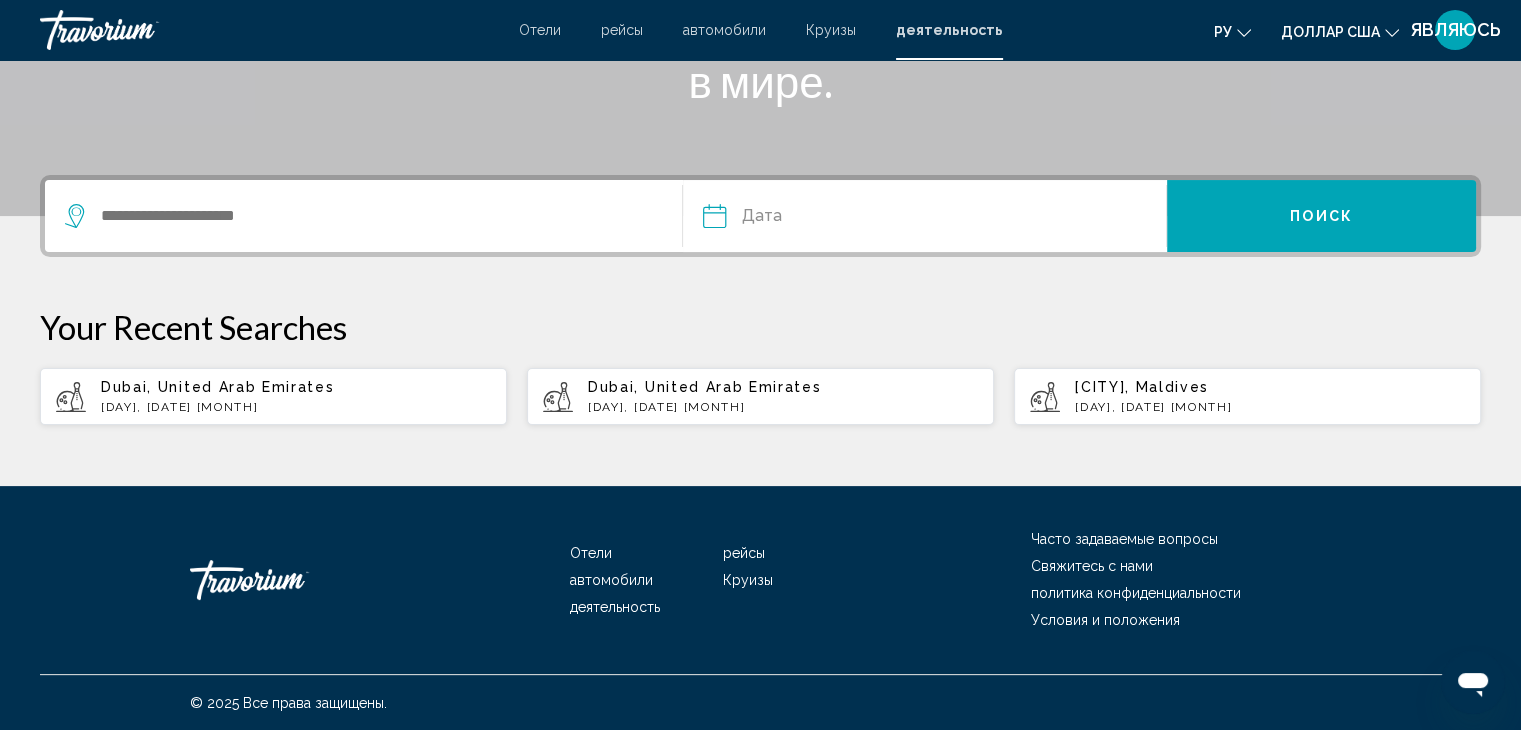 click on "[CITY], Maldives [DAY], [DATE] [MONTH]" at bounding box center (1270, 396) 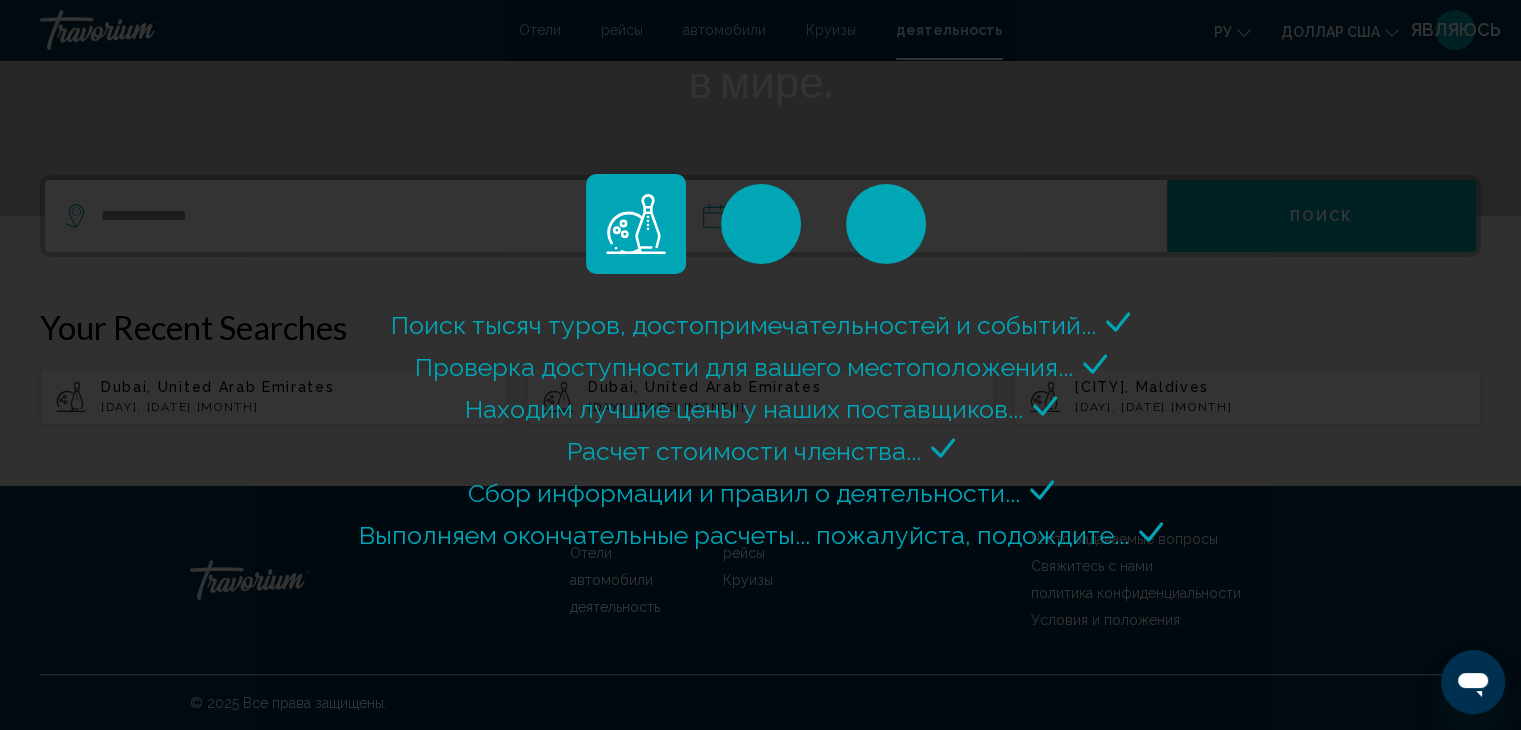 scroll, scrollTop: 0, scrollLeft: 0, axis: both 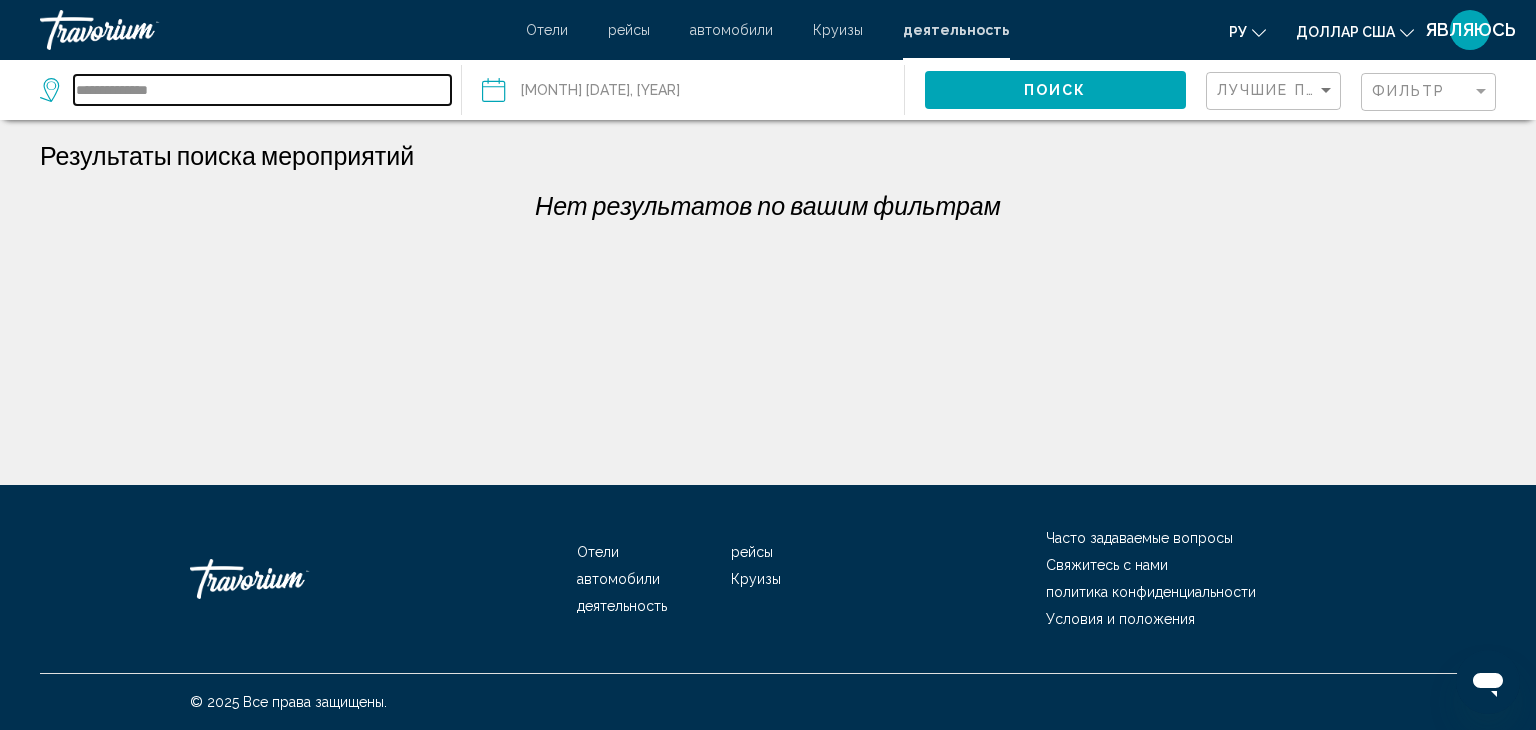 click on "**********" at bounding box center (262, 90) 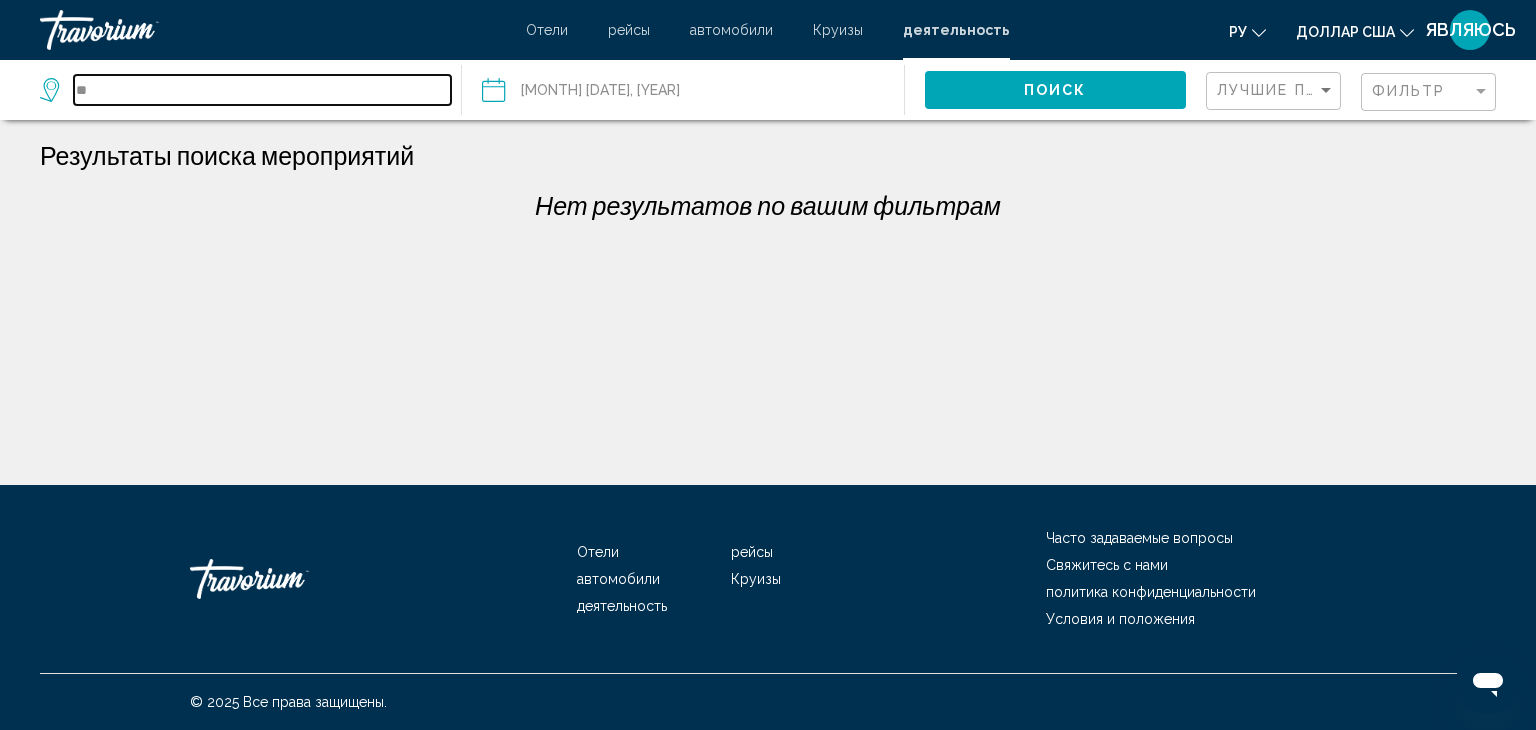 type on "*" 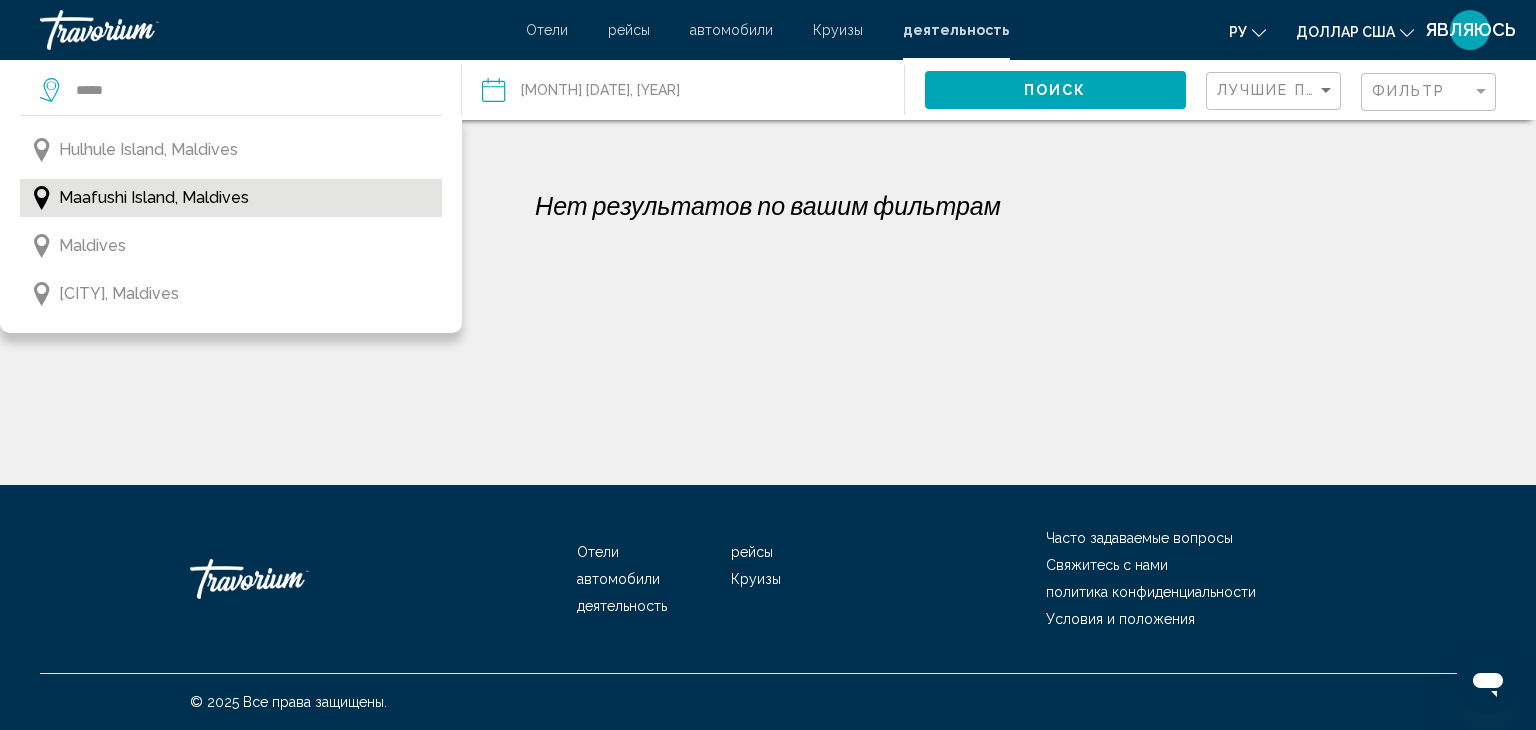 click on "Maafushi Island, Maldives" at bounding box center (154, 198) 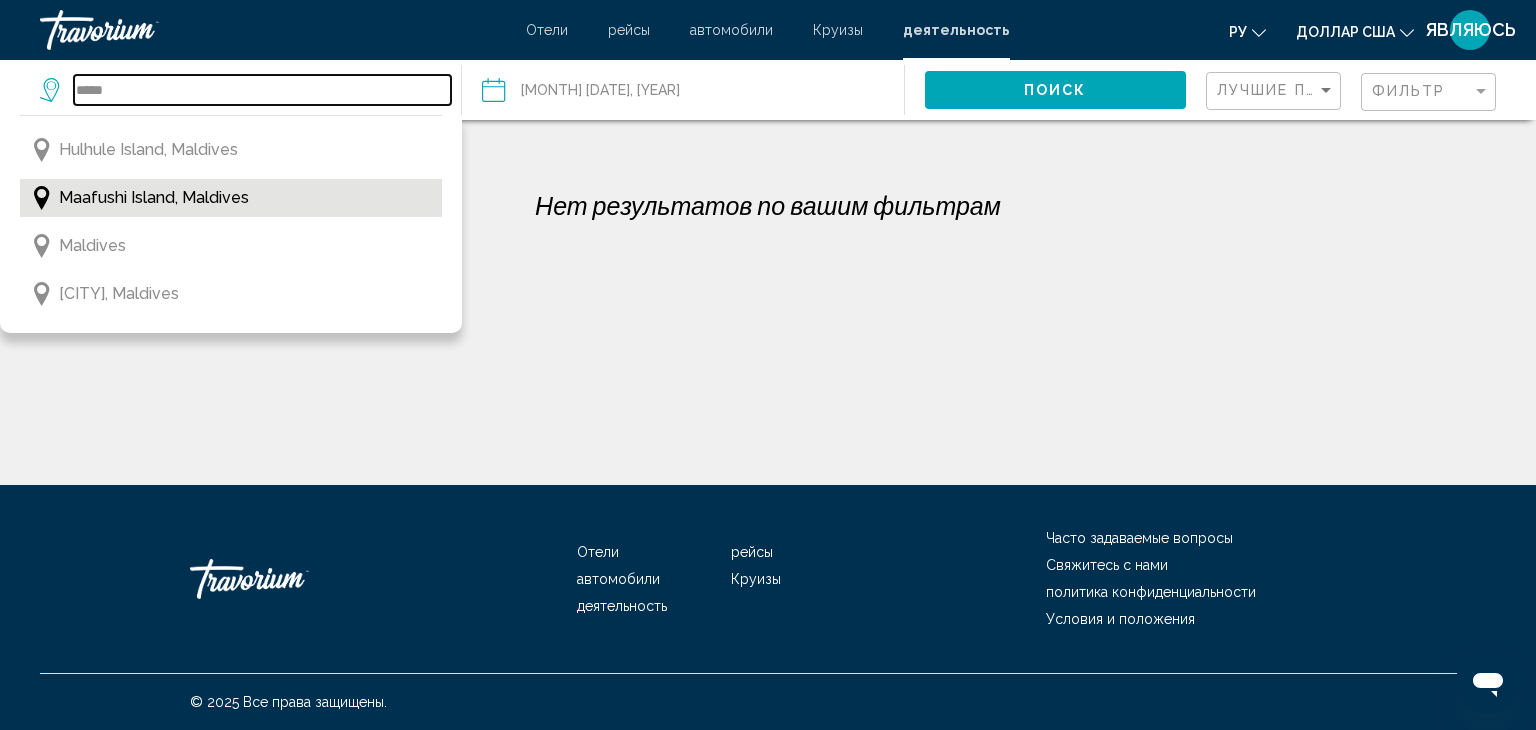 type on "**********" 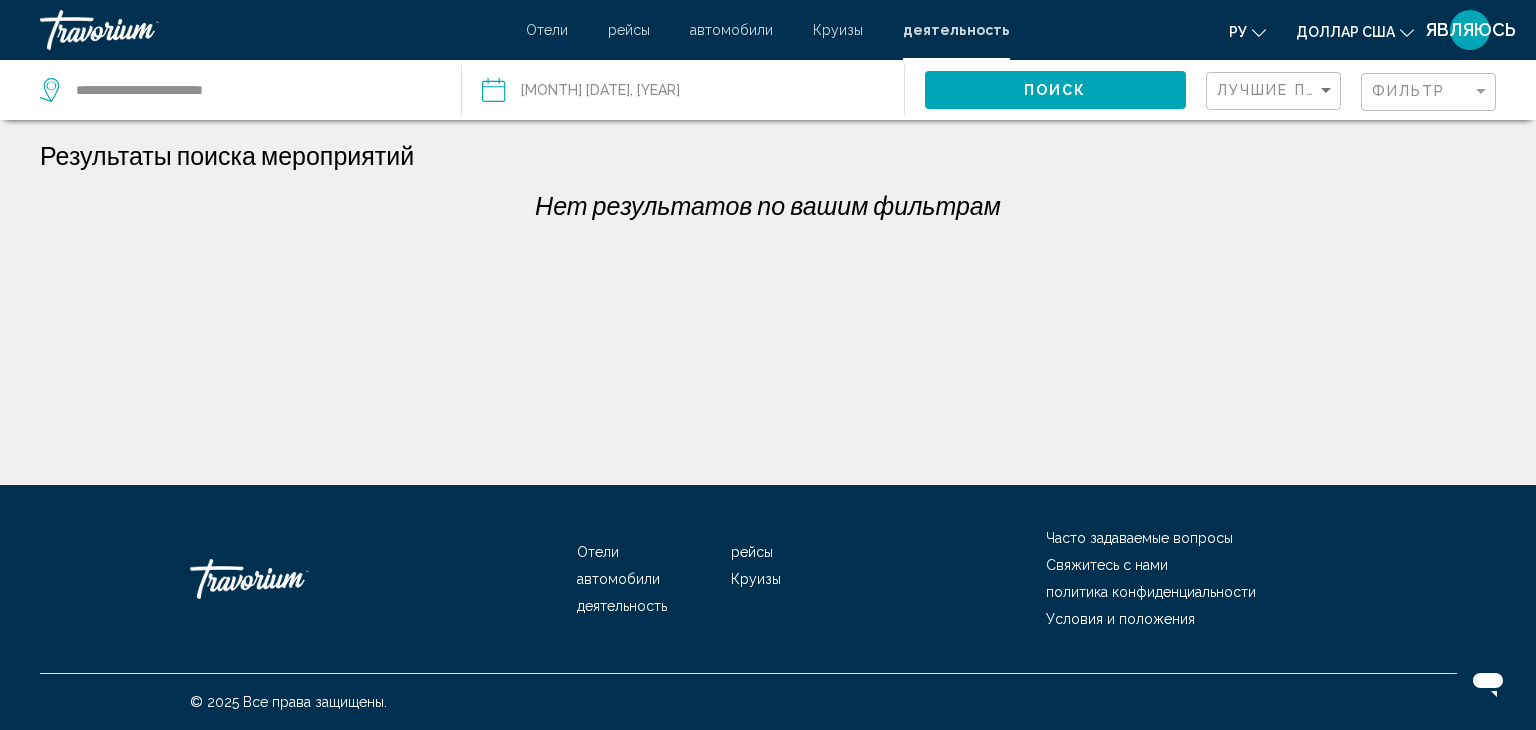 click at bounding box center (586, 93) 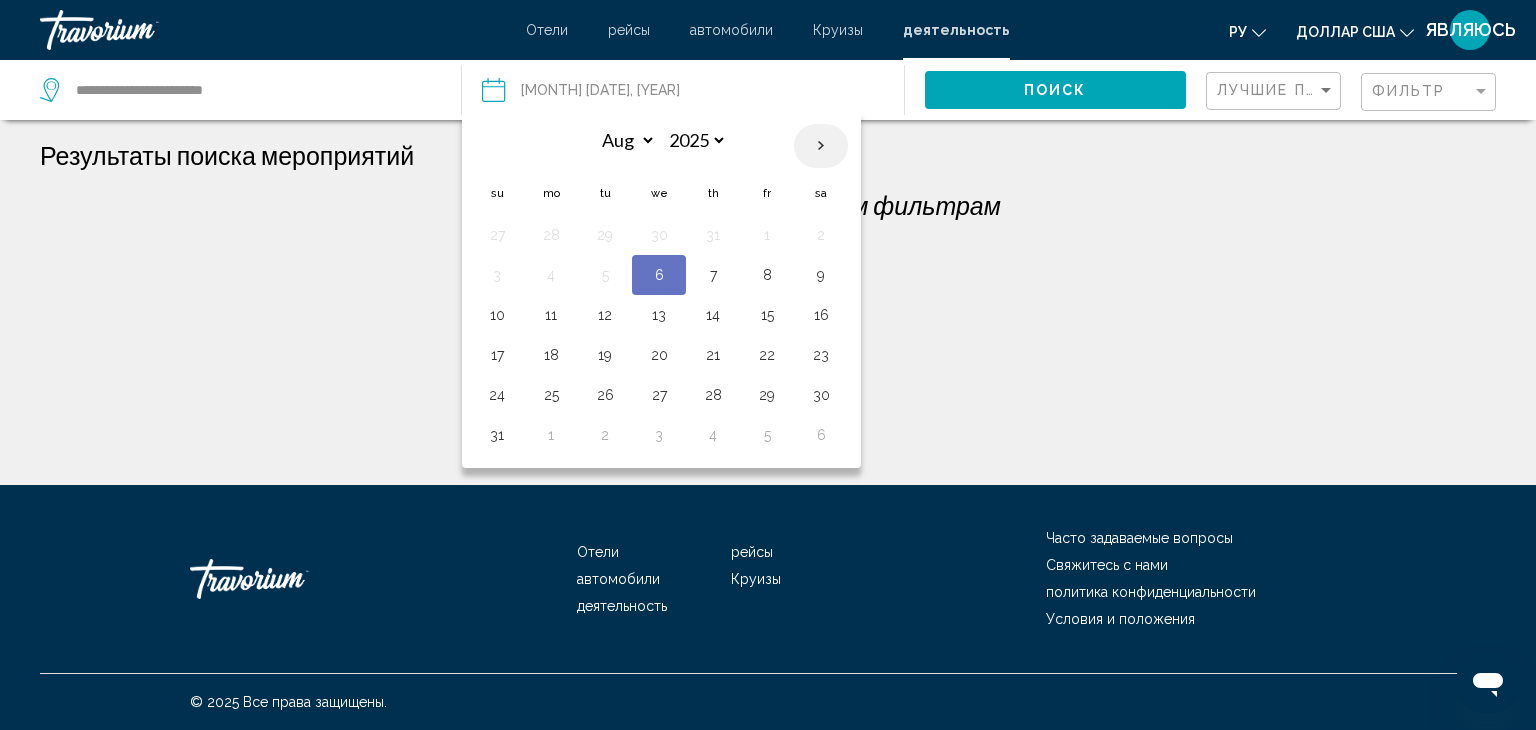 click at bounding box center [821, 146] 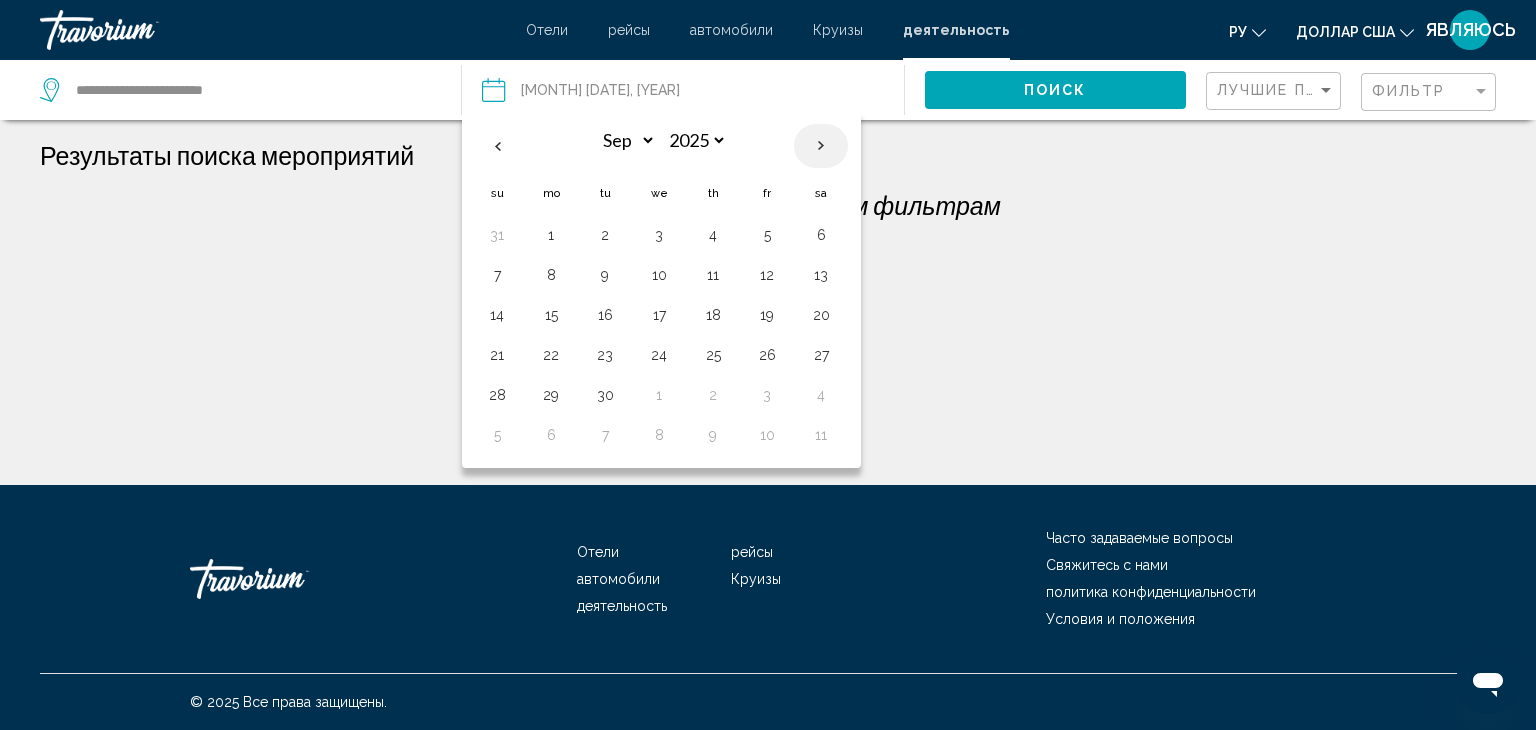 click at bounding box center [821, 146] 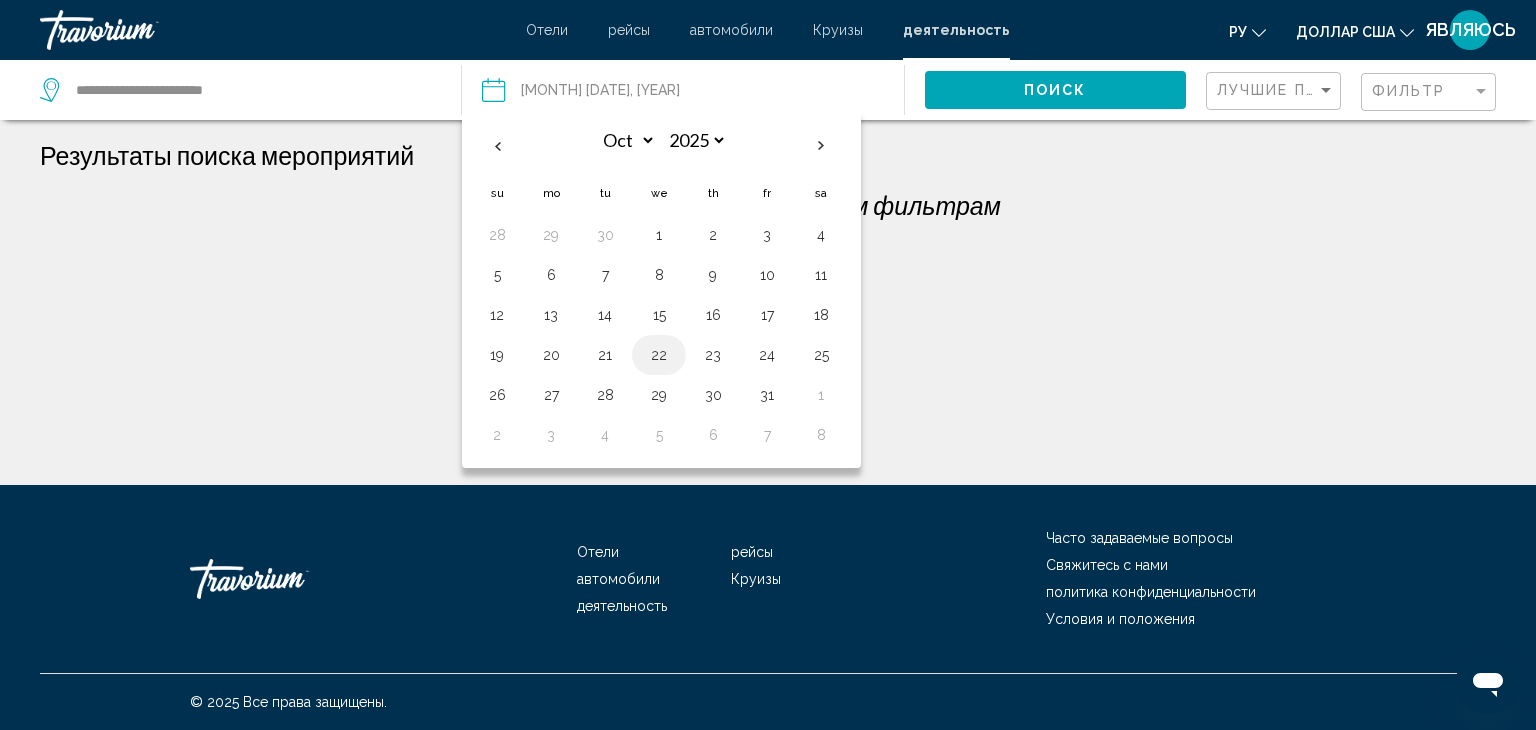drag, startPoint x: 645, startPoint y: 357, endPoint x: 696, endPoint y: 356, distance: 51.009804 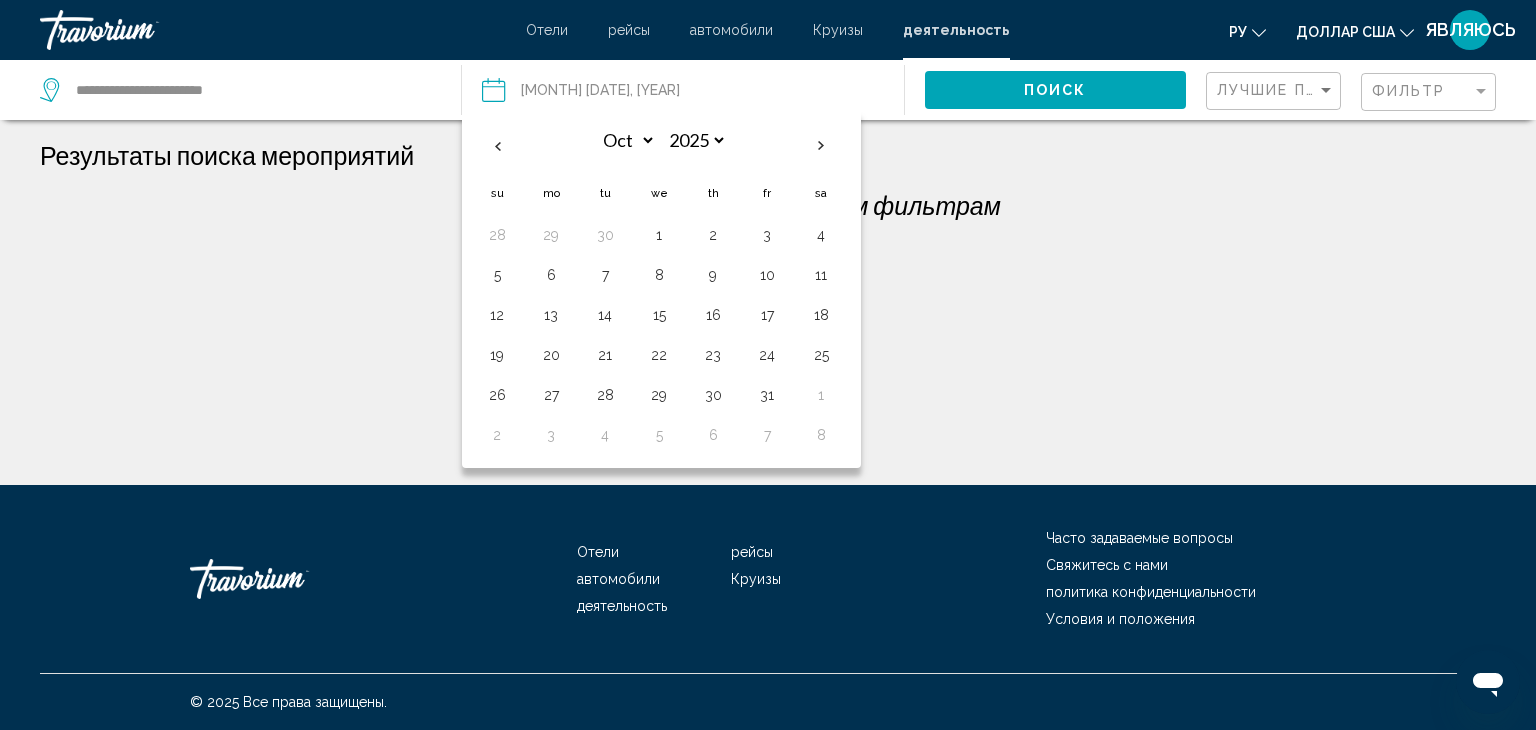 type on "**********" 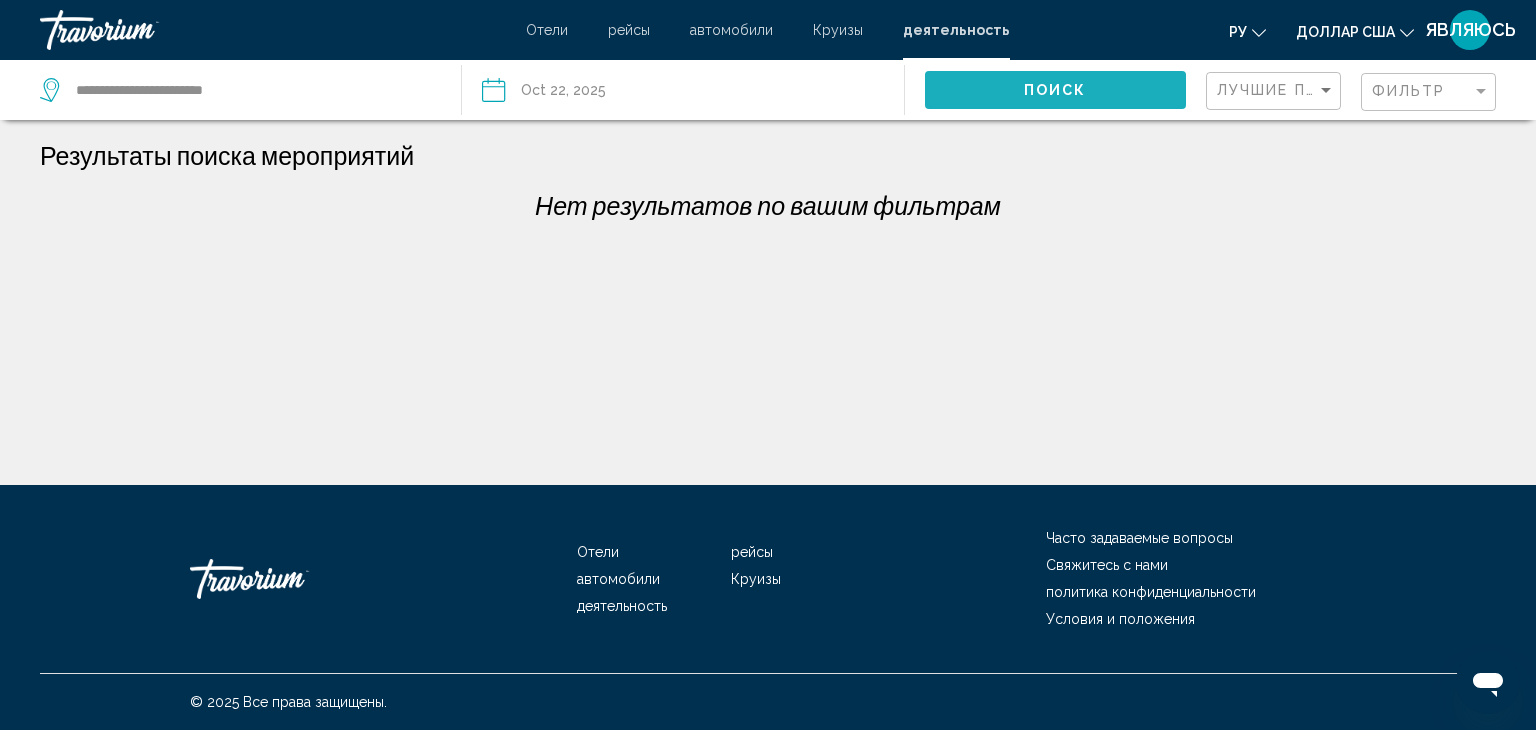 click on "Поиск" 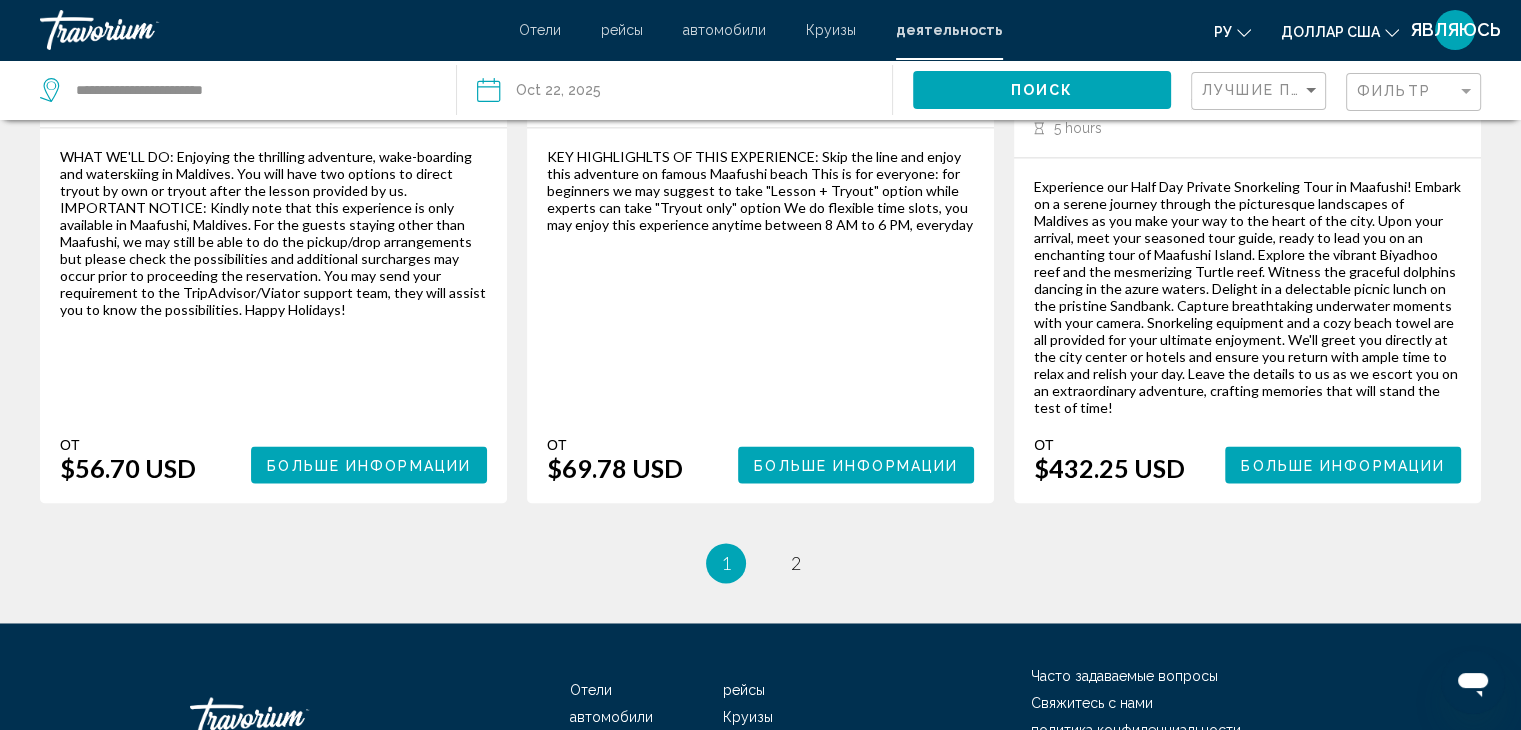 scroll, scrollTop: 3184, scrollLeft: 0, axis: vertical 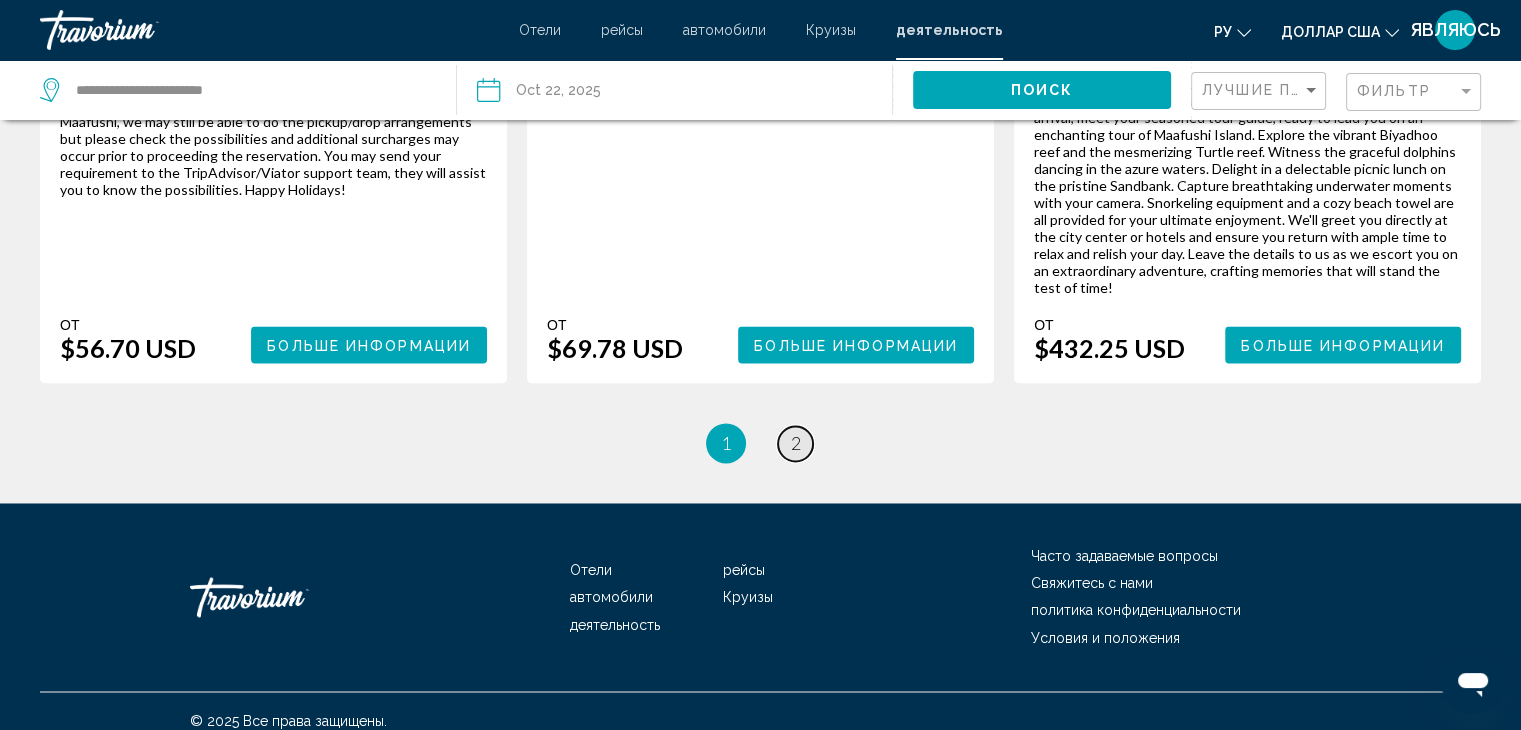 click on "page  2" at bounding box center [795, 443] 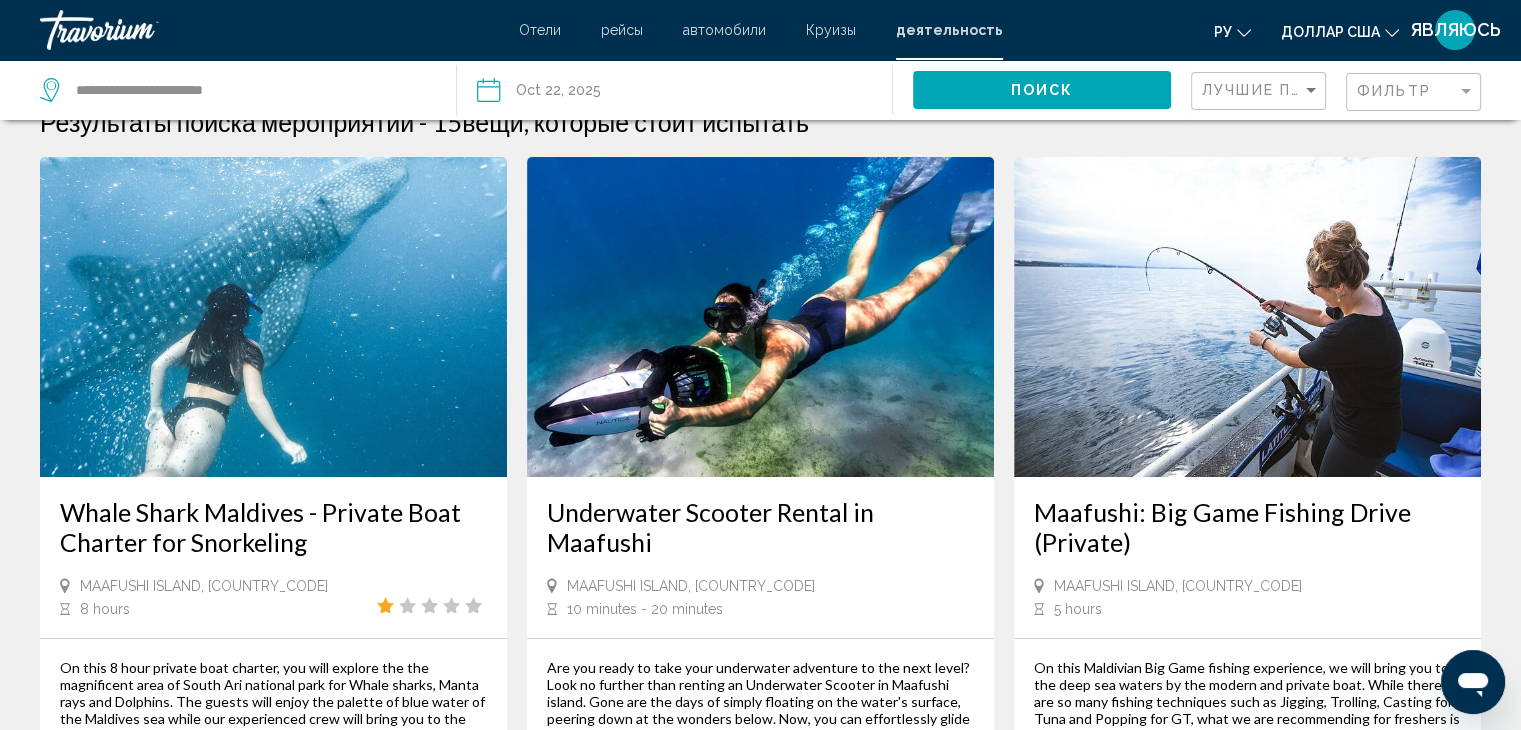 scroll, scrollTop: 0, scrollLeft: 0, axis: both 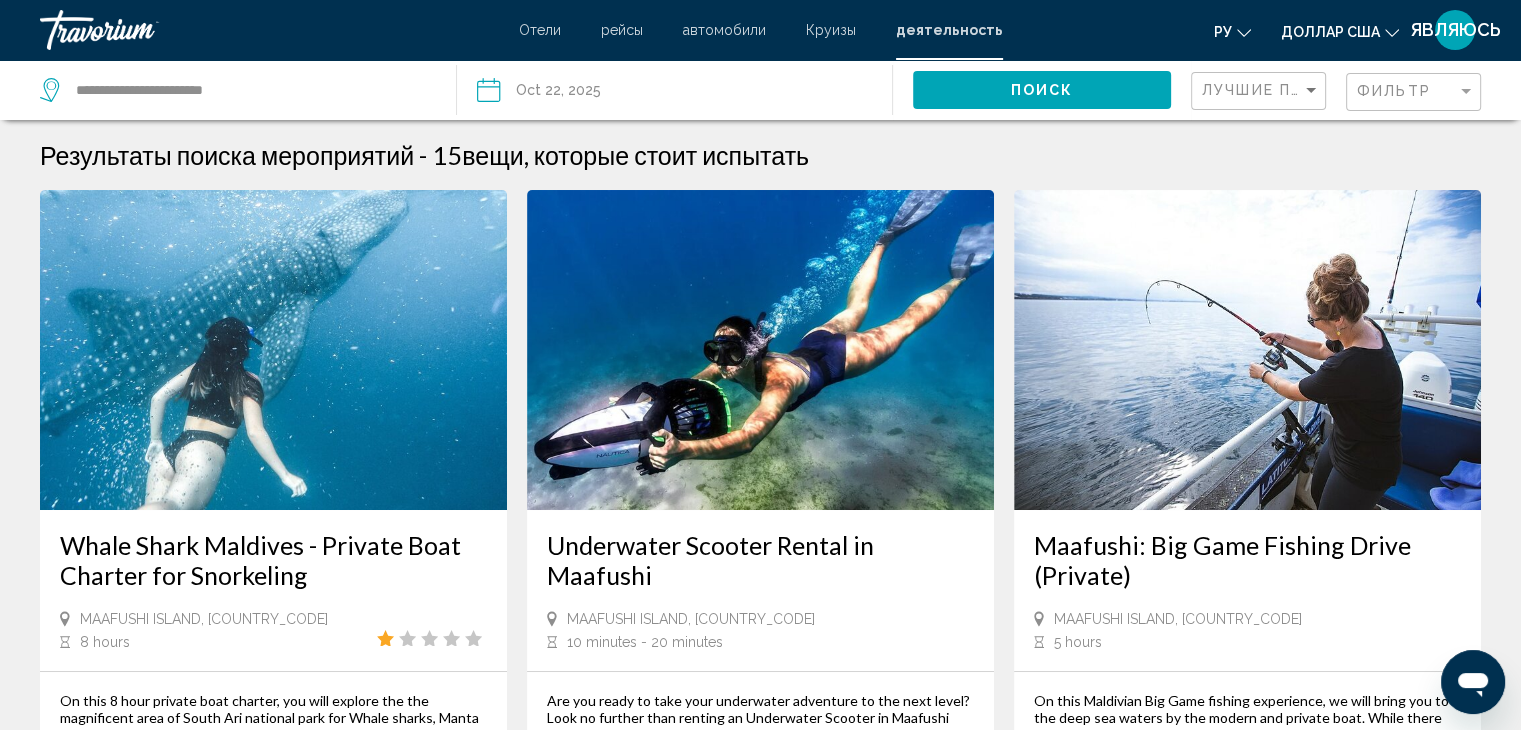 click on "ру
Английский Español французский Итальяно португальский русский" 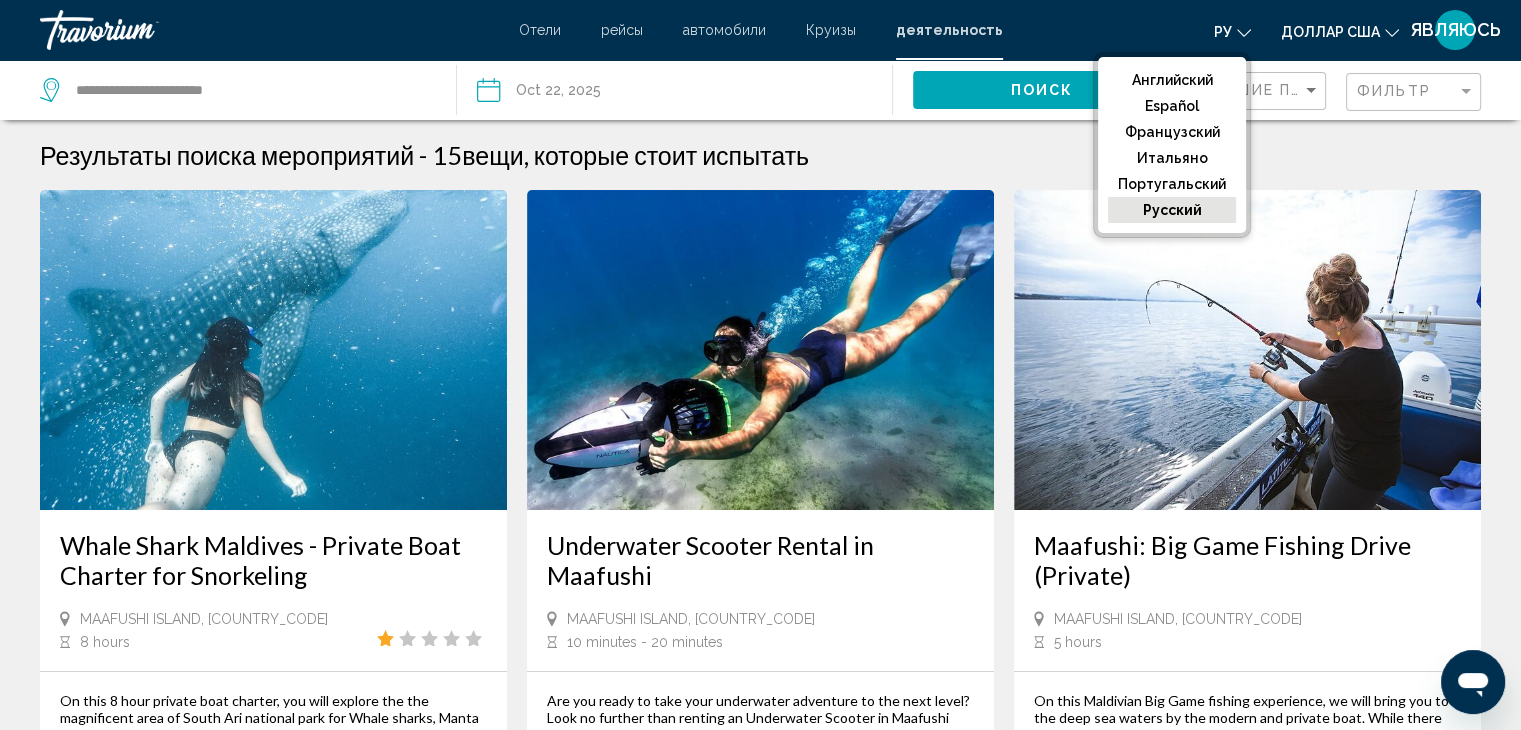 click on "русский" 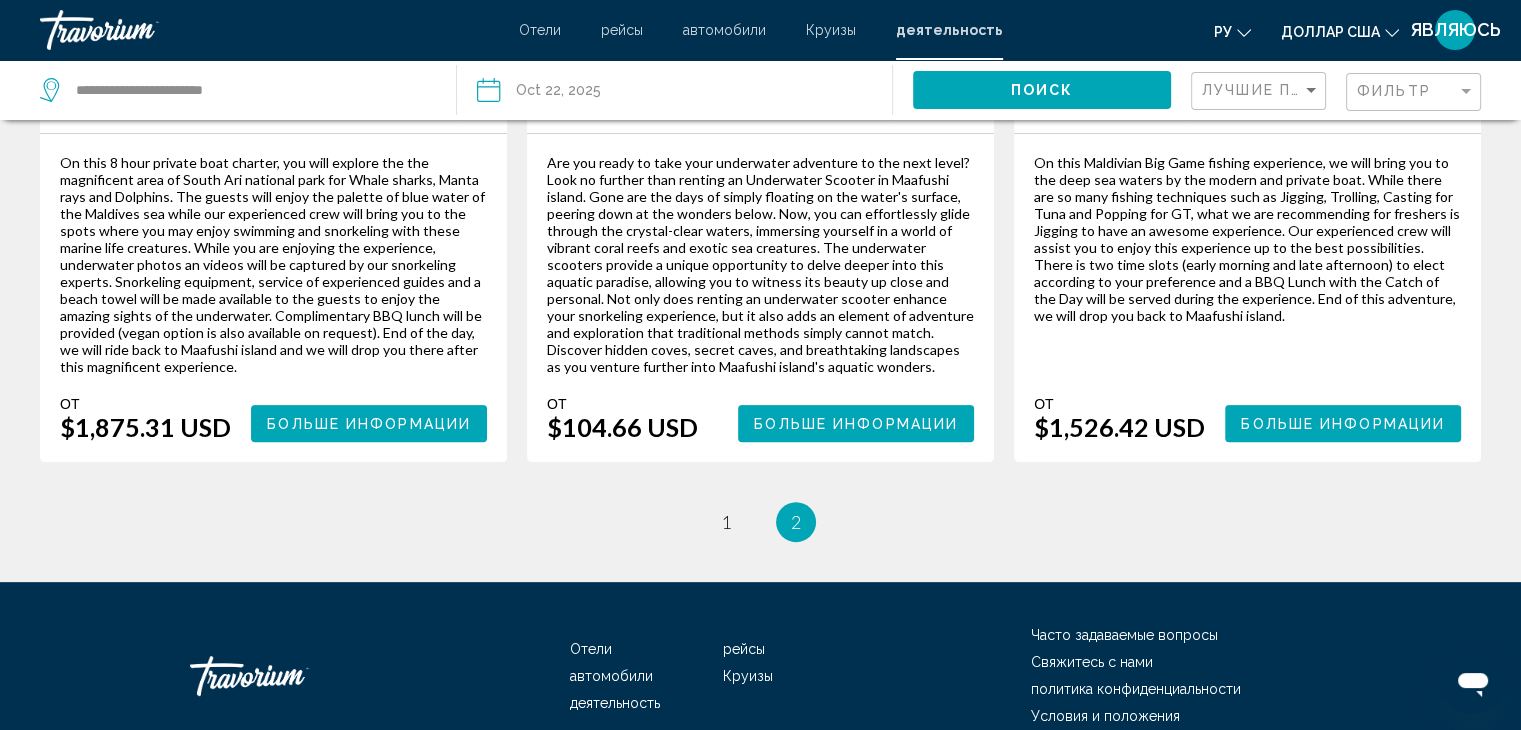 scroll, scrollTop: 600, scrollLeft: 0, axis: vertical 